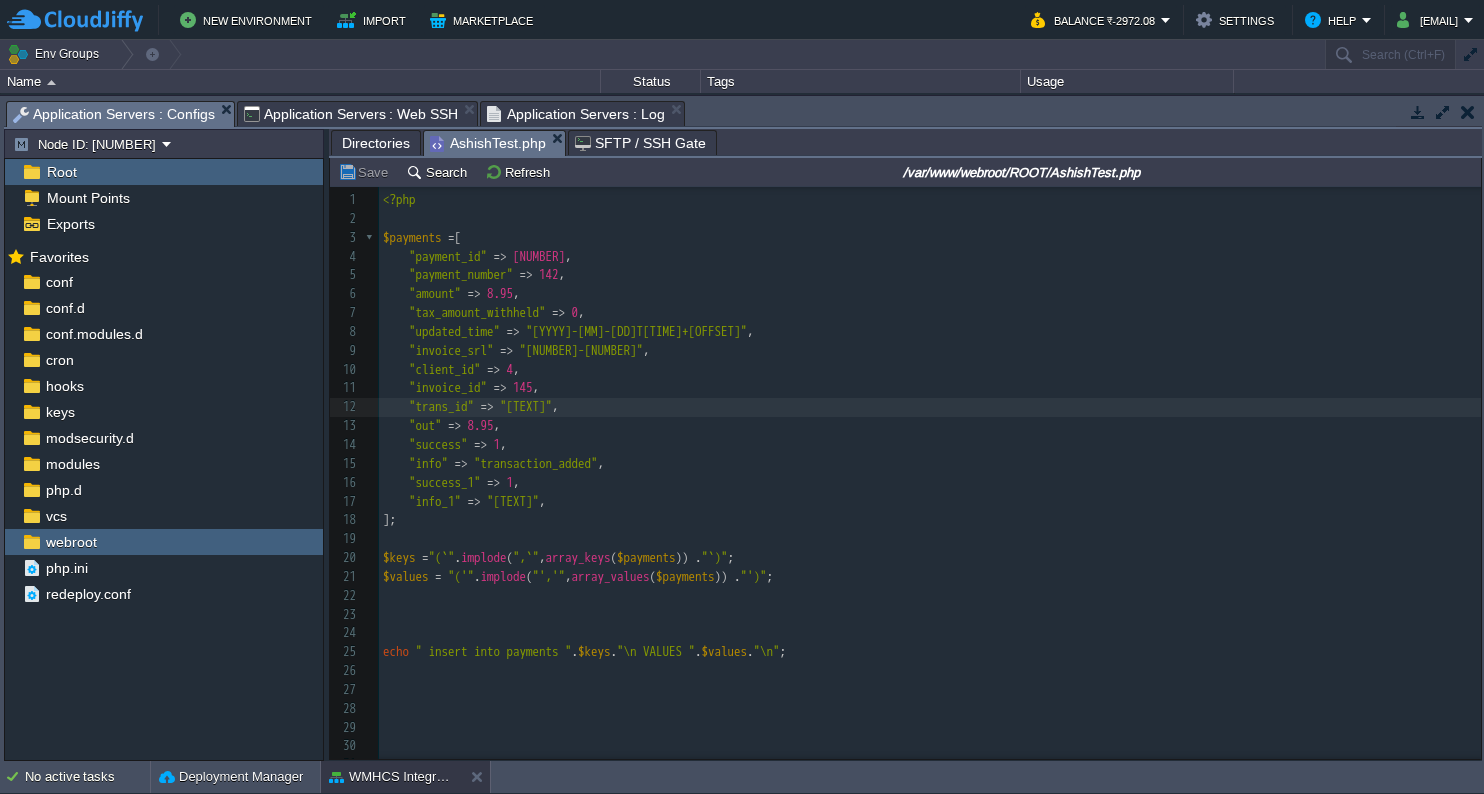 click on "Application Servers : Configs" at bounding box center [114, 114] 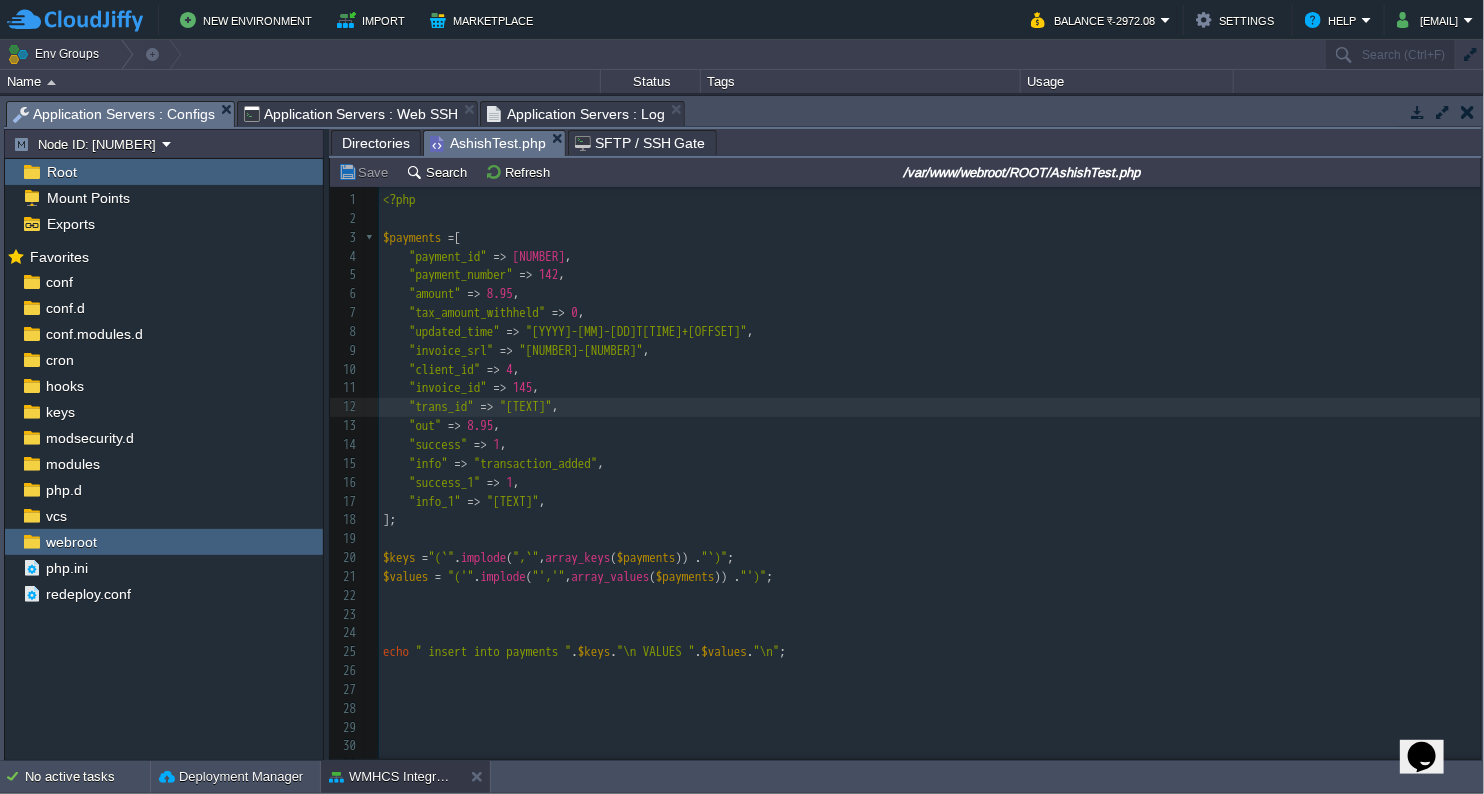scroll, scrollTop: 0, scrollLeft: 0, axis: both 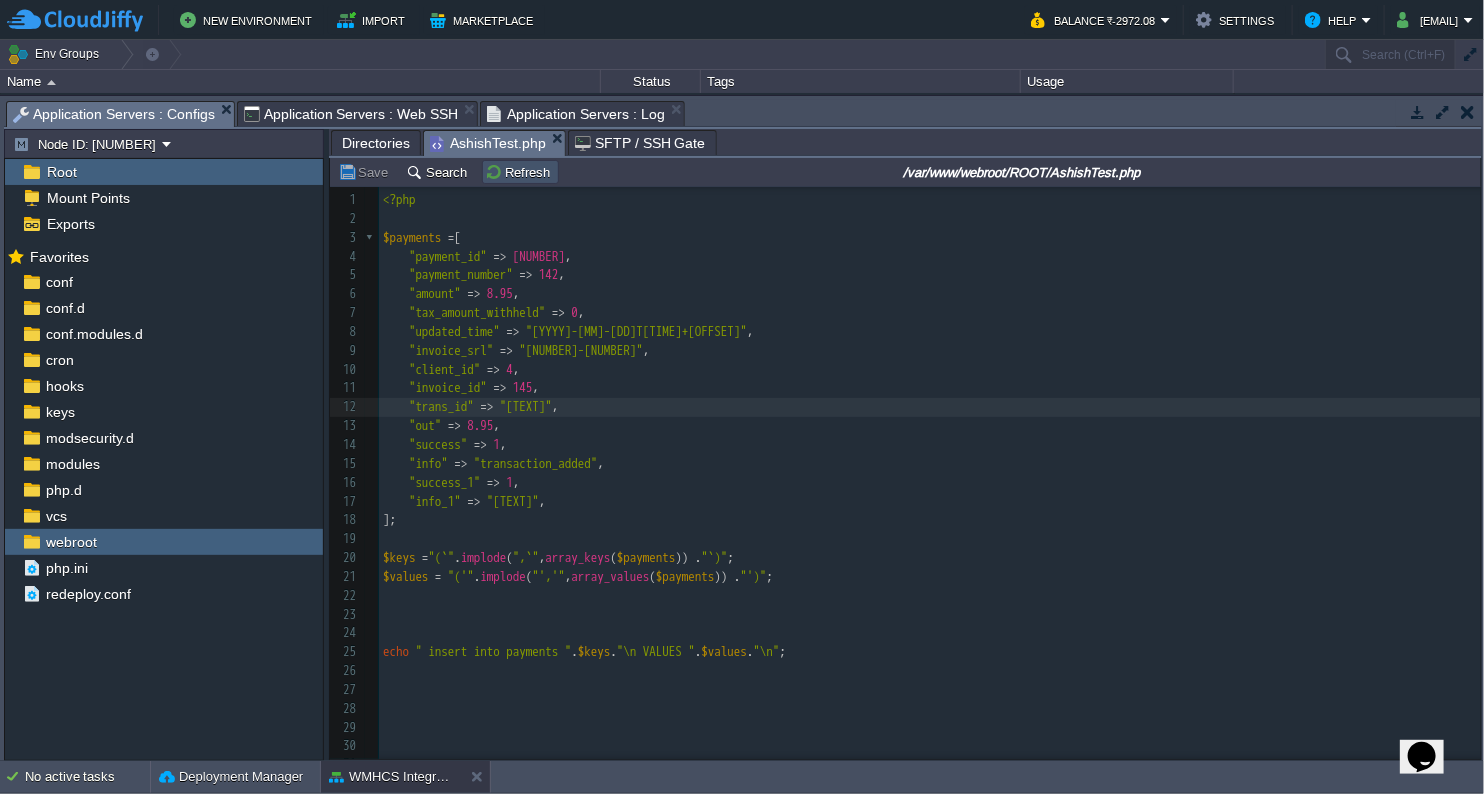 click on "Refresh" at bounding box center [520, 172] 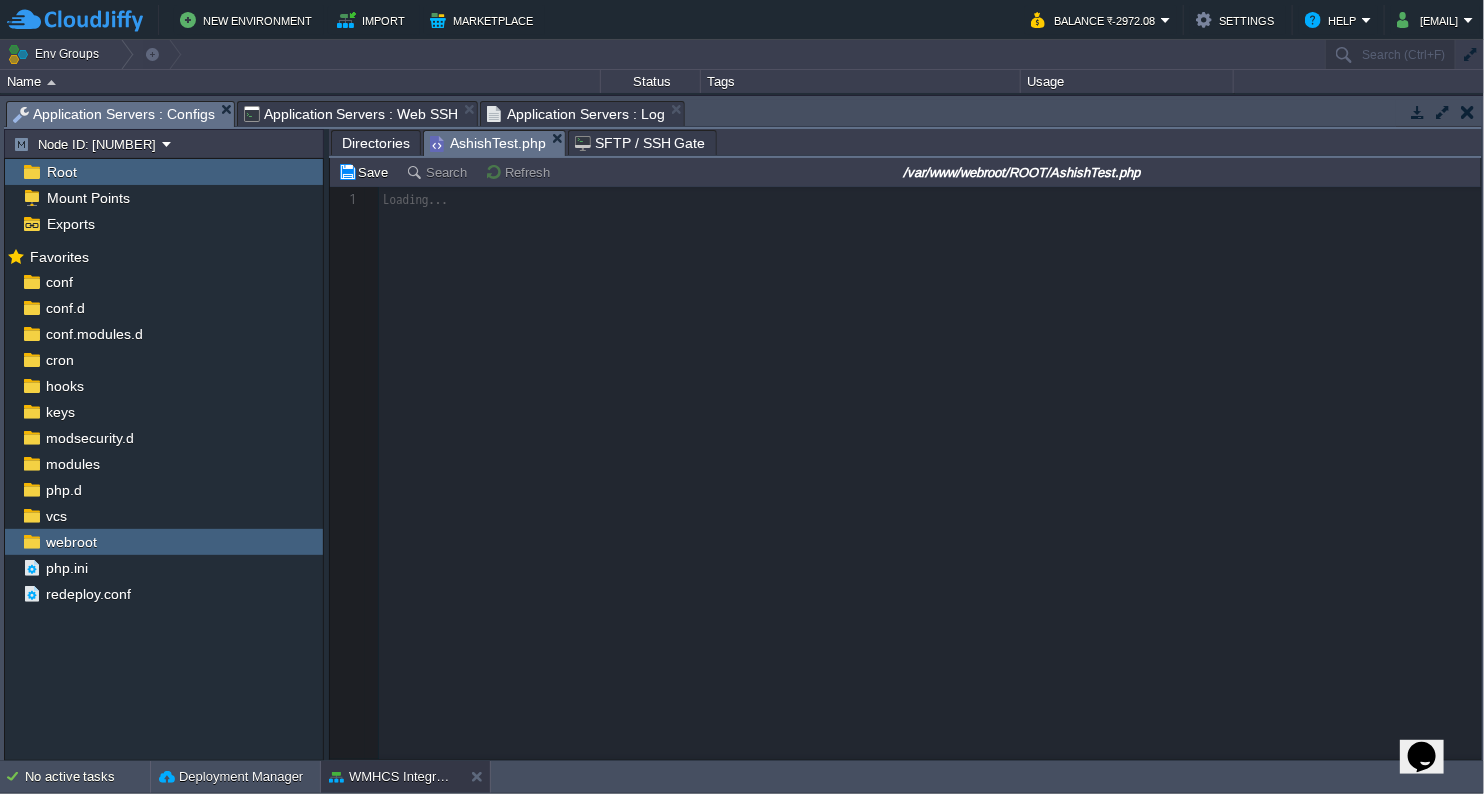 scroll, scrollTop: 6, scrollLeft: 0, axis: vertical 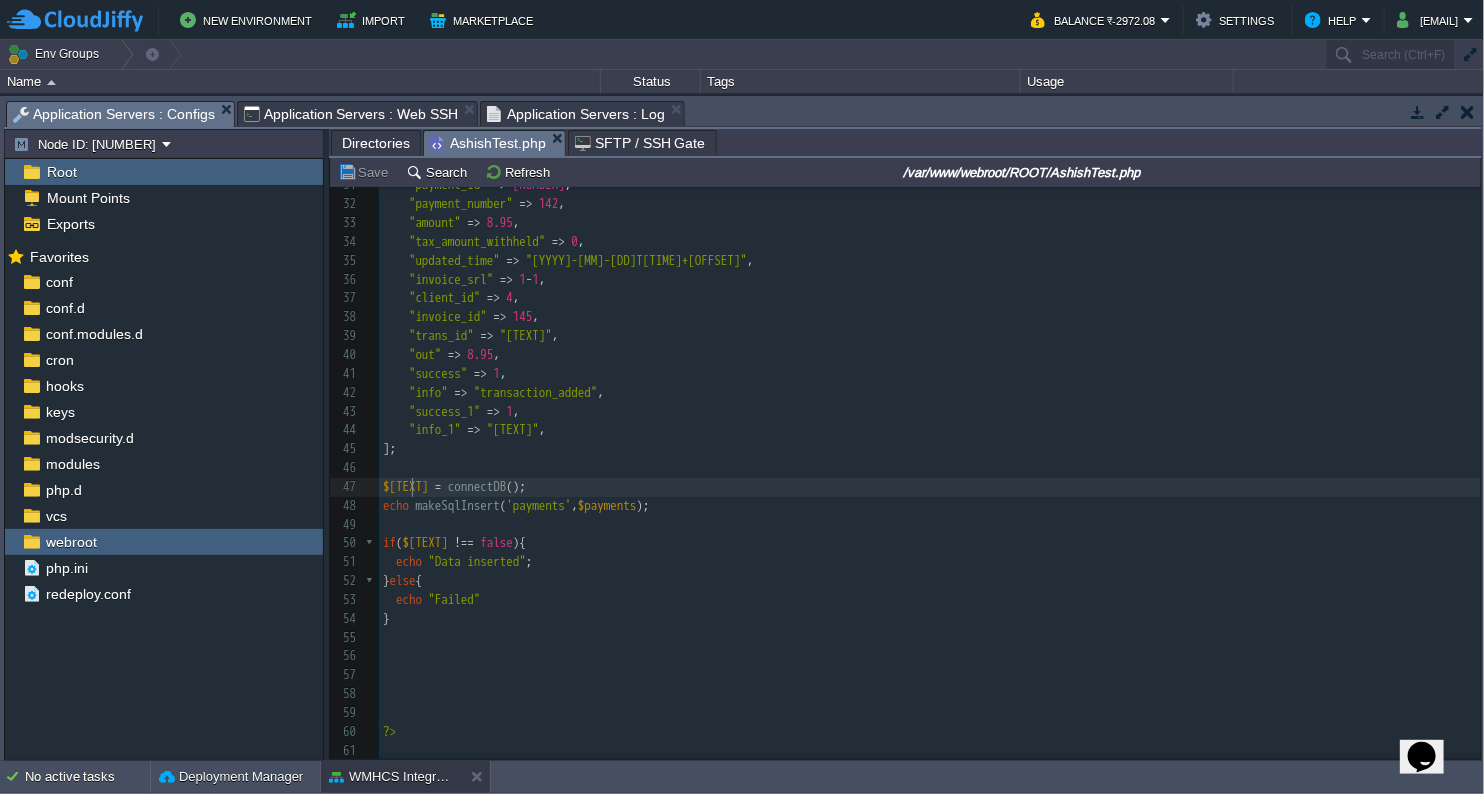 click on "xxxxxxxxxx <php 1 <php 2  3  4 function   connectDB (){ 5       //database configuration 6       $dbServer   =   '[IP_ADDRESS]' ;  //Define database server host 7       $dbUsername   =   '[USERNAME]' ;  //Define database username 8       $dbPassword   =   '[PASSWORD]' ;  //Define database password 9       $dbName   =   '[DB_NAME]' ;  //Define database name 10  11       //connect databse 12       $con   =   mysqli_connect ( $dbServer , $dbUsername , $dbPassword , $dbName ); 13       if ( mysqli_connect_errno ()){ 14          echo   "Failed to connect with MySQL: " . mysqli_connect_error (); 15       } else { 16          return   $con ; 17       } 18   } 19  20  21  22  23 function   makeSqlInsert ( $tableName  ,  $insertData  ){ 24     25     $keys   = "(`" . implode ( "`,`"  ,  array_keys ( $insertData )) . "`)" ; 26     $values   =   "('" . implode ( "','"  ,  array_values ( $insertData )) . "')" ; 27     return    "   insert into"  . $tableName  . "   "  . $keys  . "\n VALUES "  . $values  . "\n" ; 28  } 29  30 $payments   =  [ 31       "payment_id"   =>   [NUMBER] , 32       "payment_number"   =>   [NUMBER] , 33       "amount"   =>   [PRICE] , 34       "tax_amount_withheld"   =>   [NUMBER] , 35       "updated_time"   =>   "[YYYY]-[MM]-[DD]T[TIME]+[OFFSET]" , 36       "invoice_srl"   =>   [NUMBER] - [NUMBER] , 37       "client_id"   =>   [NUMBER] , 38       "invoice_id"   =>   [NUMBER] , 39       "trans_id"   =>   "[TEXT]" , 40       "out"   =>   [PRICE] , 41       "success"   =>   [NUMBER] , 42       "info"   =>   "[TEXT]" , 43       "success_1"   =>   [NUMBER] , 44       "info_1"   =>   "[TEXT]" , 45  ]; 46  47 $connectDB   =   connectDB (); 48 echo   makeSqlInsert" at bounding box center [930, 374] 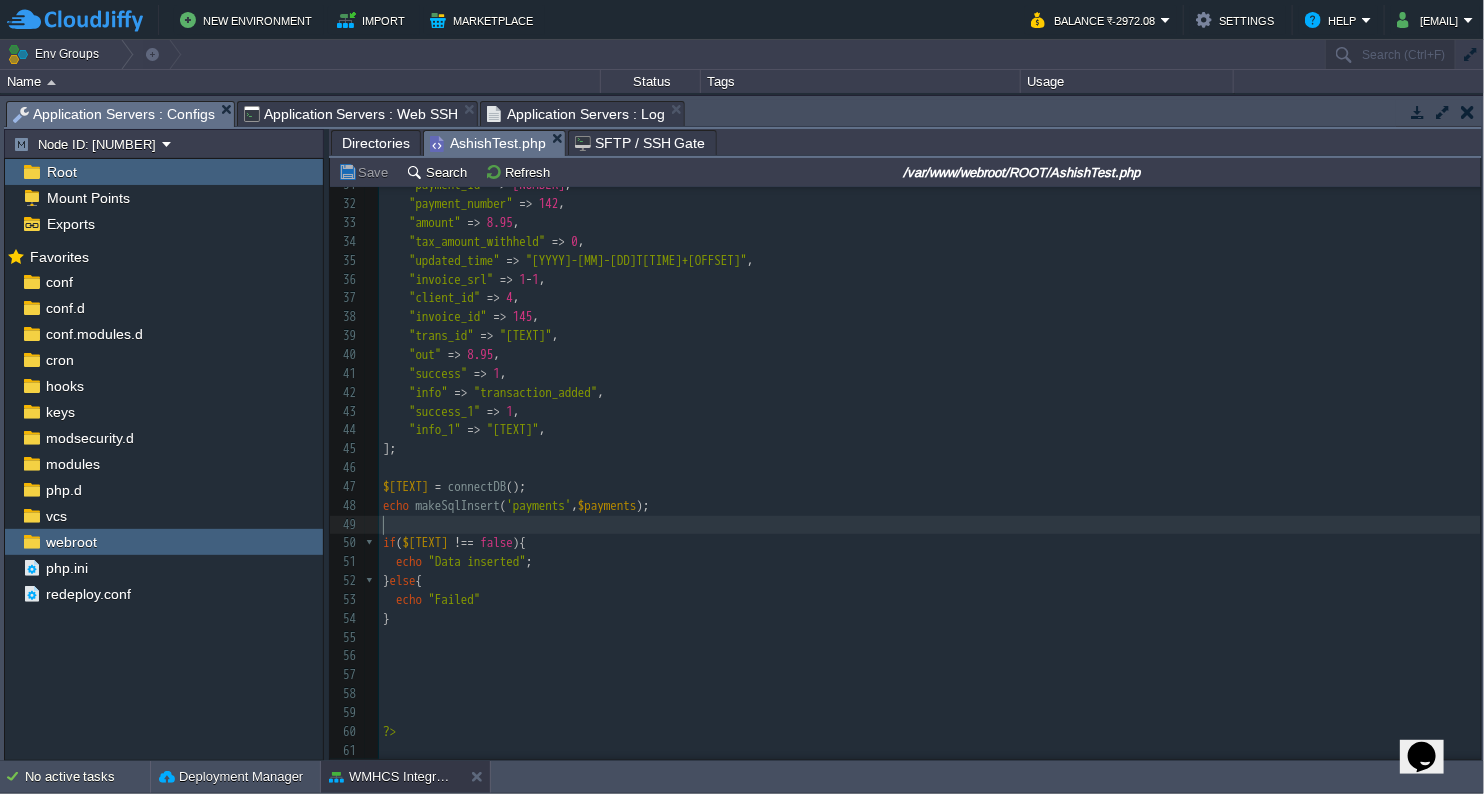click on "​" at bounding box center [930, 525] 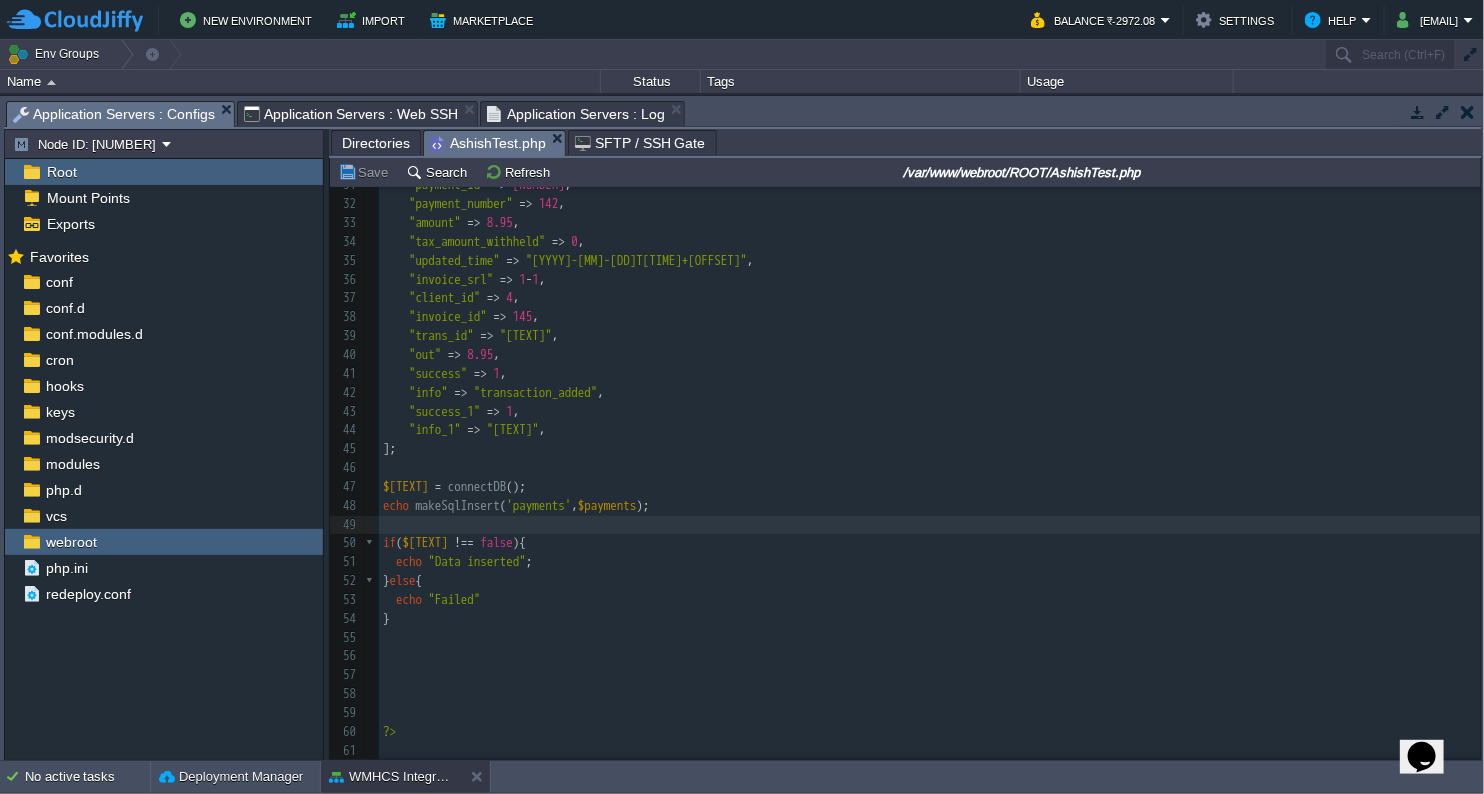 paste on "-" 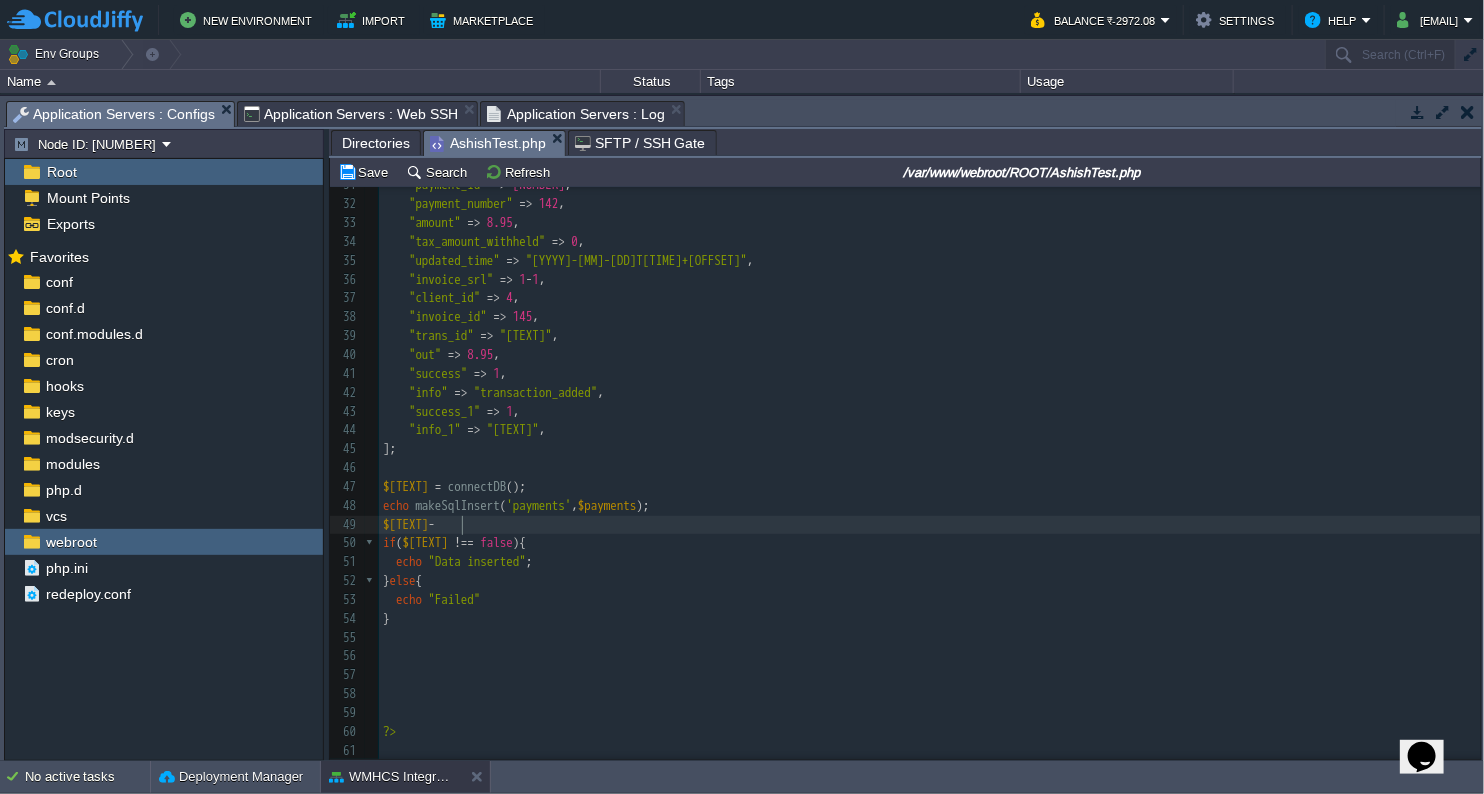 type on "-." 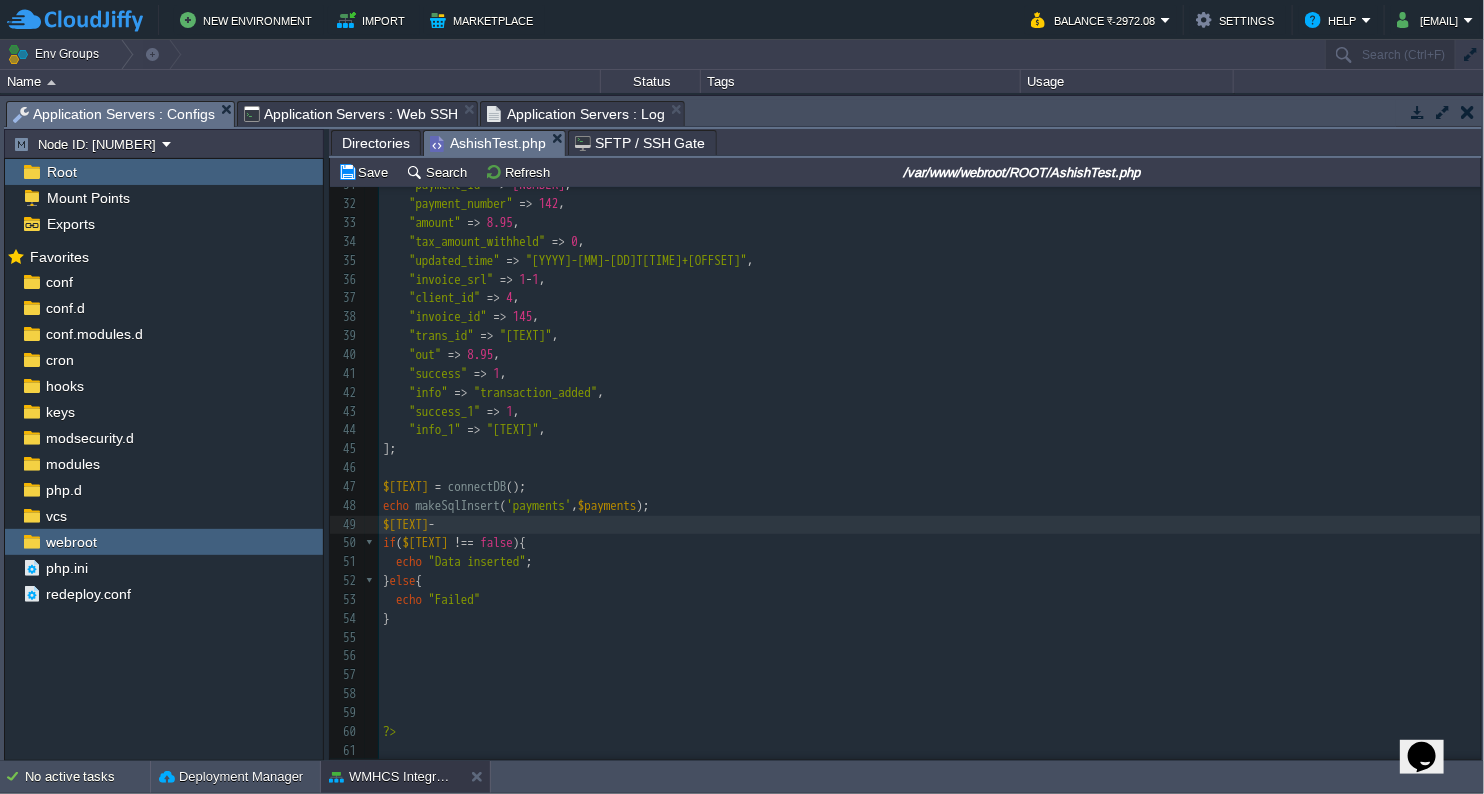 scroll, scrollTop: 6, scrollLeft: 7, axis: both 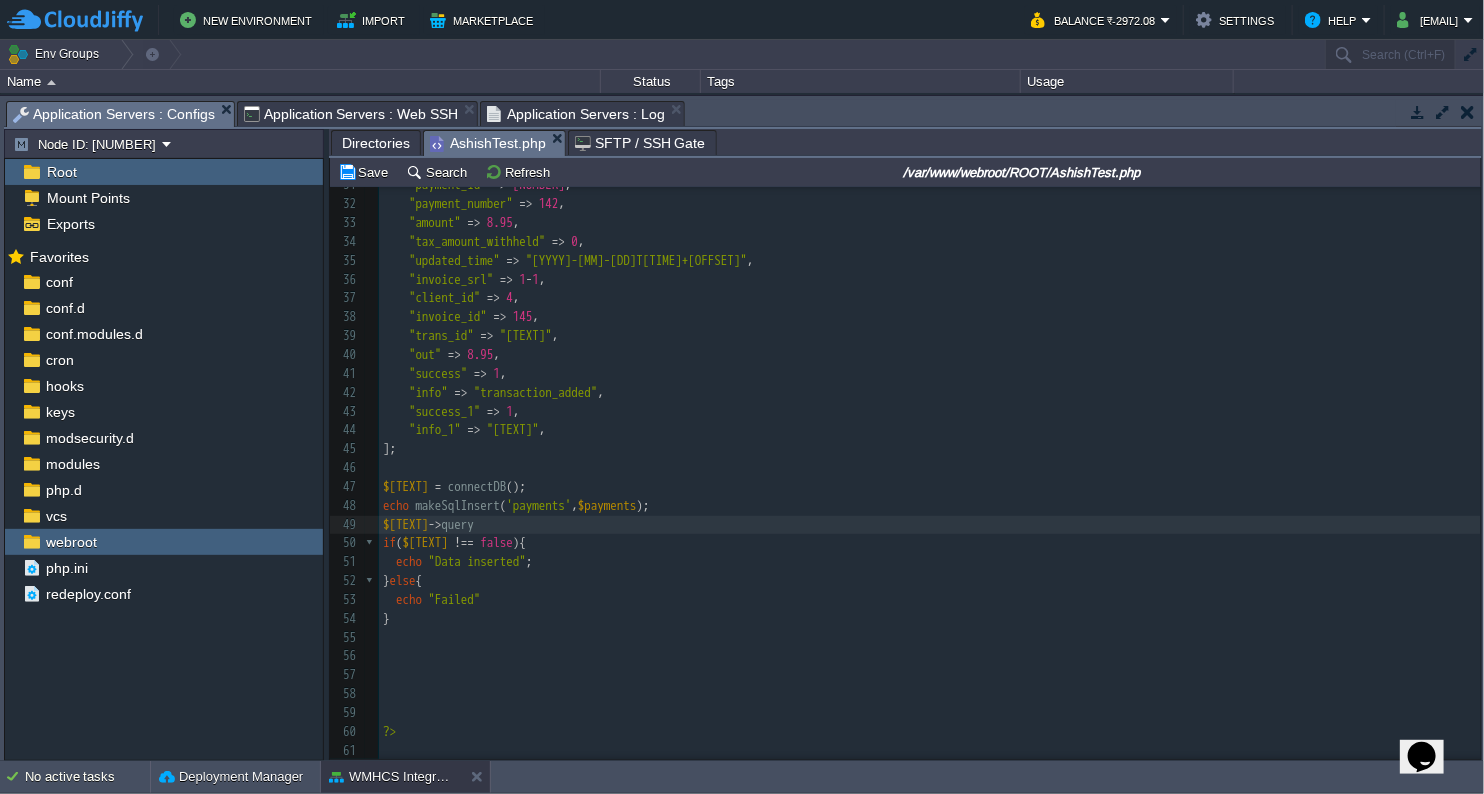 type on ">query(" 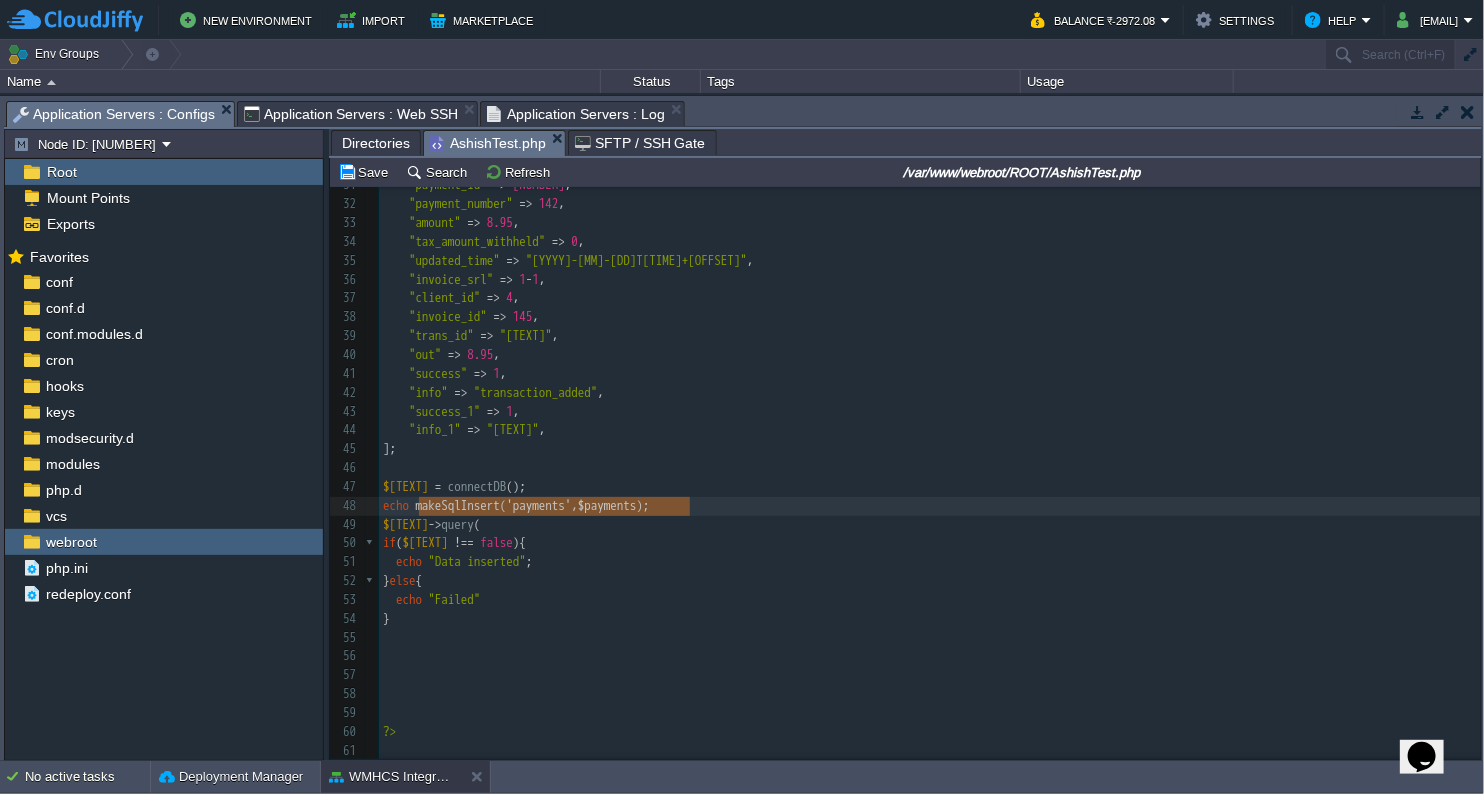 type on "makeSqlInsert('payments' , $payments)" 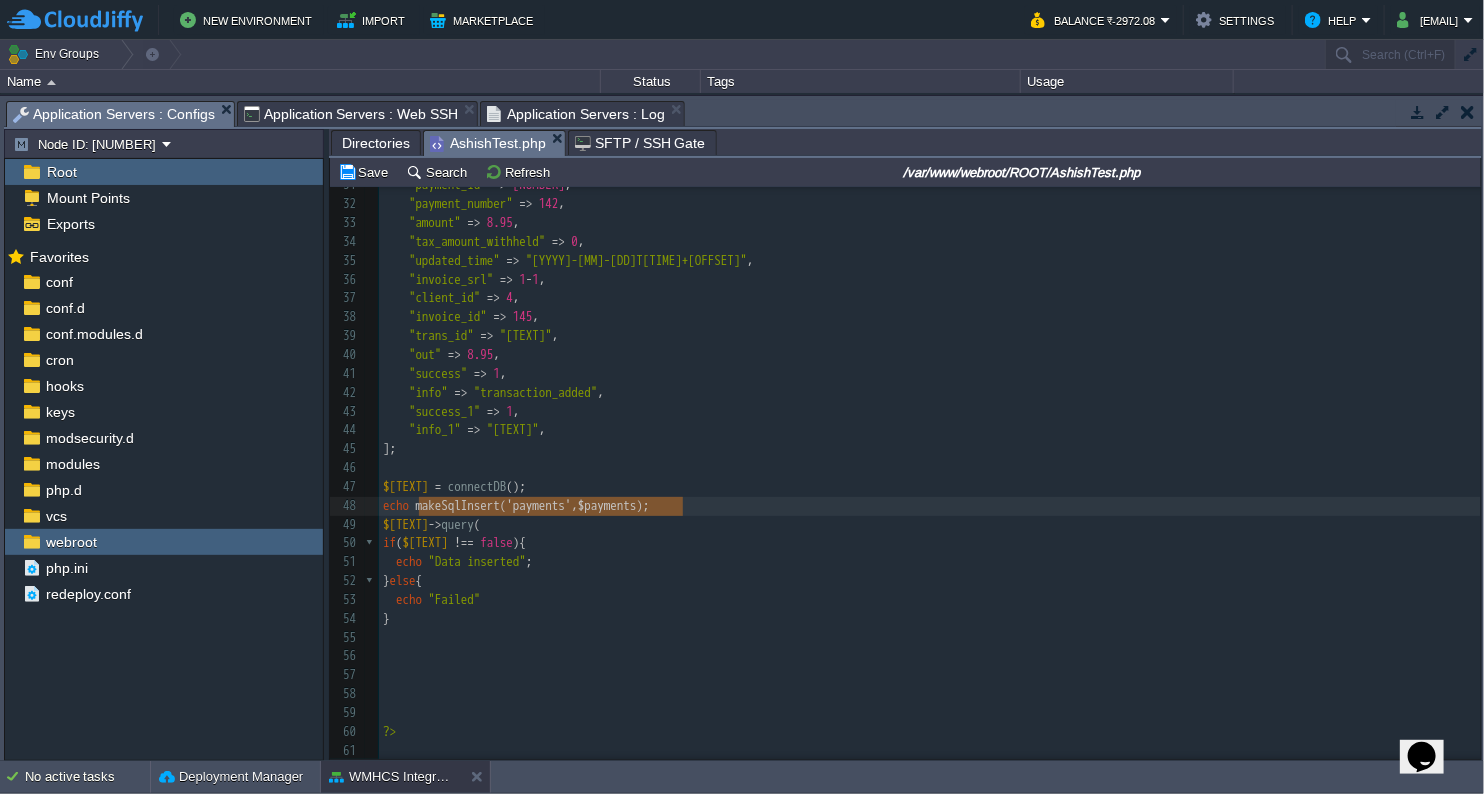 drag, startPoint x: 416, startPoint y: 506, endPoint x: 686, endPoint y: 498, distance: 270.1185 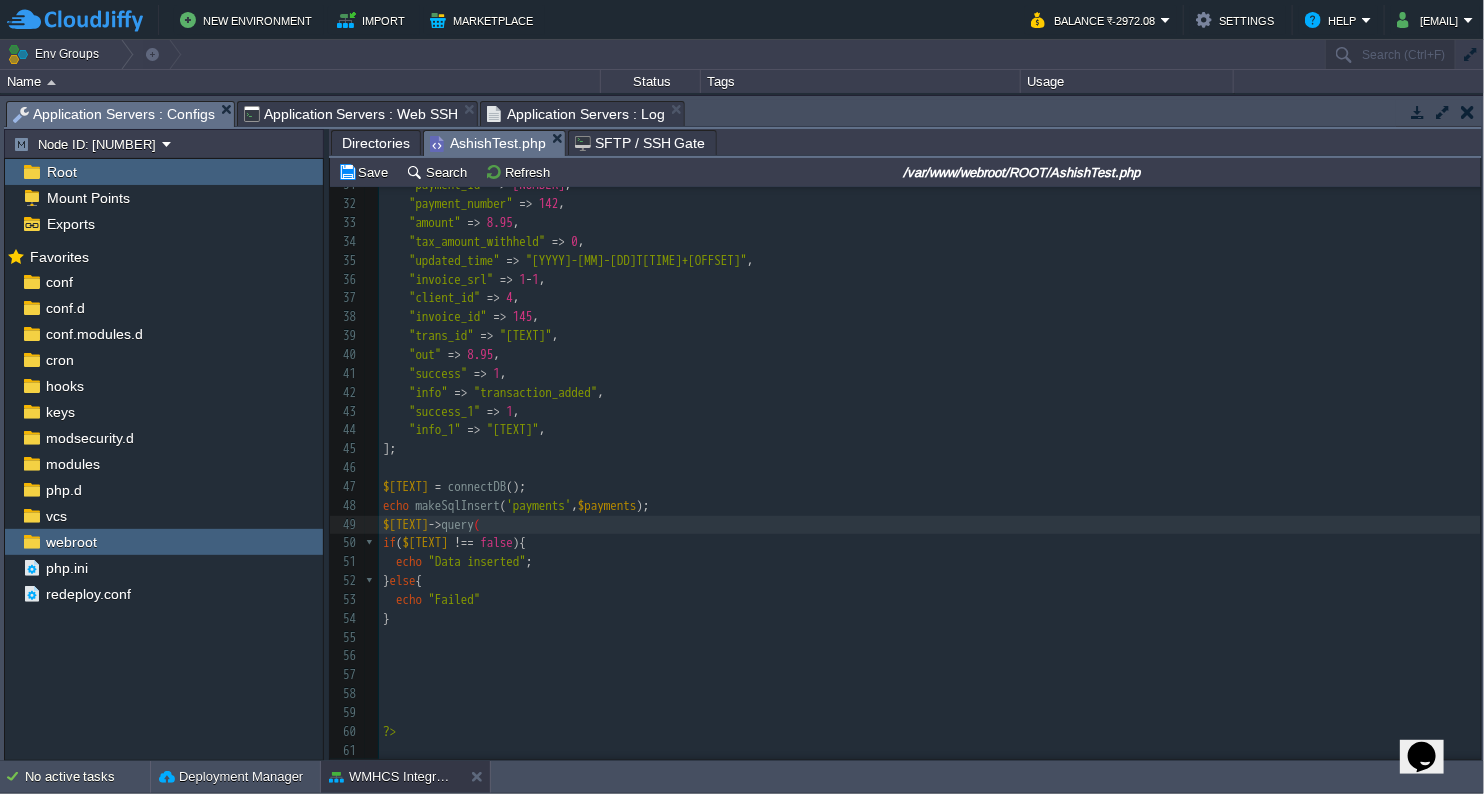 paste on ")" 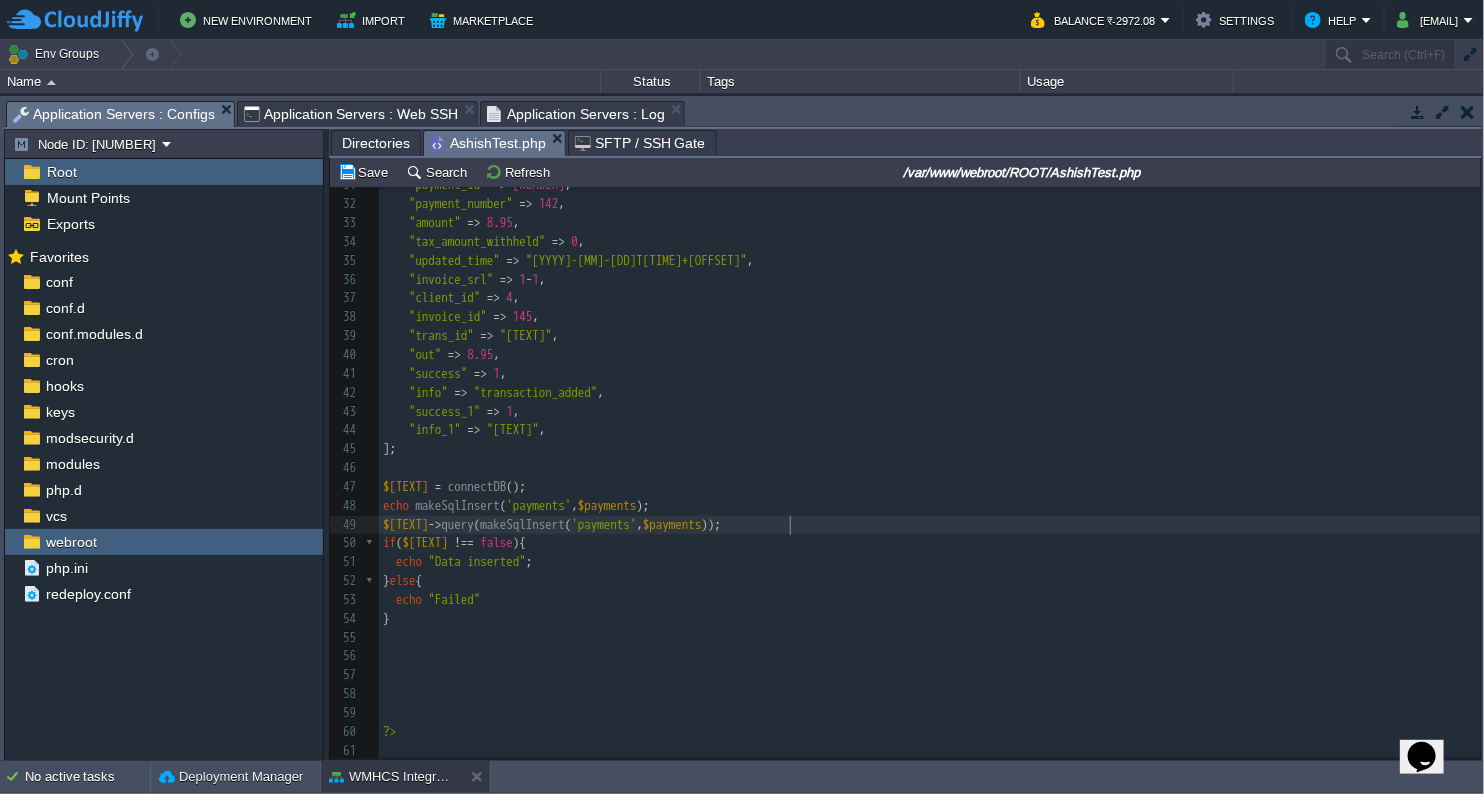 scroll, scrollTop: 6, scrollLeft: 13, axis: both 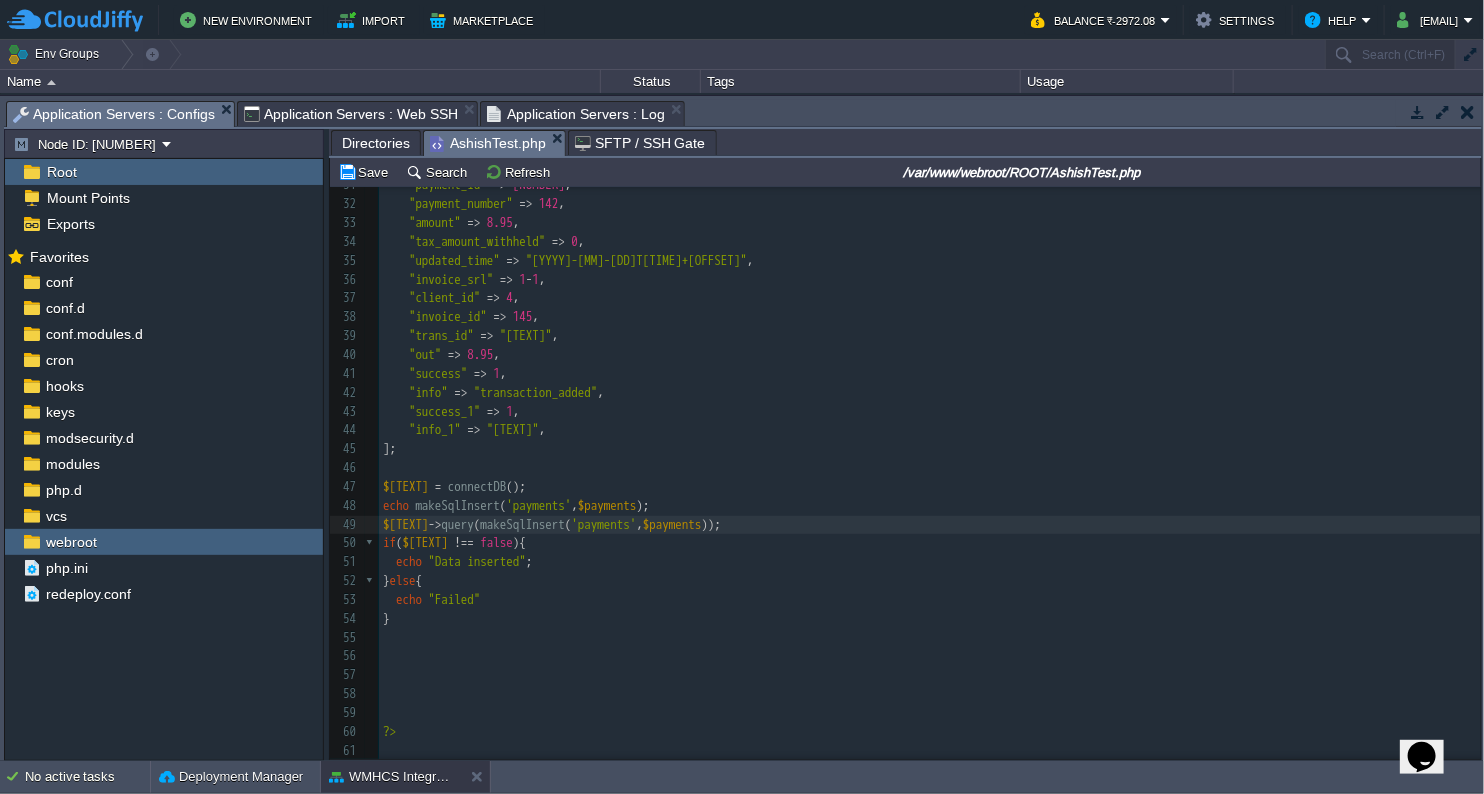 type on ");" 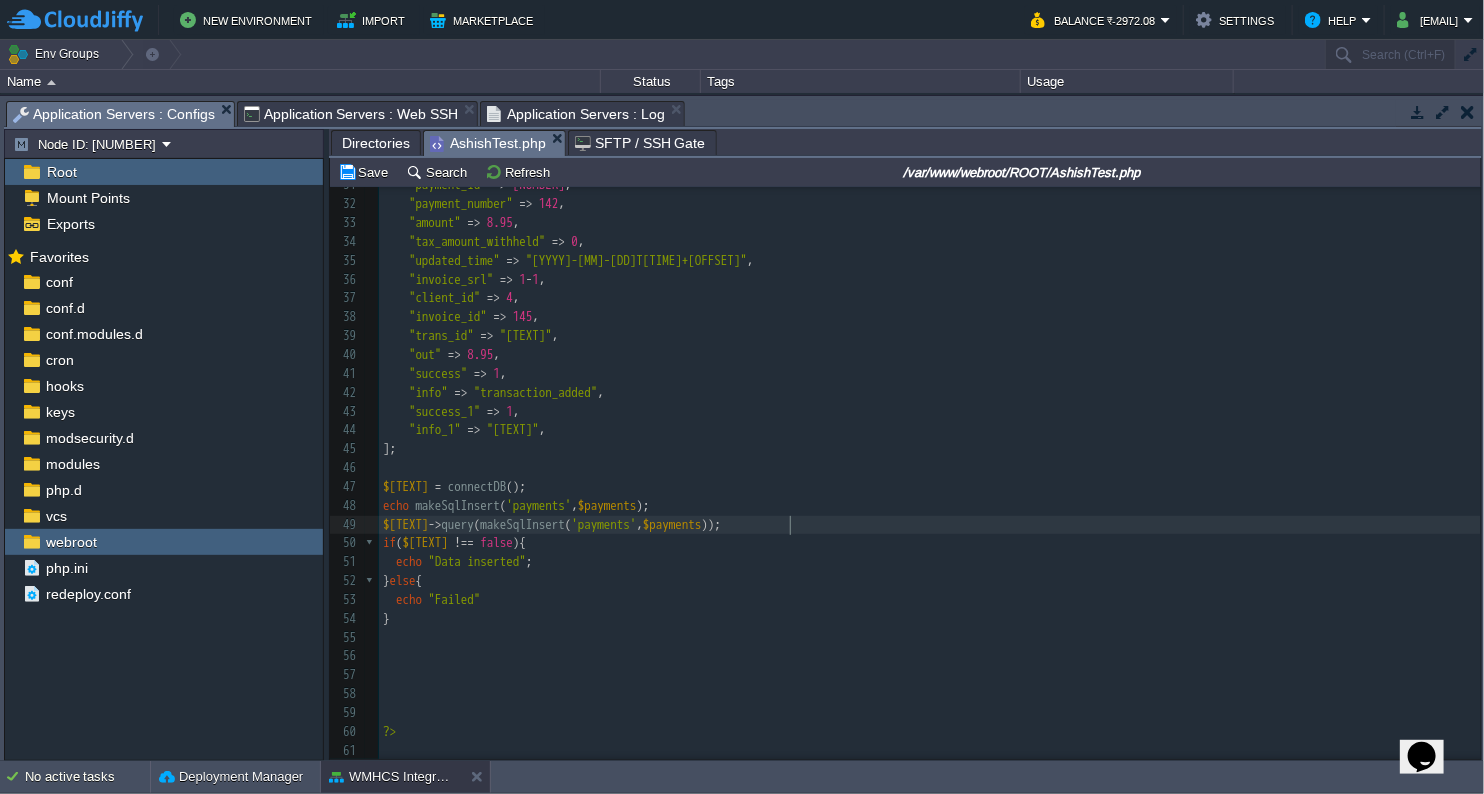 click on "makeSqlInsert('payments' , $payments));" at bounding box center [930, 525] 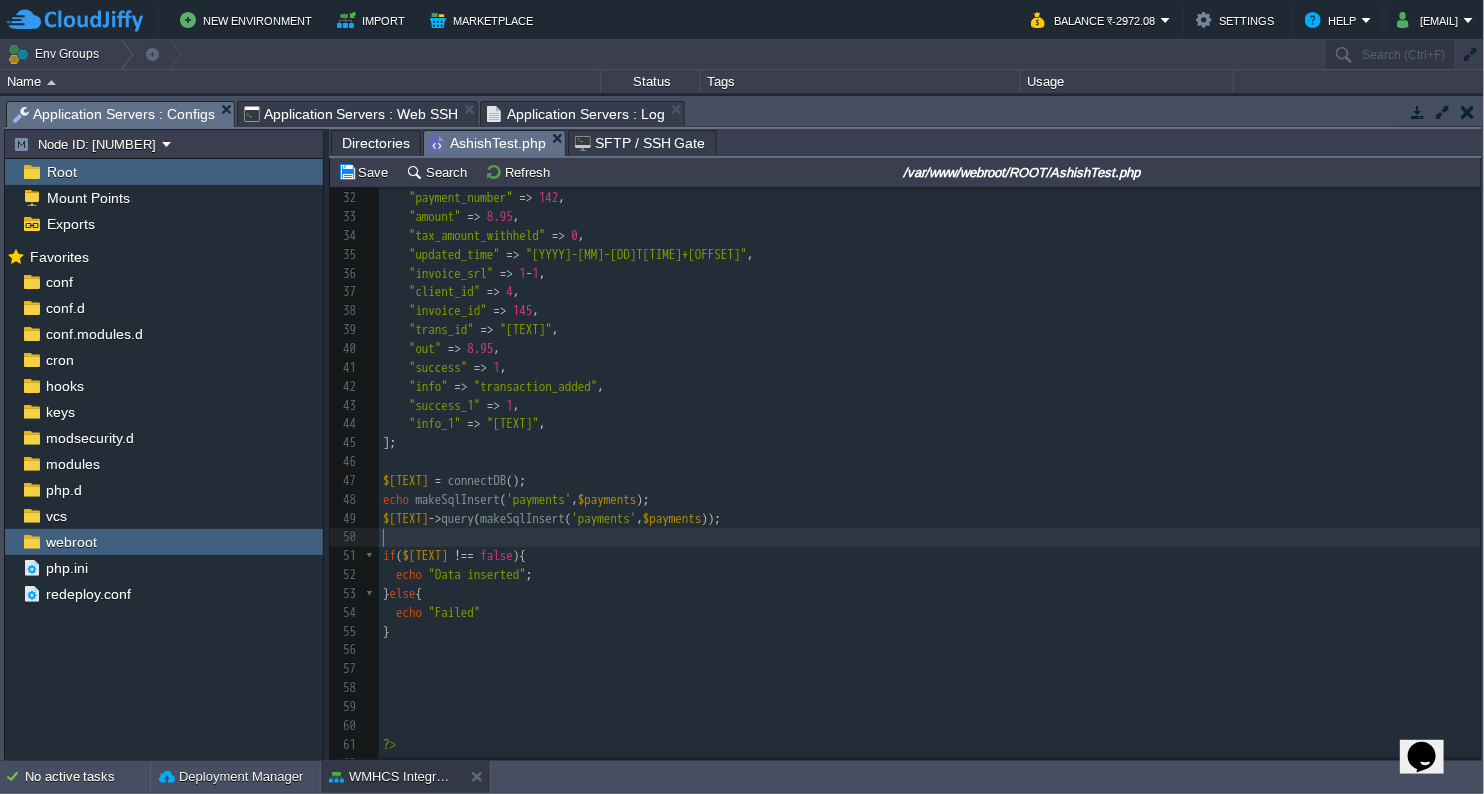 paste on "$[TEXT]" 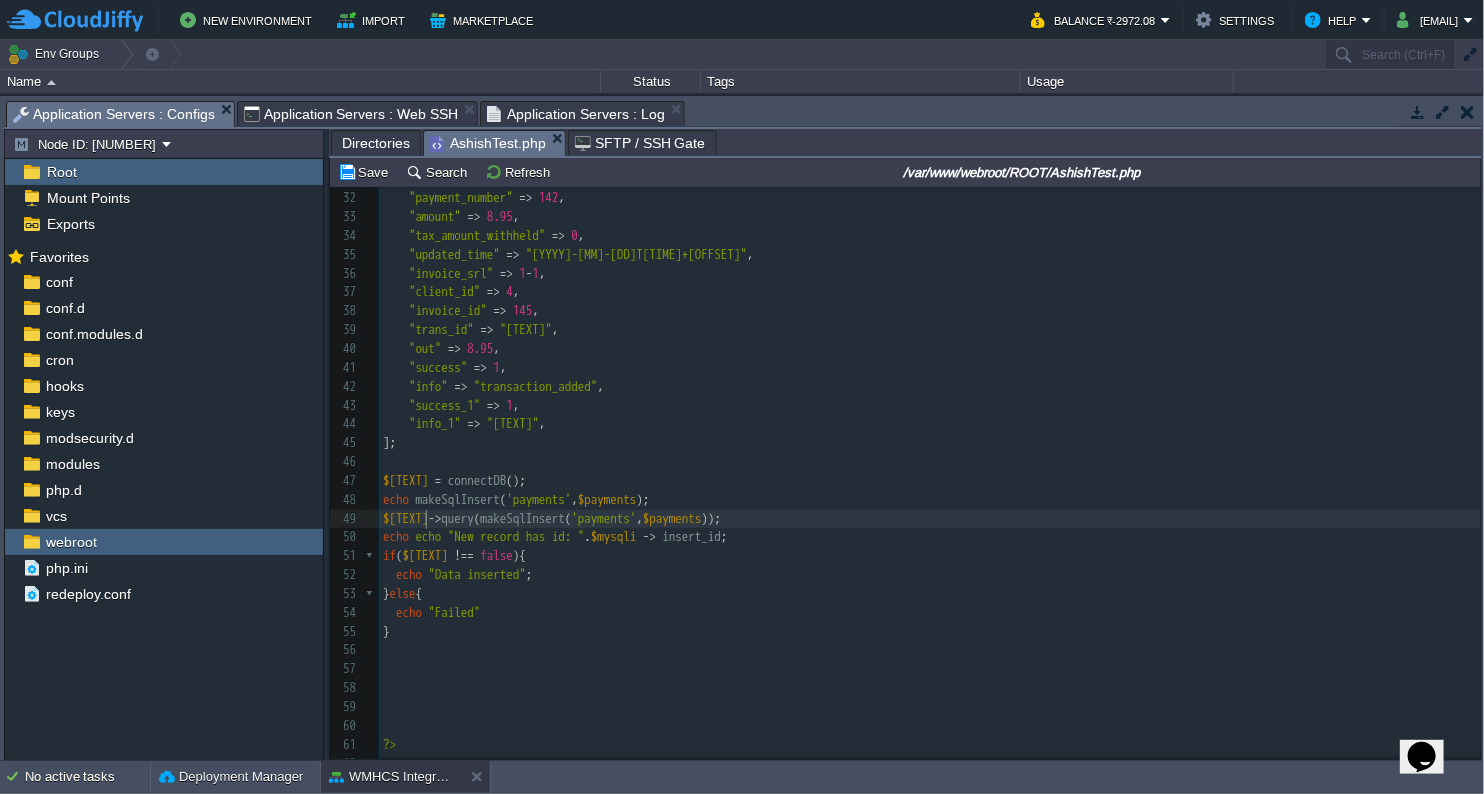 click on "$[TEXT]" at bounding box center (406, 518) 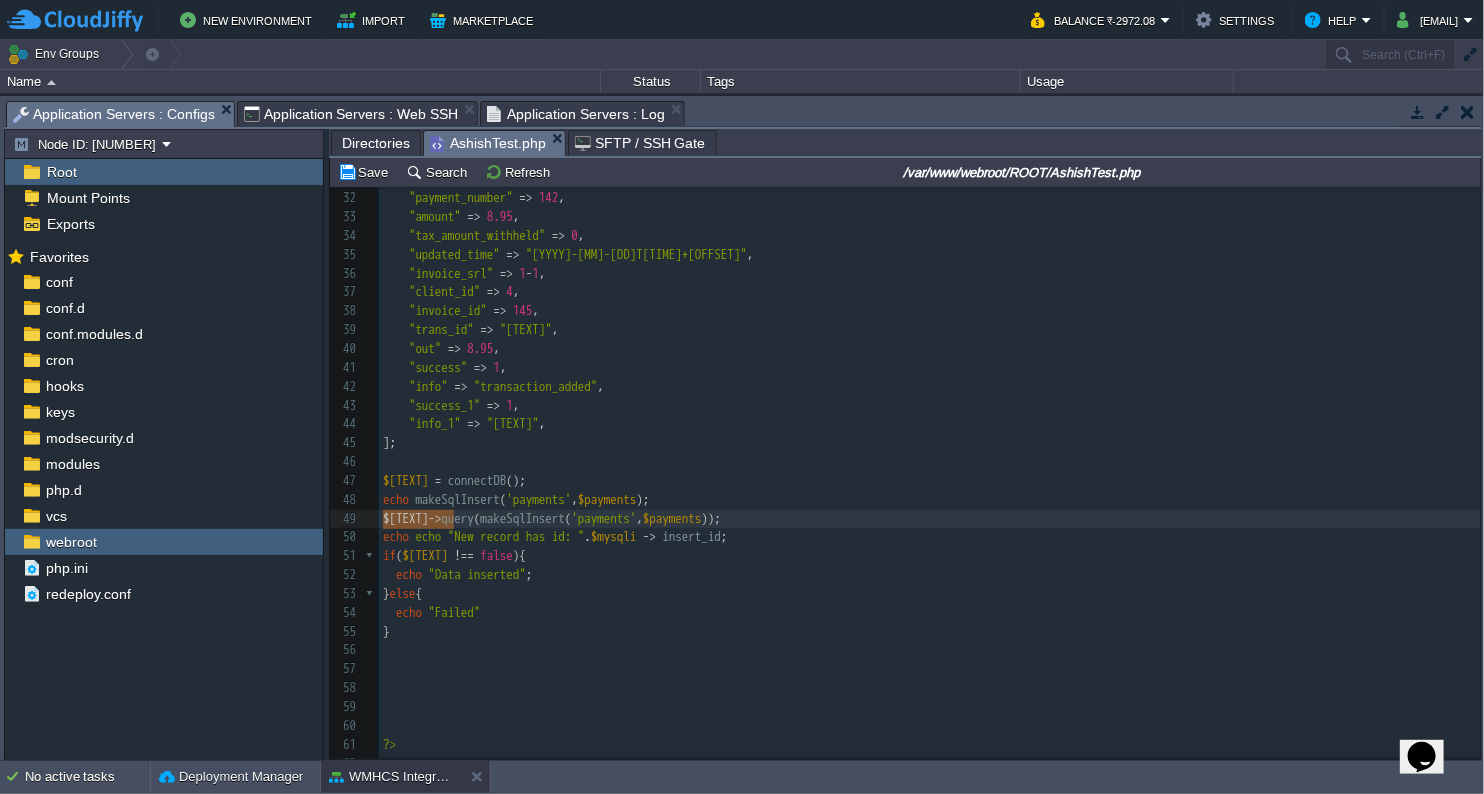 click on "xxxxxxxxxx <php   1 <php 2  3  4 function   connectDB (){ 5       //database configuration 6       $dbServer   =   '[IP_ADDRESS]' ;  //Define database server host 7       $dbUsername   =   '[USERNAME]' ;  //Define database username 8       $dbPassword   =   '[PASSWORD]' ;  //Define database password 9       $dbName   =   '[DB_NAME]' ;  //Define database name 10  11       //connect databse 12       $con   =   mysqli_connect ( $dbServer , $dbUsername , $dbPassword , $dbName ); 13       if ( mysqli_connect_errno ()){ 14          echo   "Failed to connect with MySQL: " . mysqli_connect_error (); 15       } else { 16          return   $con ; 17       } 18   } 19  20  21  22  23 function   makeSqlInsert ( $tableName  ,  $insertData  ){ 24     25     $keys   = "(`" . implode ( "`,`"  ,  array_keys ( $insertData )) . "`)" ; 26     $values   =   "('" . implode ( "','"  ,  array_values ( $insertData )) . "')" ; 27     return    "   insert into"  . $tableName  . "   "  . $keys  . "\n VALUES "  . $values  . "\n" ; 28  } 29  30 $payments   =  [ 31       "payment_id"   =>   [NUMBER] , 32       "payment_number"   =>   [NUMBER] , 33       "amount"   =>   [PRICE] , 34       "tax_amount_withheld"   =>   [NUMBER] , 35       "updated_time"   =>   "[YYYY]-[MM]-[DD]T[TIME]+[OFFSET]" , 36       "invoice_srl"   =>   [NUMBER] - [NUMBER] , 37       "client_id"   =>   [NUMBER] , 38       "invoice_id"   =>   [NUMBER] , 39       "trans_id"   =>   "[TEXT]" , 40       "out"   =>   [PRICE] , 41       "success"   =>   [NUMBER] , 42       "info"   =>   "[TEXT]" , 43       "success_1"   =>   [NUMBER] , 44       "info_1"   =>   "[TEXT]" , 45  ]; 46  47 $connectDB   =   connectDB (); 48 echo   (  ,  );" at bounding box center [930, 377] 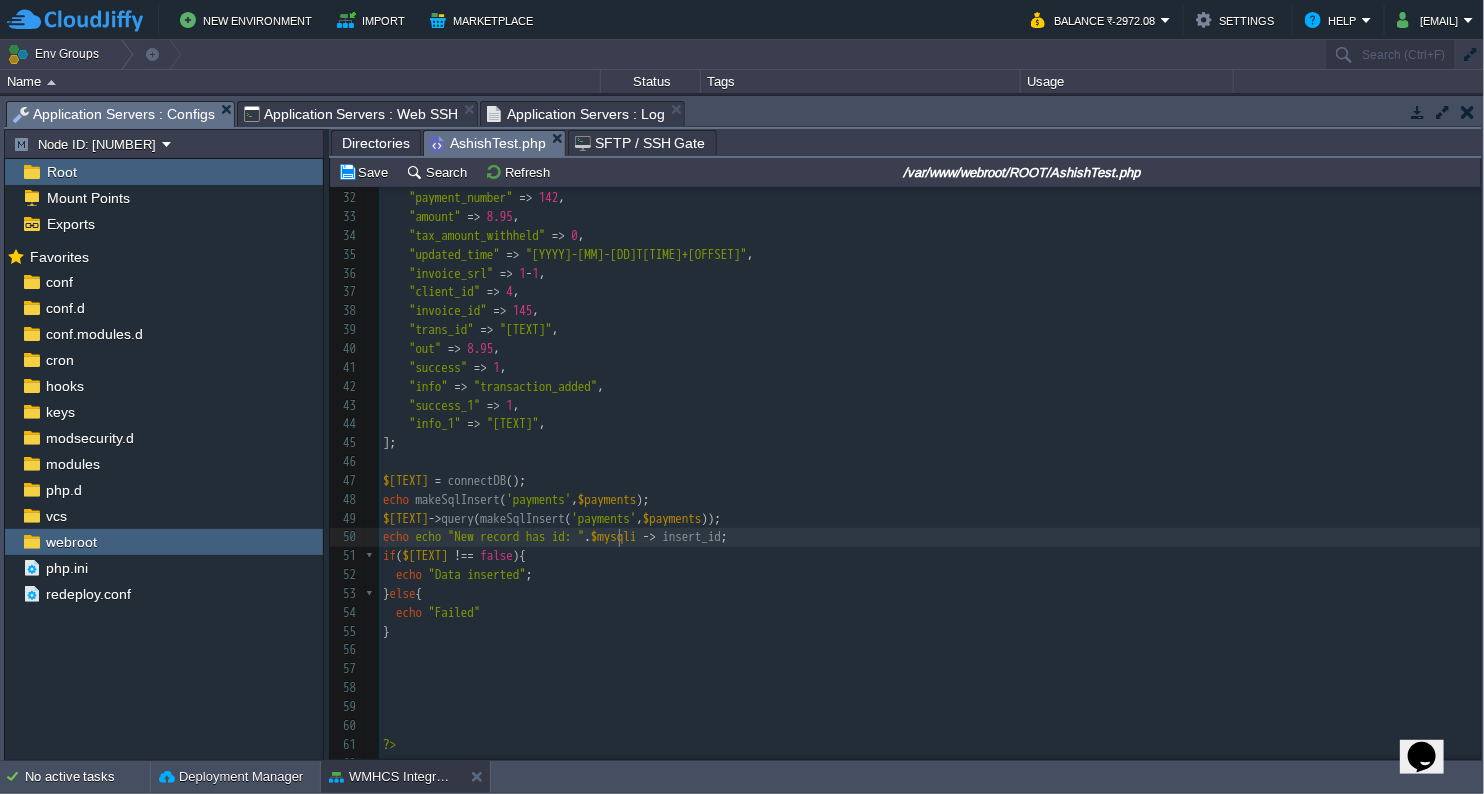 type on "$mysqli" 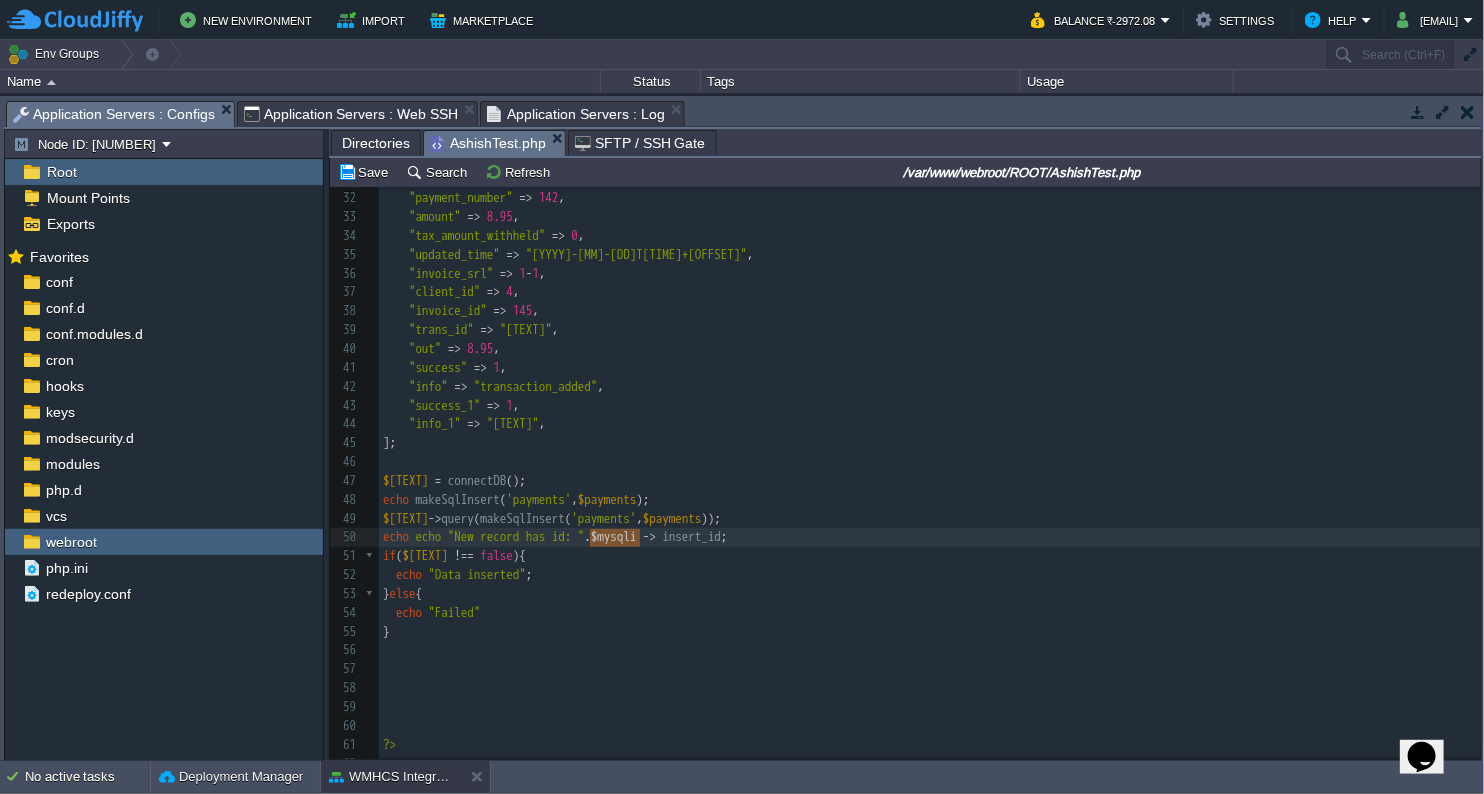 paste 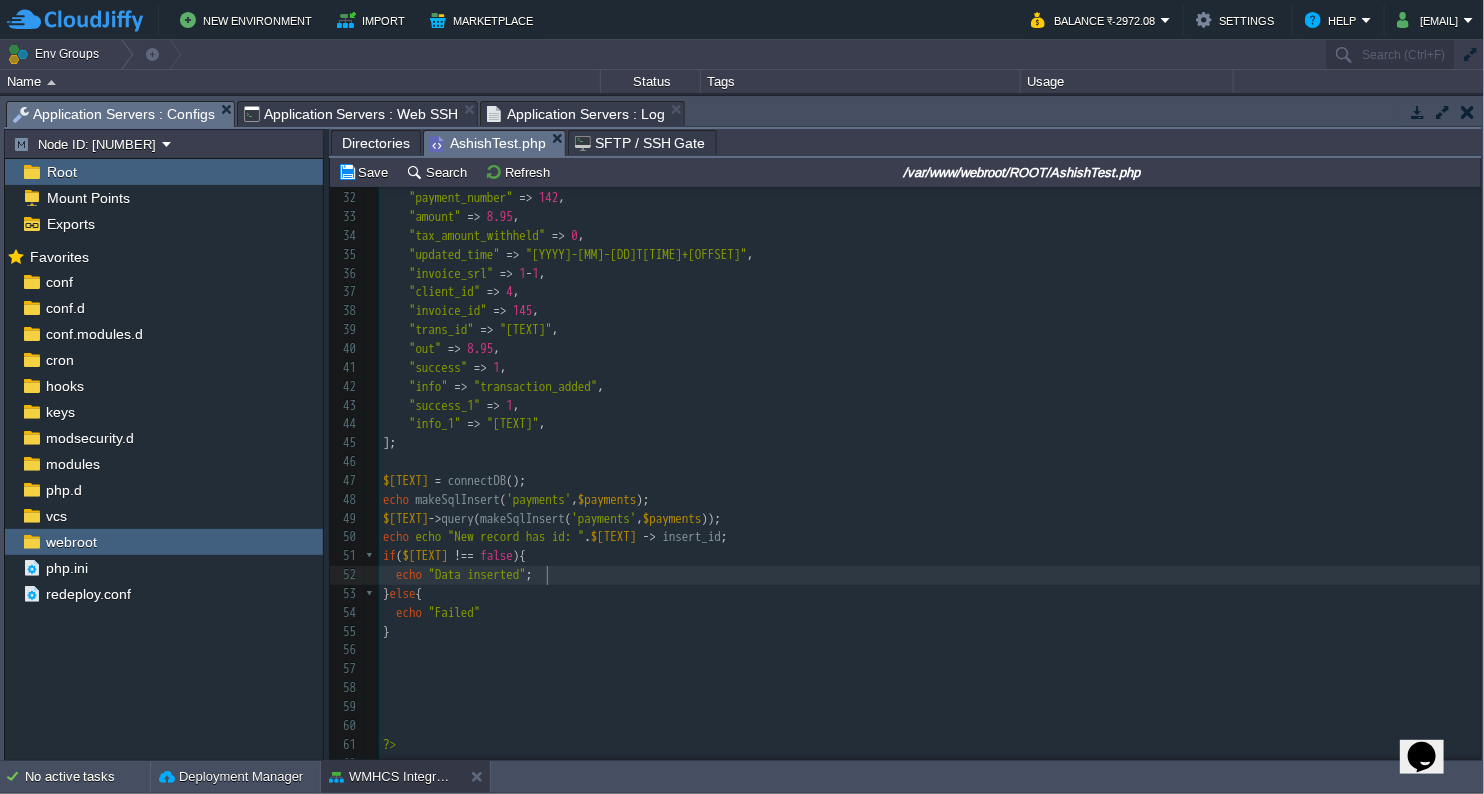 click on "echo   "Data inserted" ;" at bounding box center [930, 575] 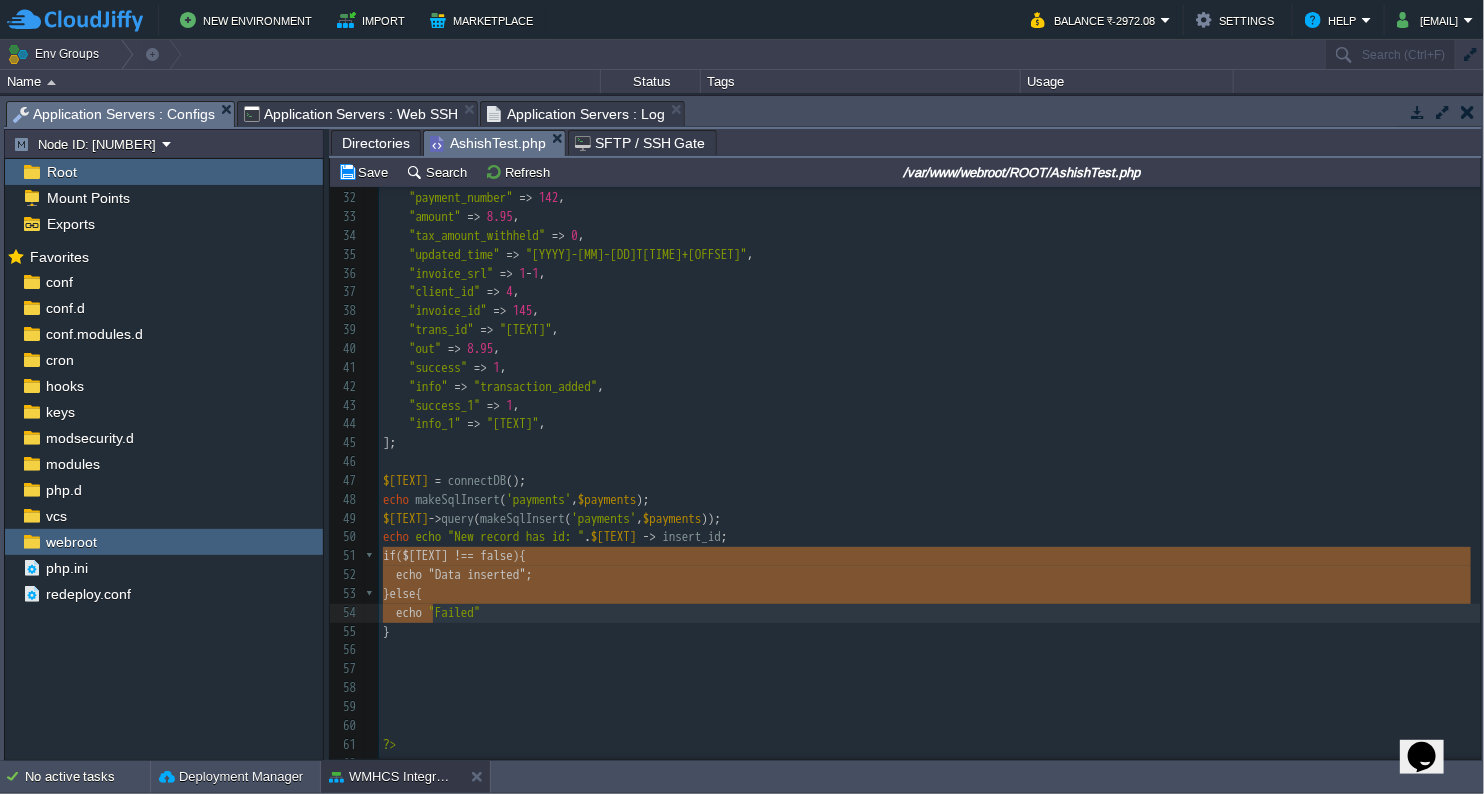 drag, startPoint x: 386, startPoint y: 558, endPoint x: 429, endPoint y: 615, distance: 71.40028 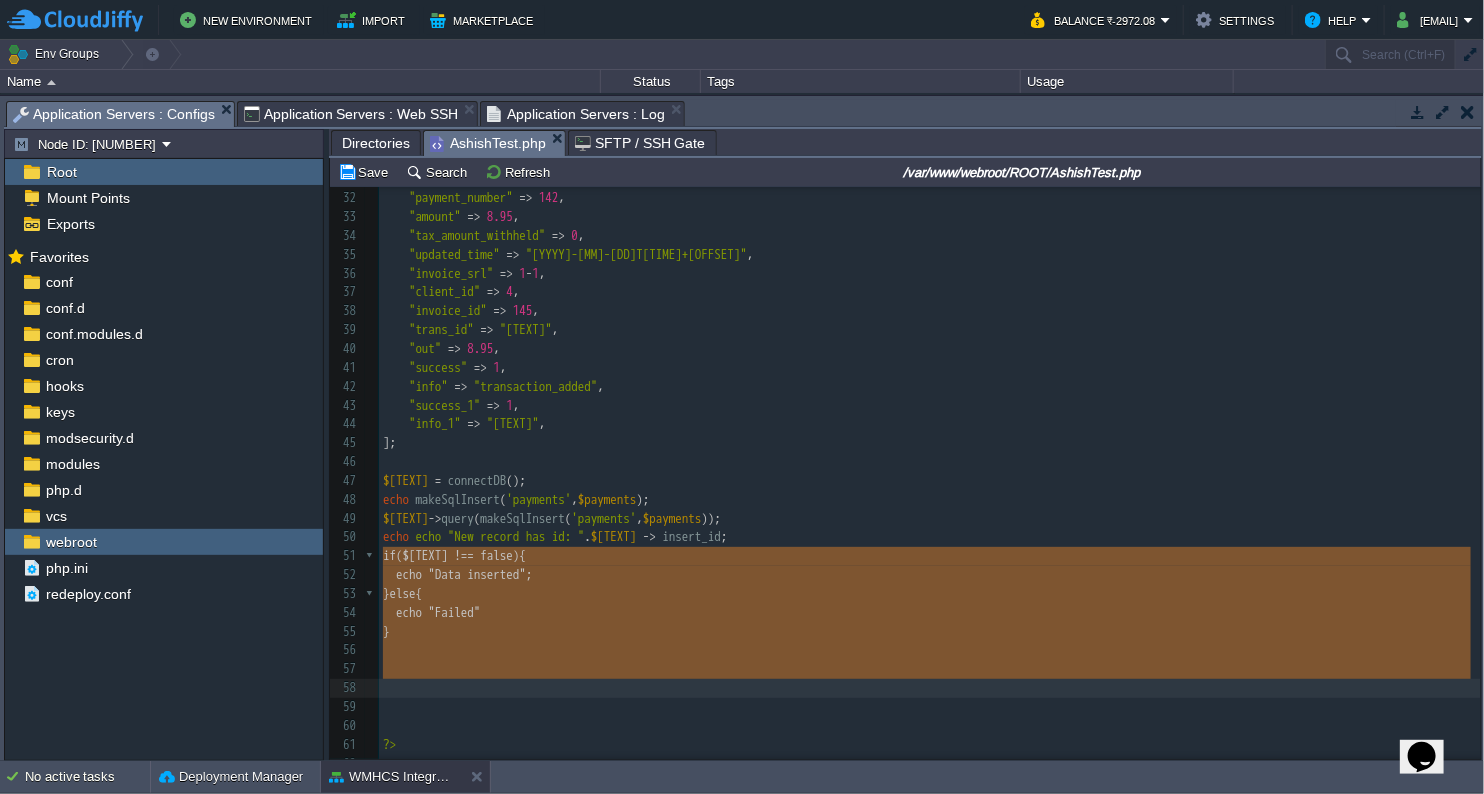 type on "if($connectDB !== false){
echo "Data inserted";
} else {
echo "Failed"
}" 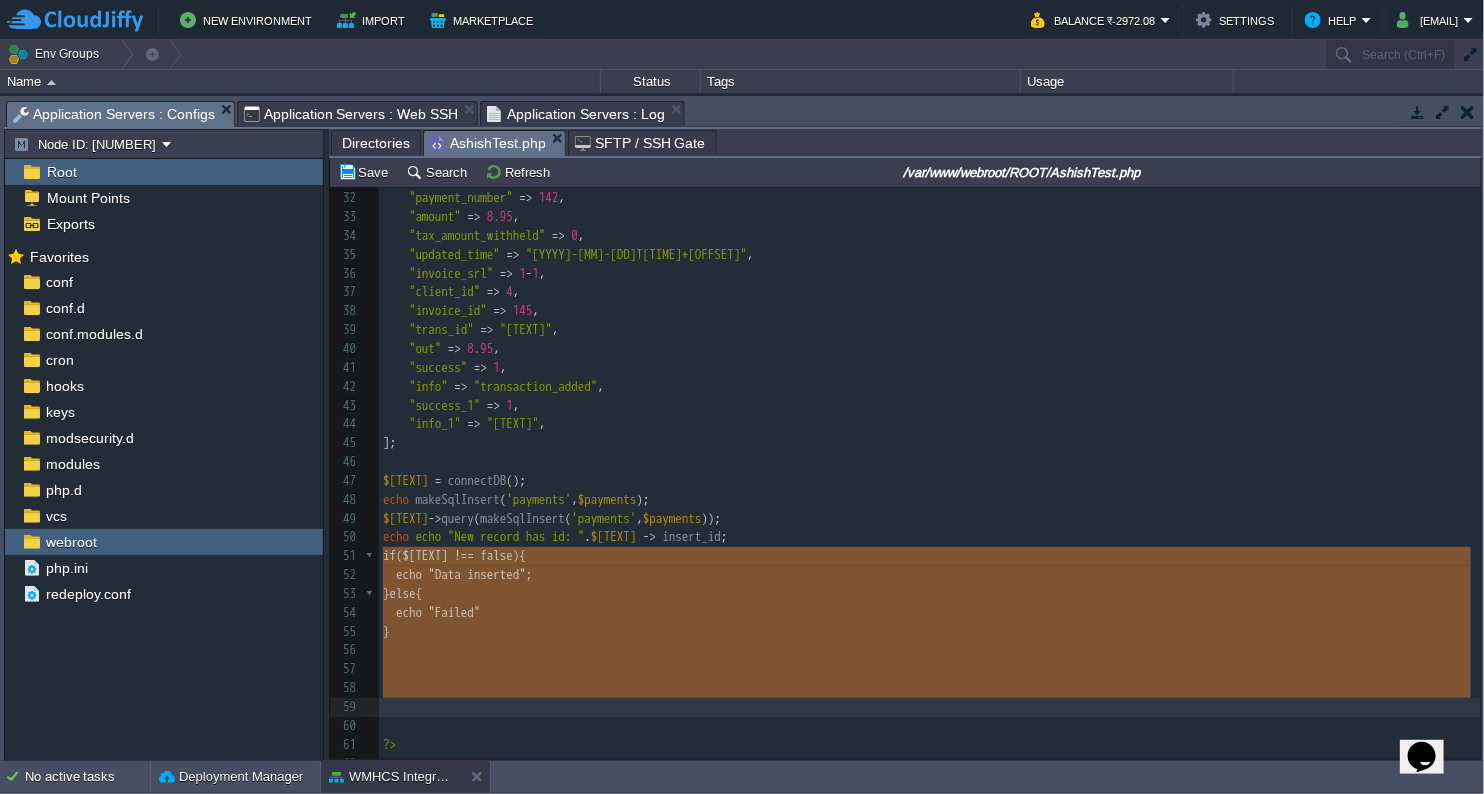 type 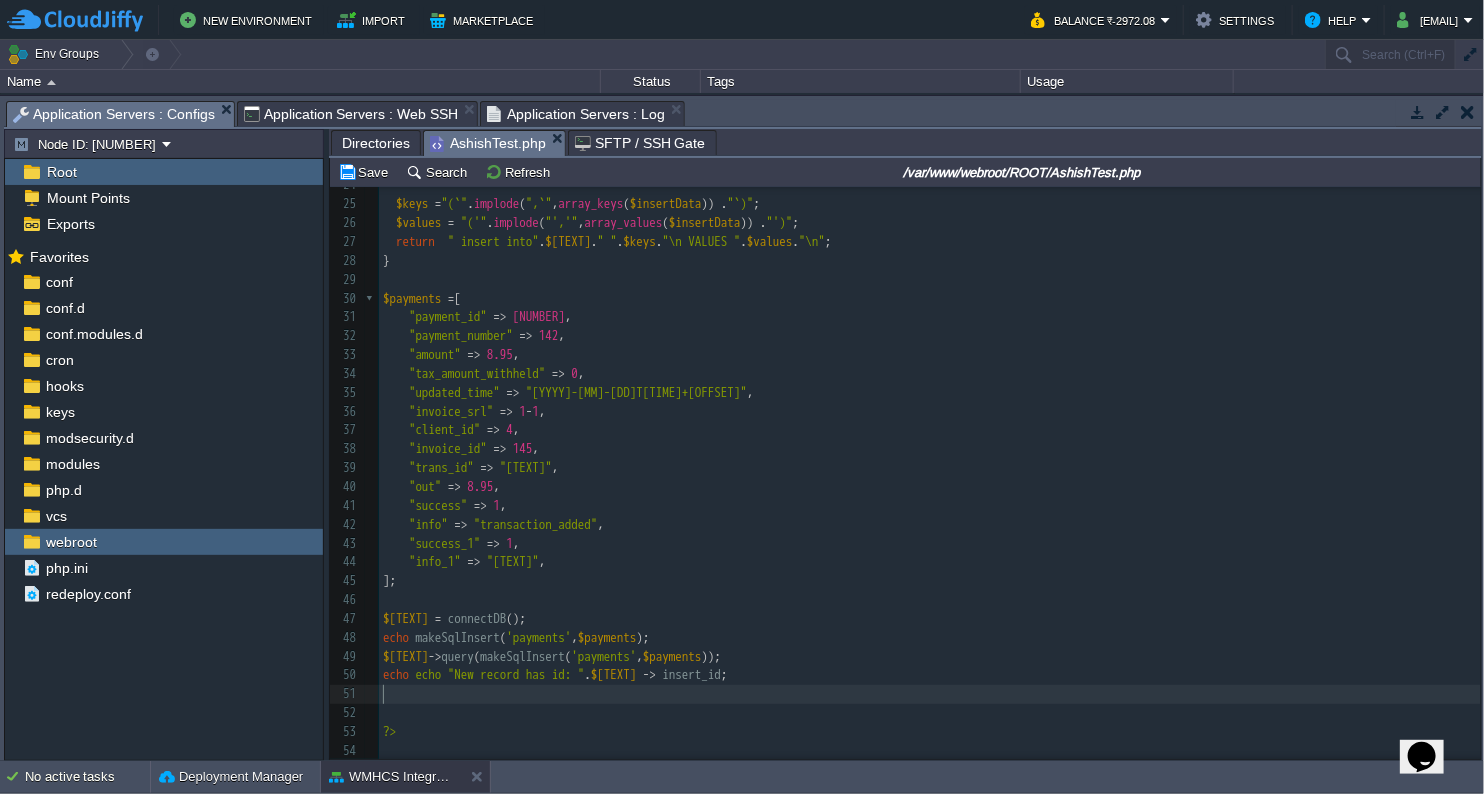 scroll, scrollTop: 454, scrollLeft: 0, axis: vertical 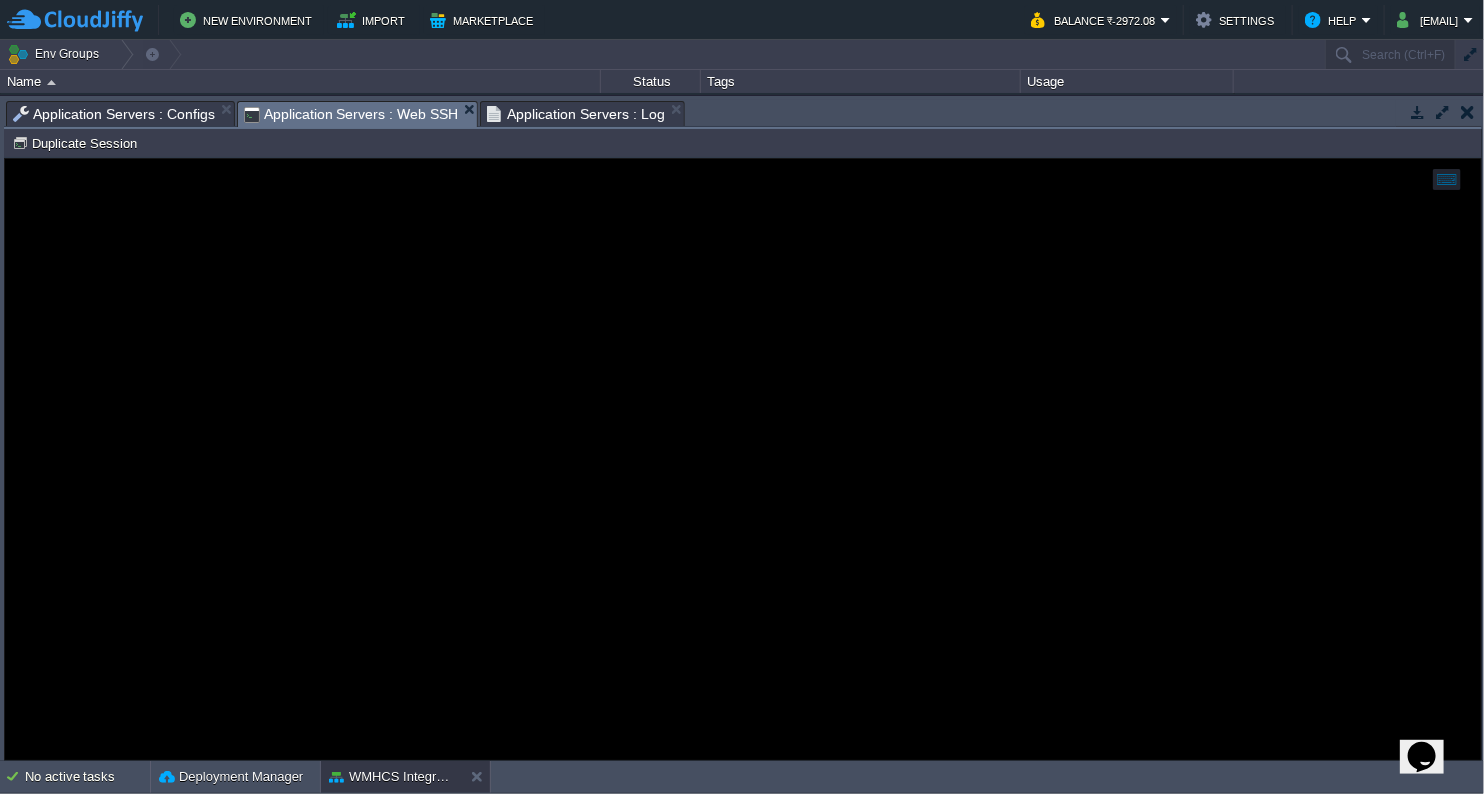 click on "Application Servers : Web SSH" at bounding box center [351, 114] 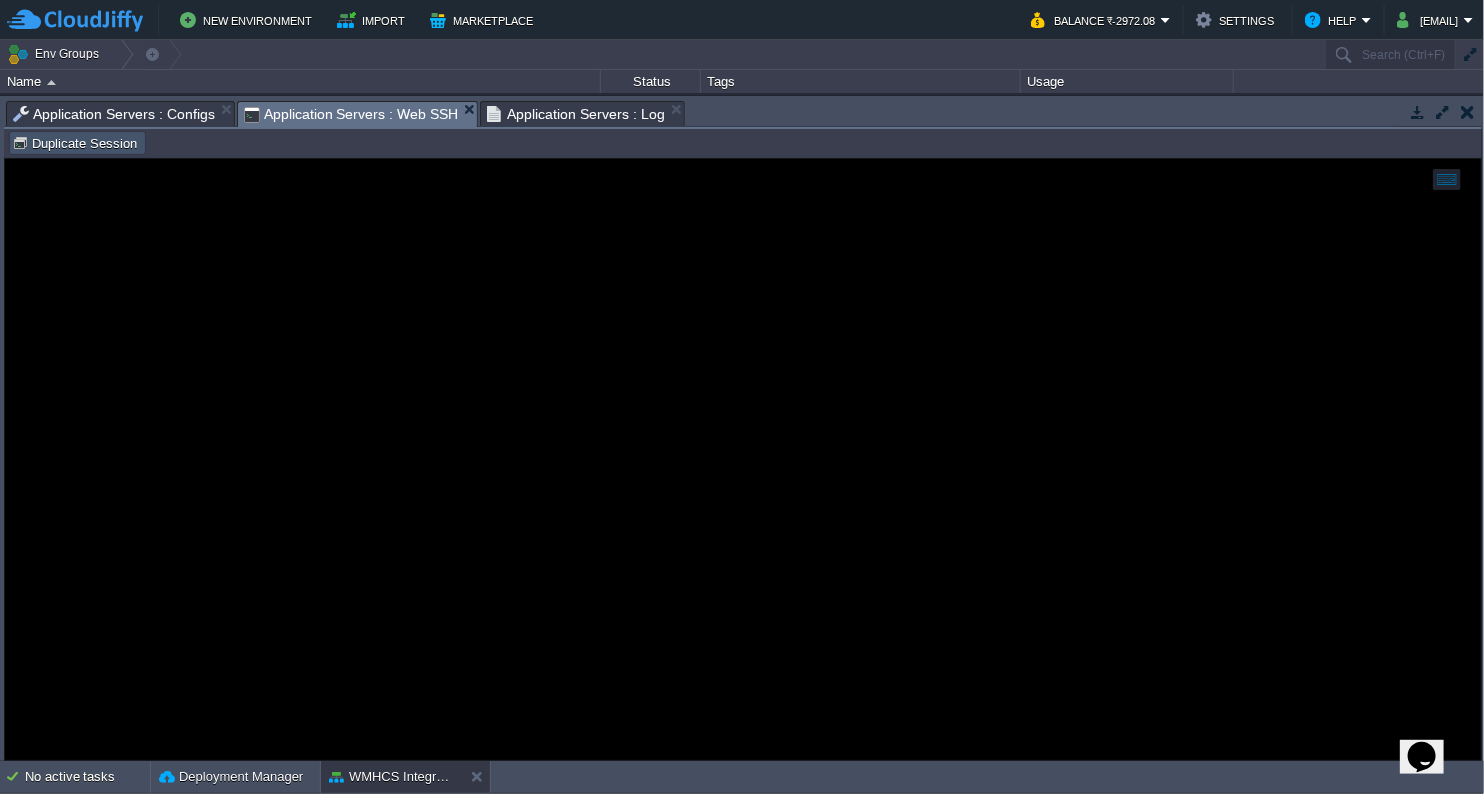 click on "Duplicate Session" at bounding box center [77, 143] 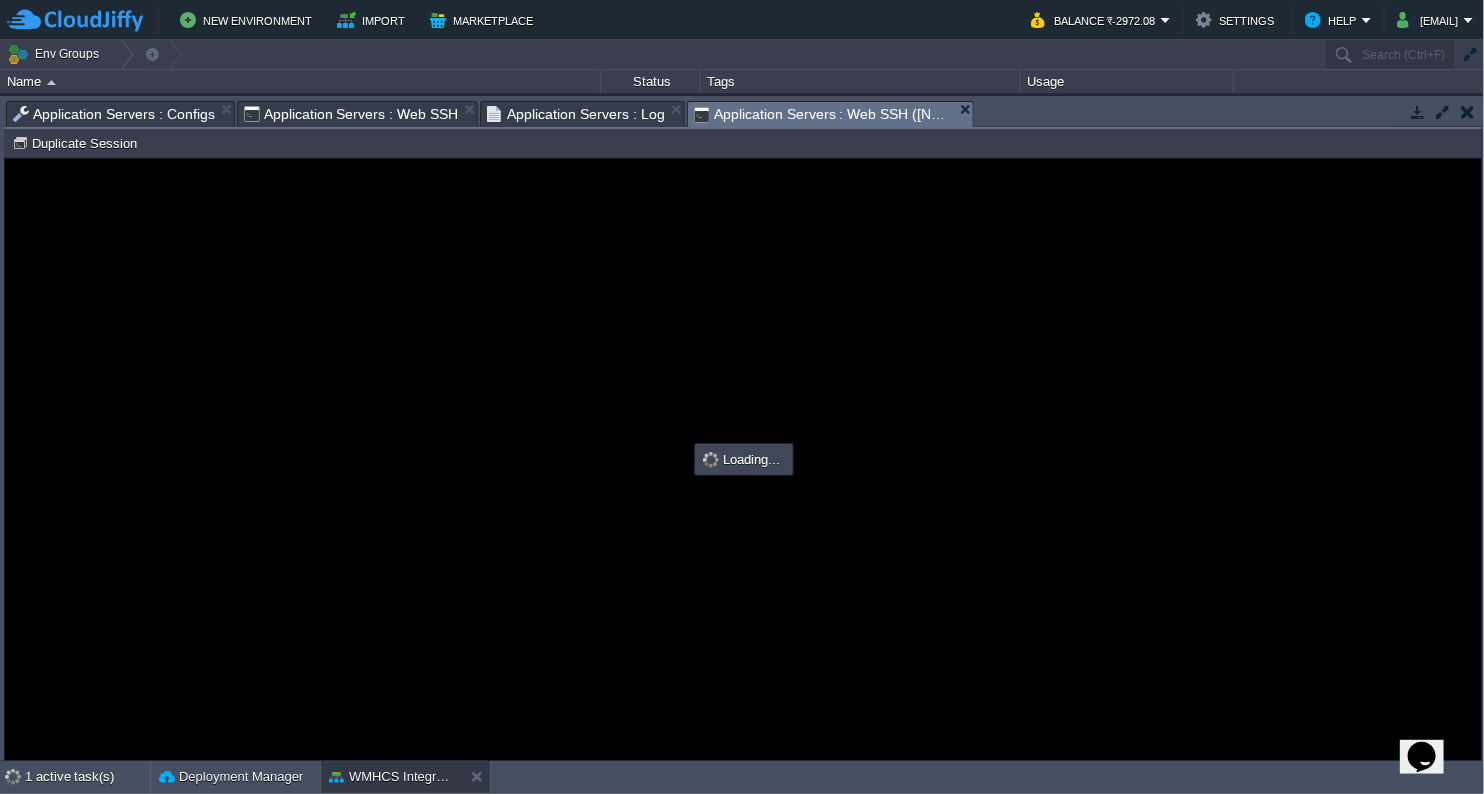 scroll, scrollTop: 0, scrollLeft: 0, axis: both 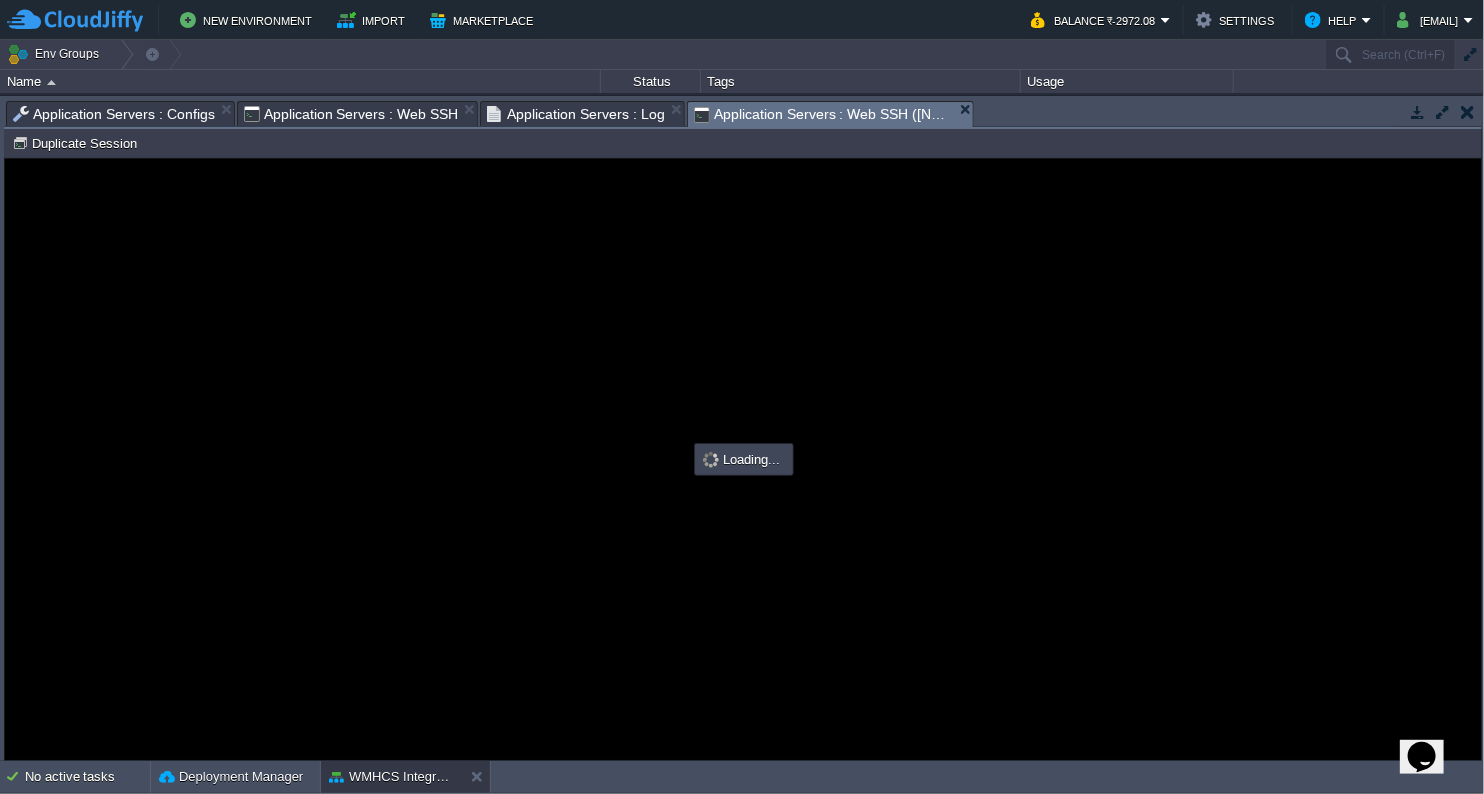 type on "#000000" 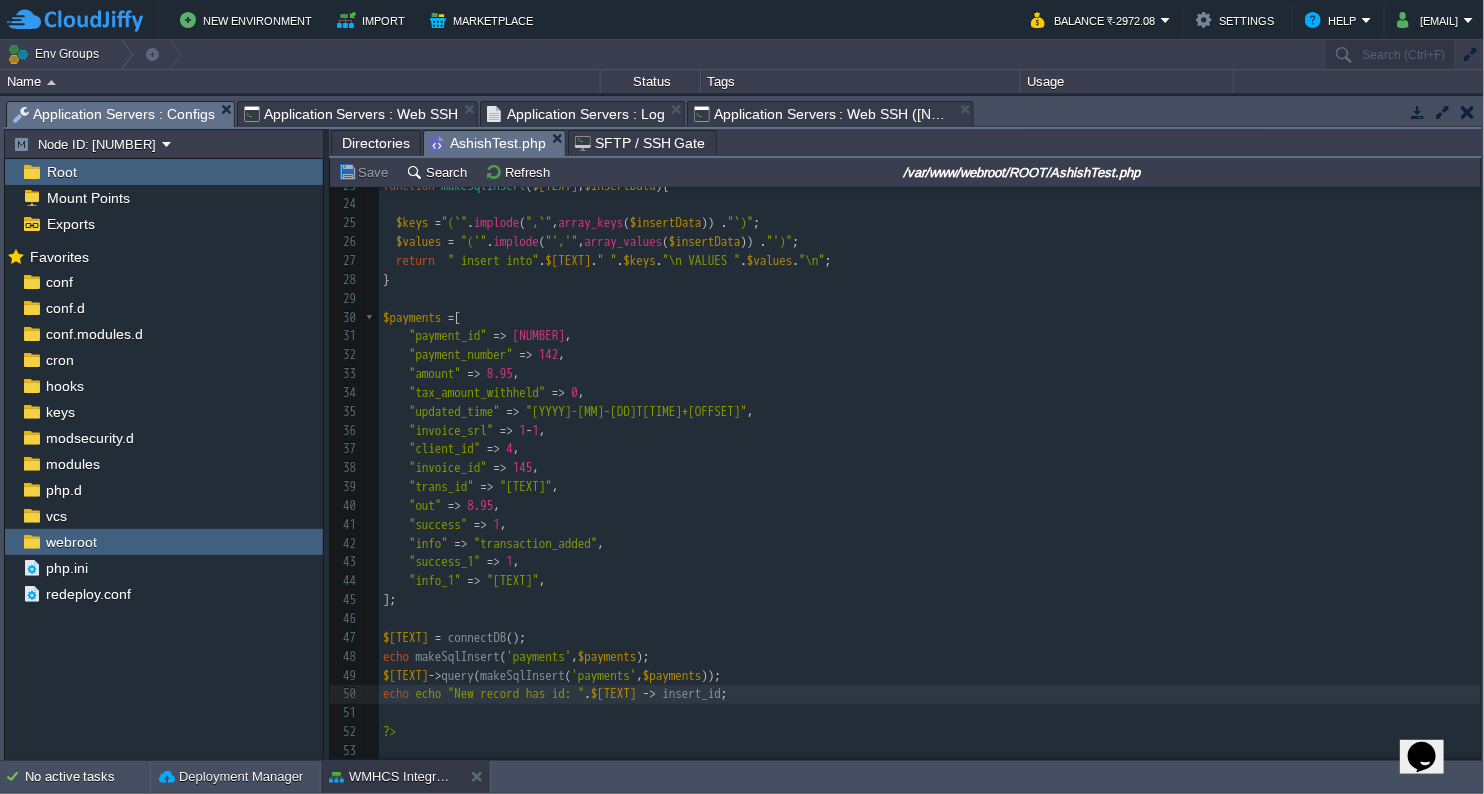 click on "Application Servers : Configs" at bounding box center (114, 114) 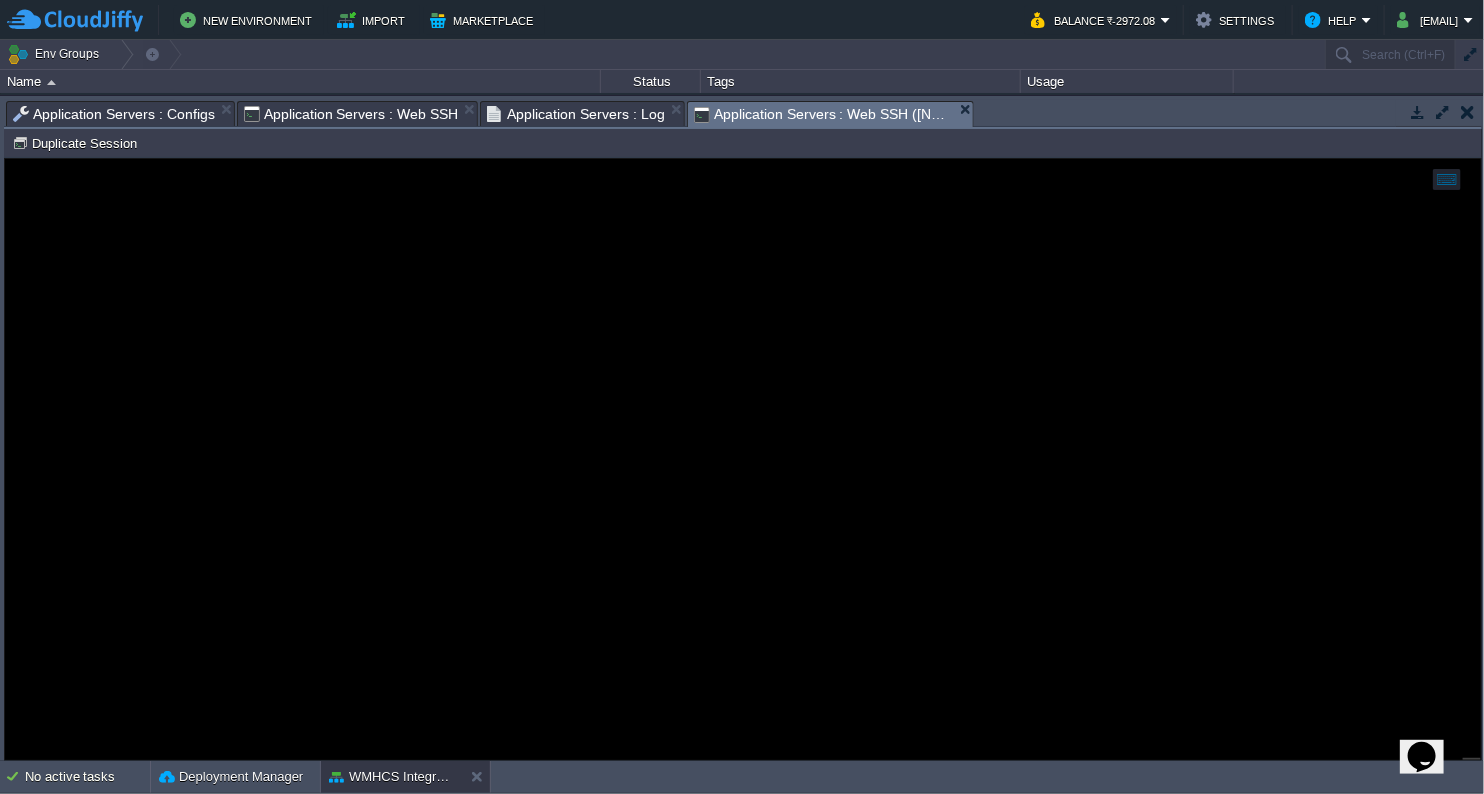 click on "Application Servers : Web SSH ([NUMBER])" at bounding box center [824, 114] 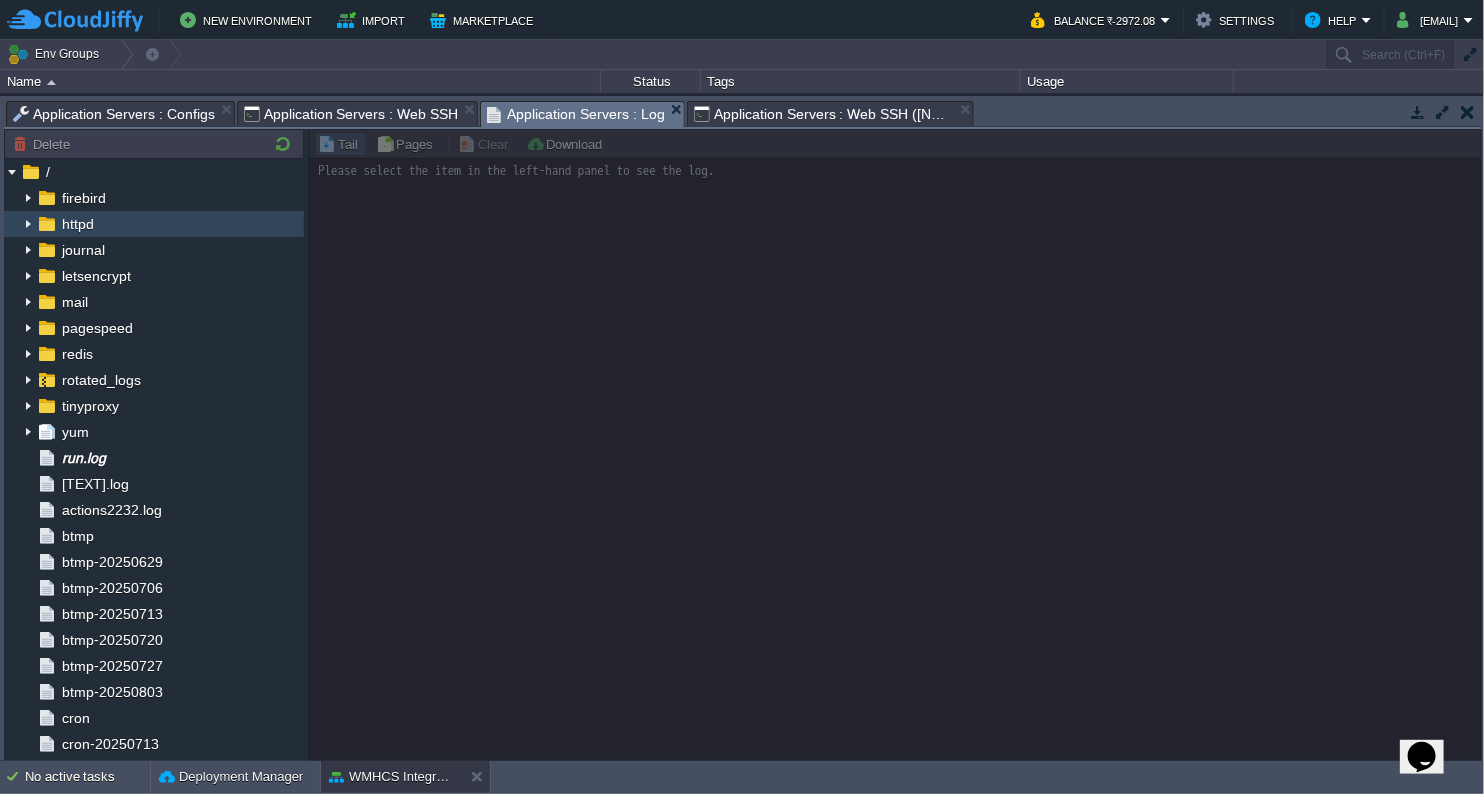 click on "httpd" at bounding box center (77, 224) 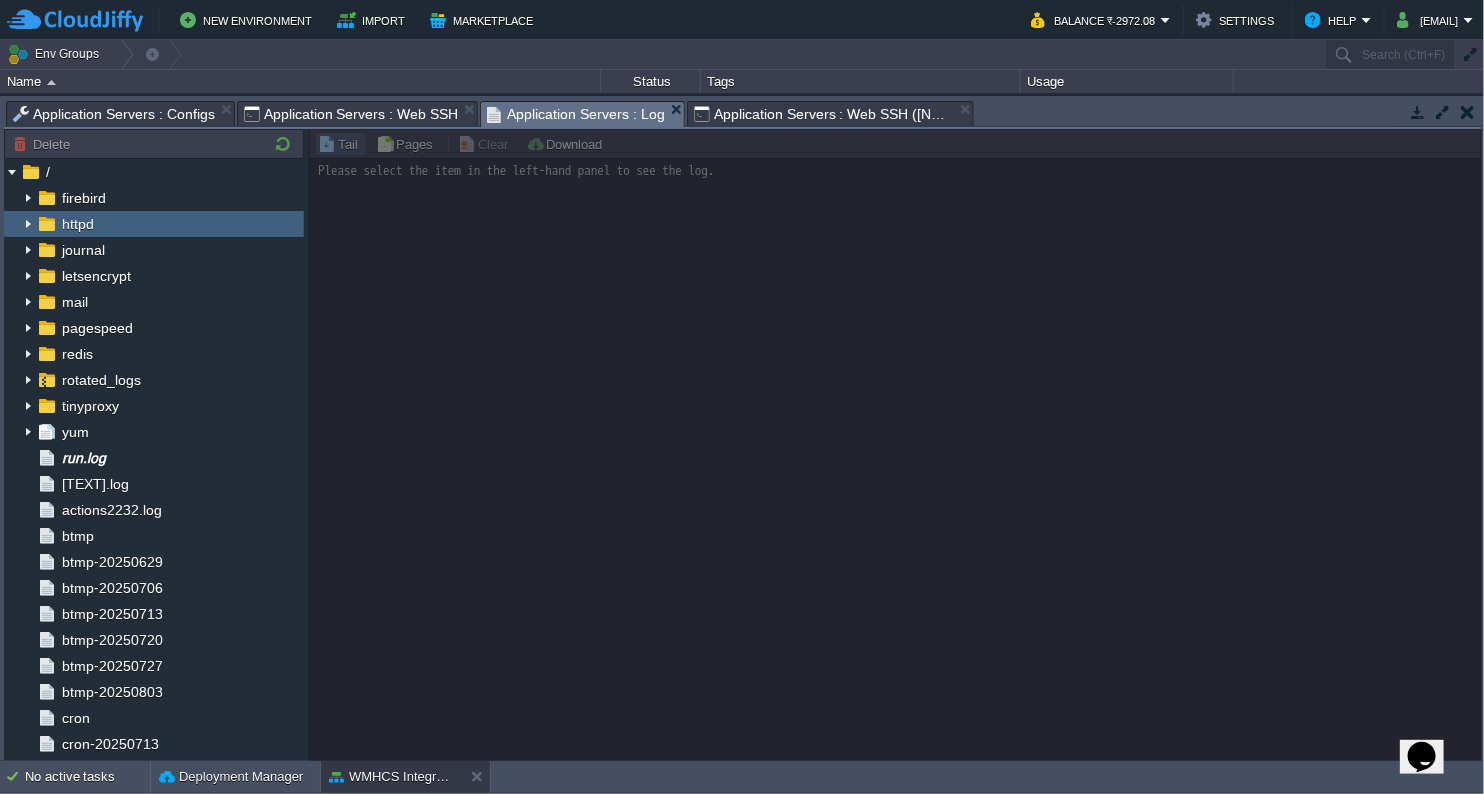 click at bounding box center (28, 224) 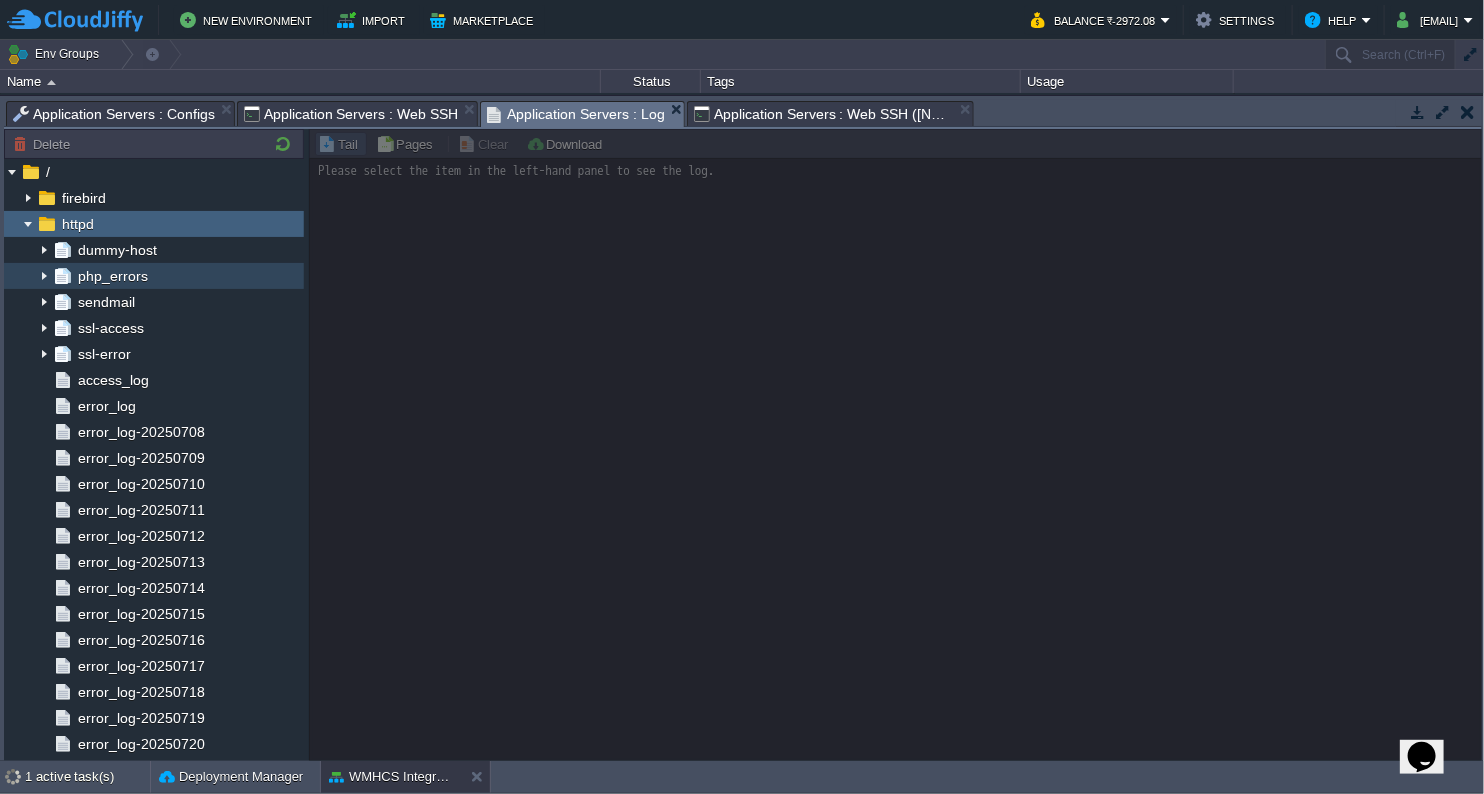 click on "php_errors" at bounding box center (112, 276) 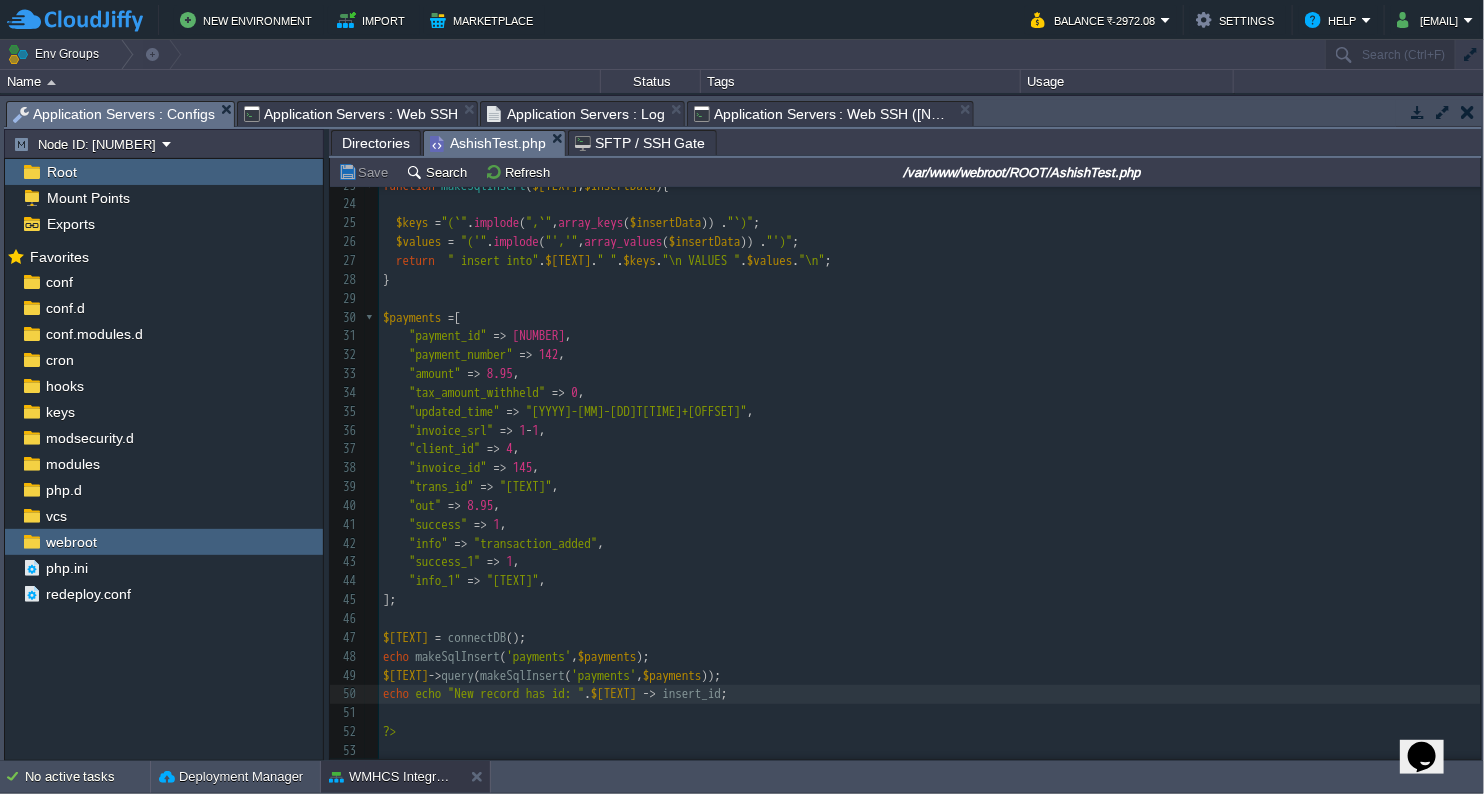 click on "Application Servers : Configs" at bounding box center (114, 114) 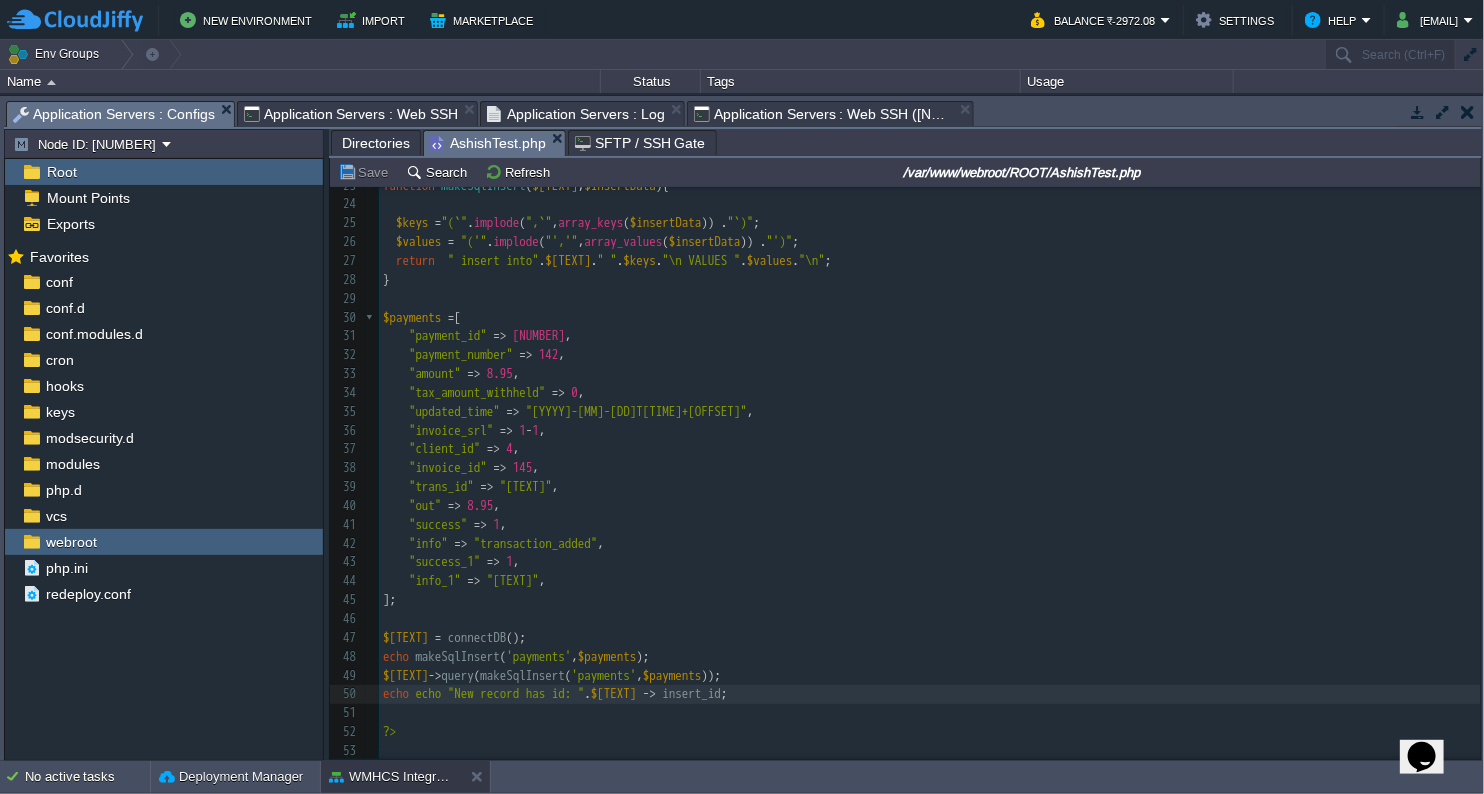 scroll, scrollTop: 113, scrollLeft: 0, axis: vertical 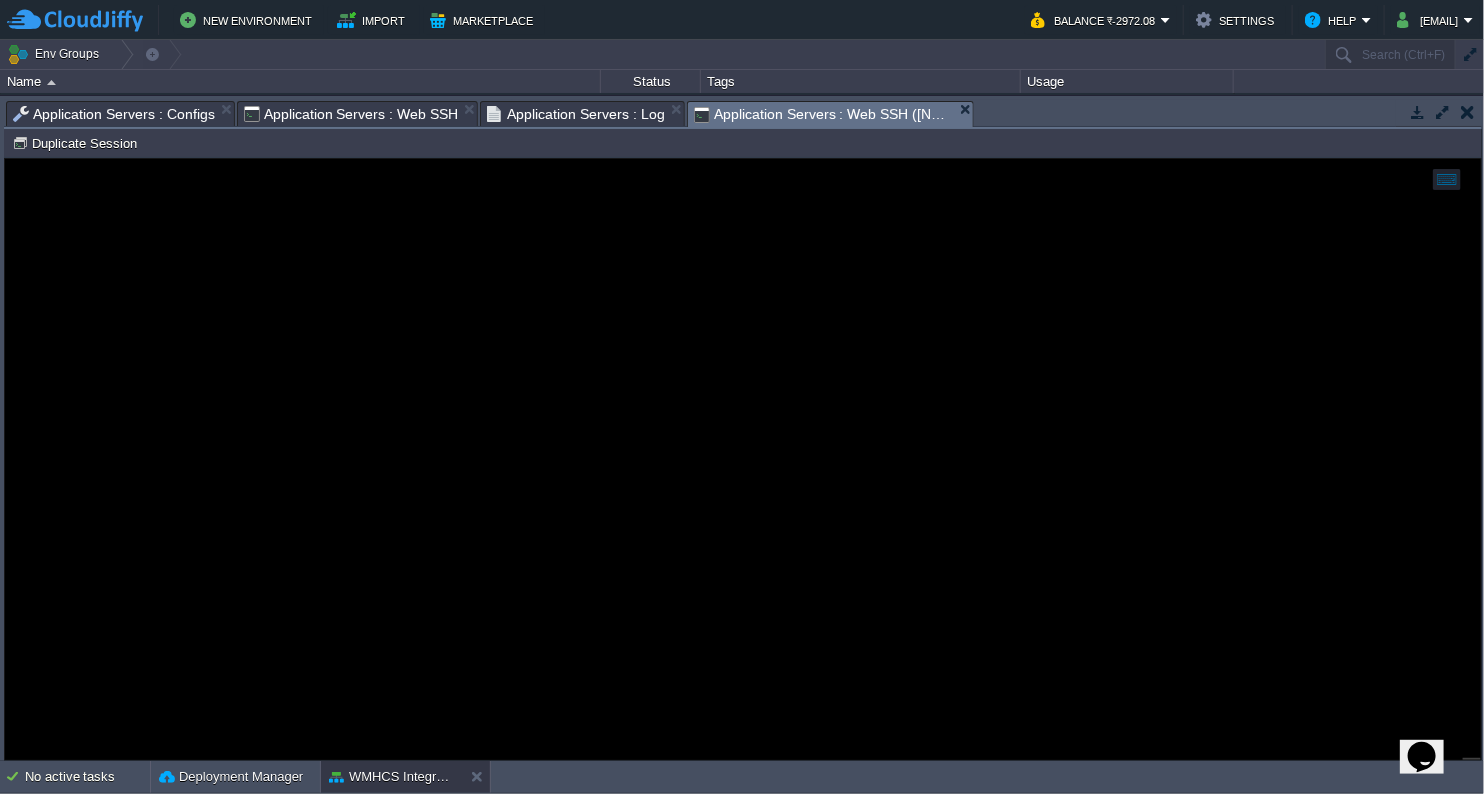 click on "Application Servers : Web SSH ([NUMBER])" at bounding box center (824, 114) 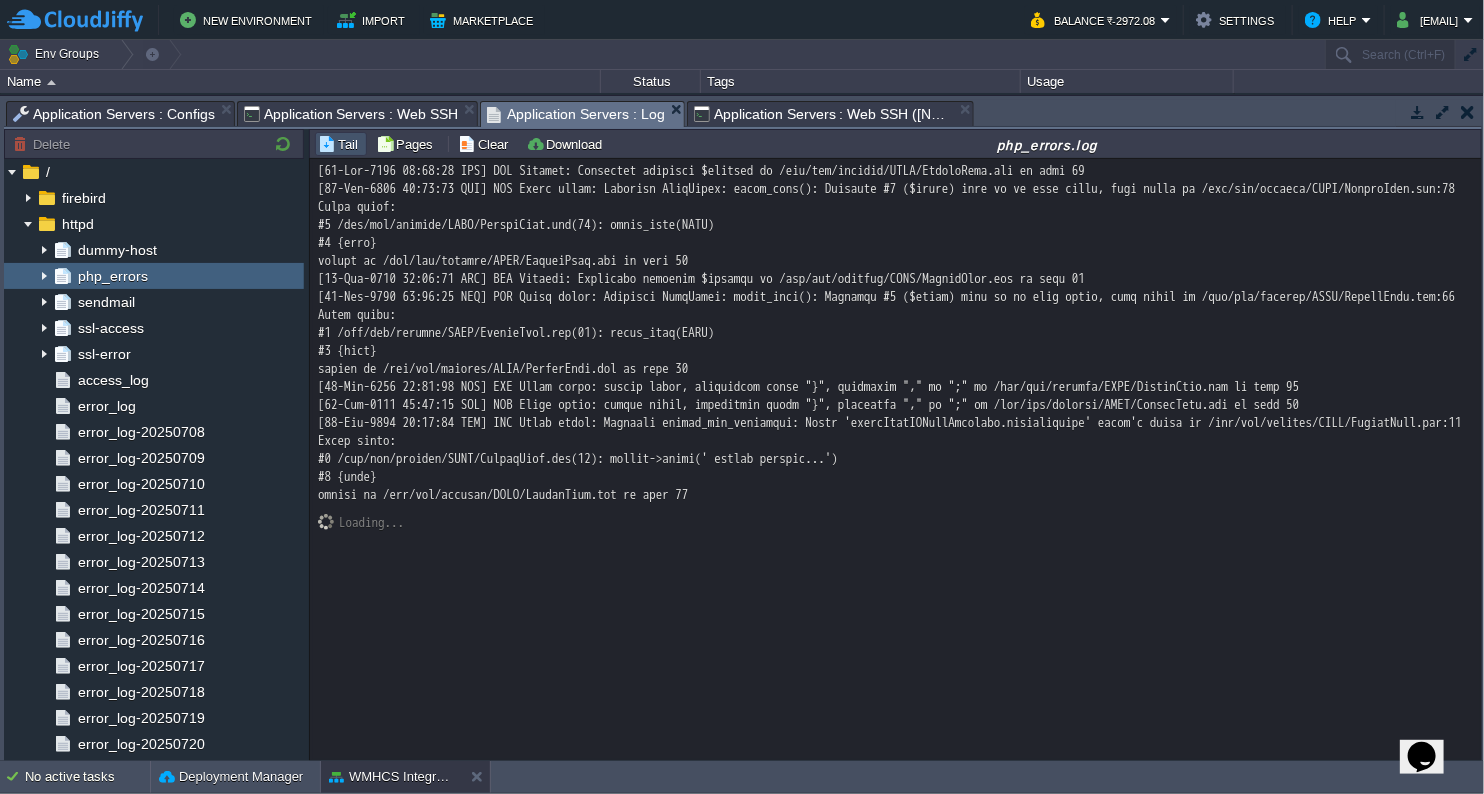 click on "Application Servers : Log" at bounding box center (576, 114) 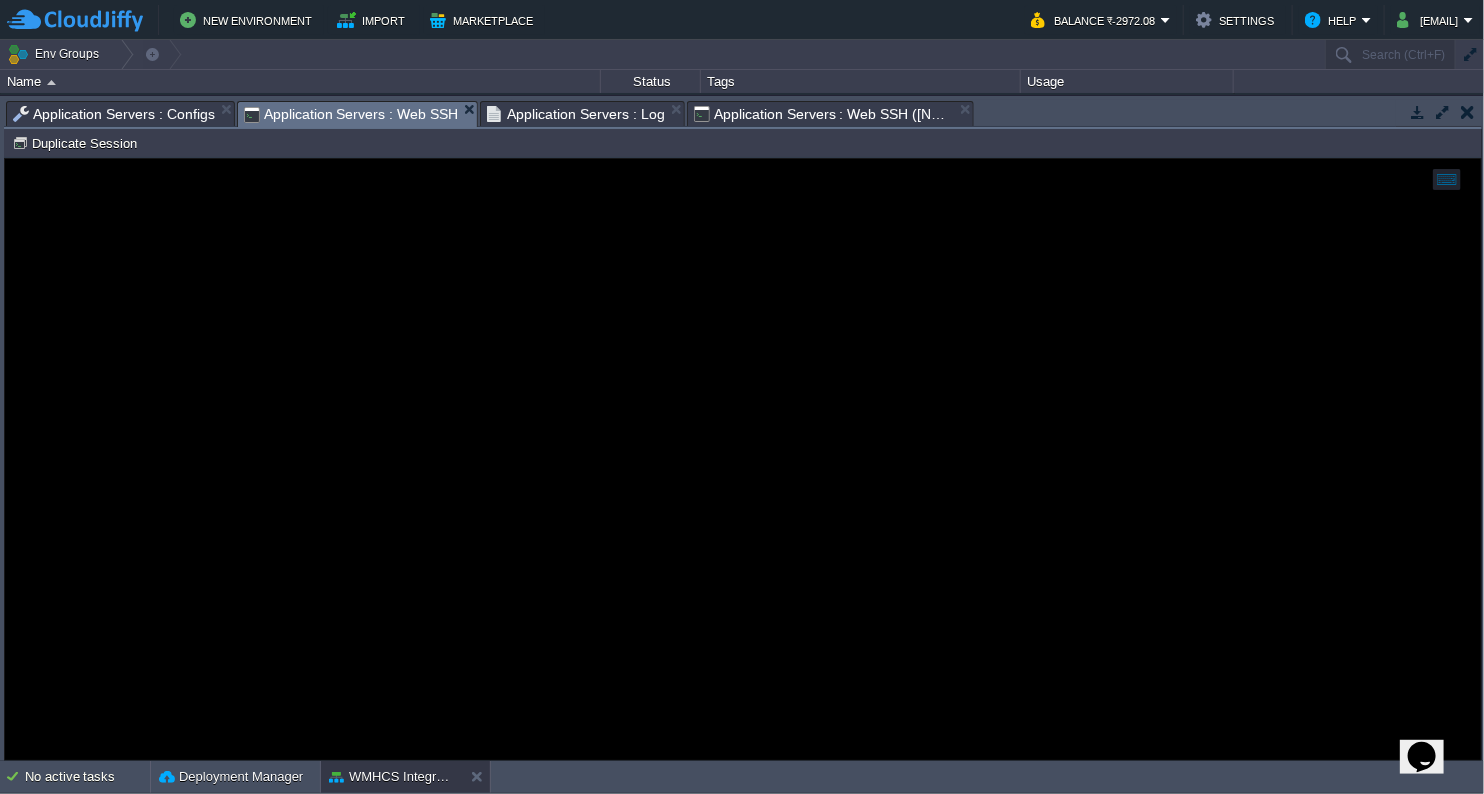 click on "Application Servers : Web SSH" at bounding box center [351, 114] 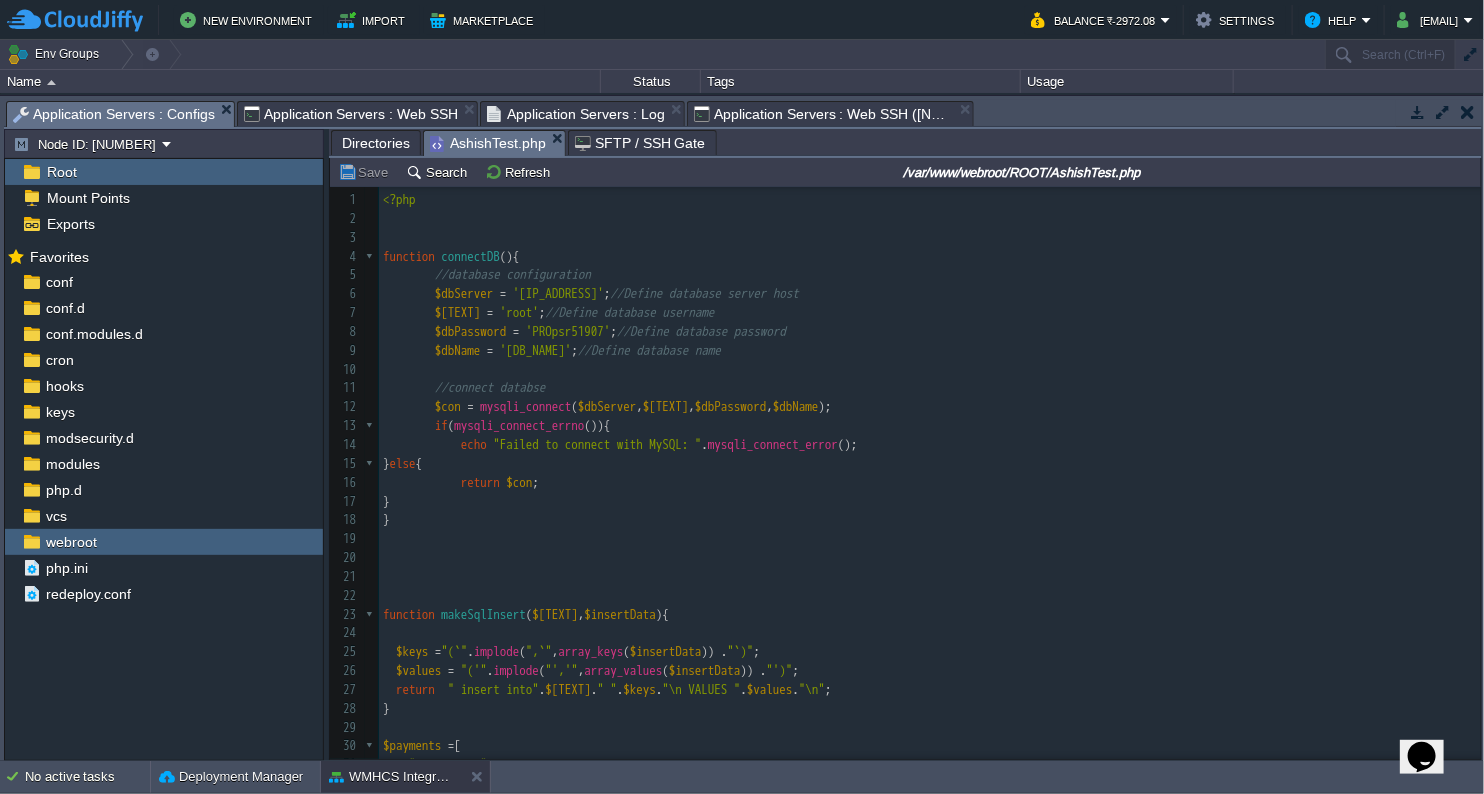 click on "Application Servers : Configs" at bounding box center (114, 114) 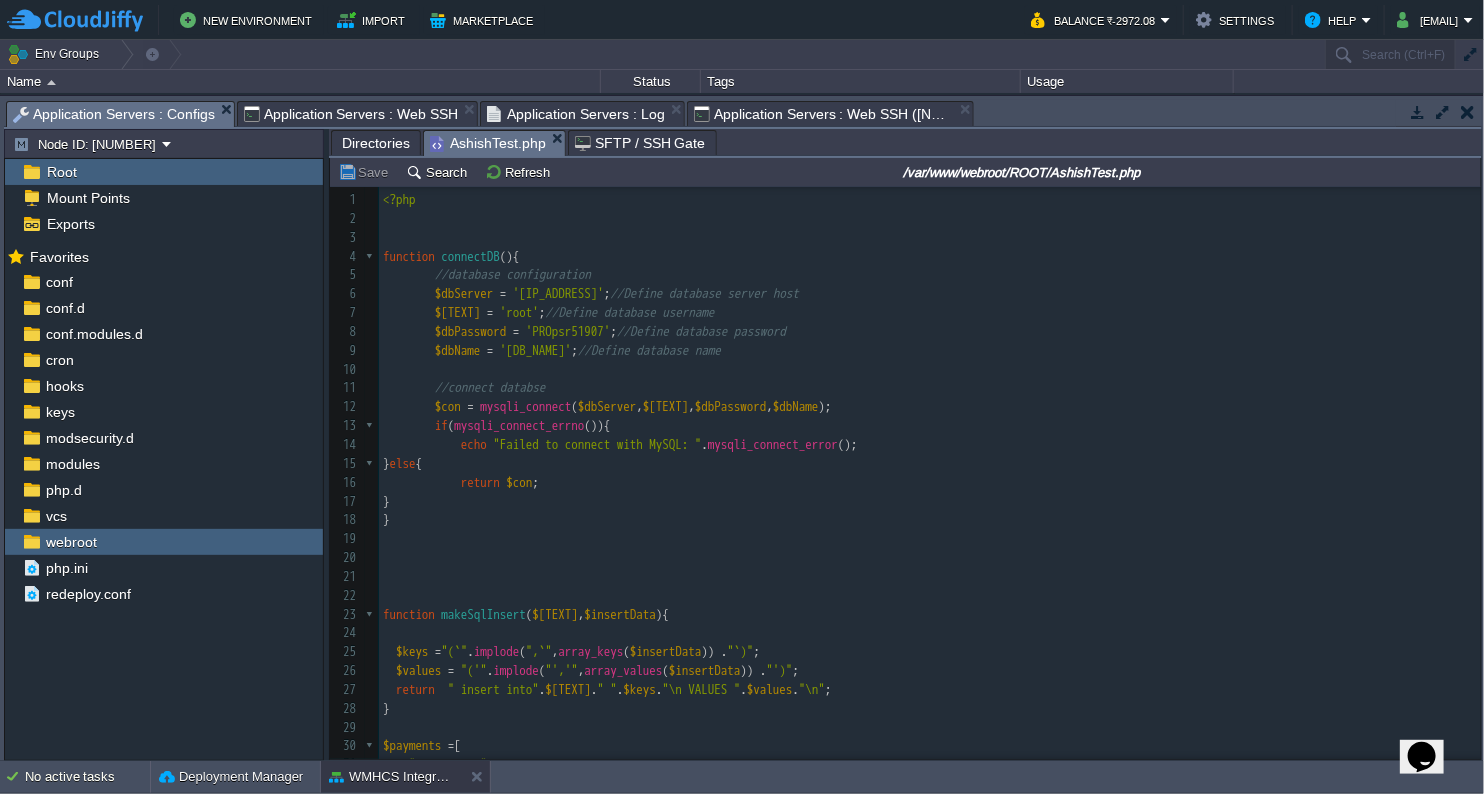 scroll, scrollTop: 6, scrollLeft: 0, axis: vertical 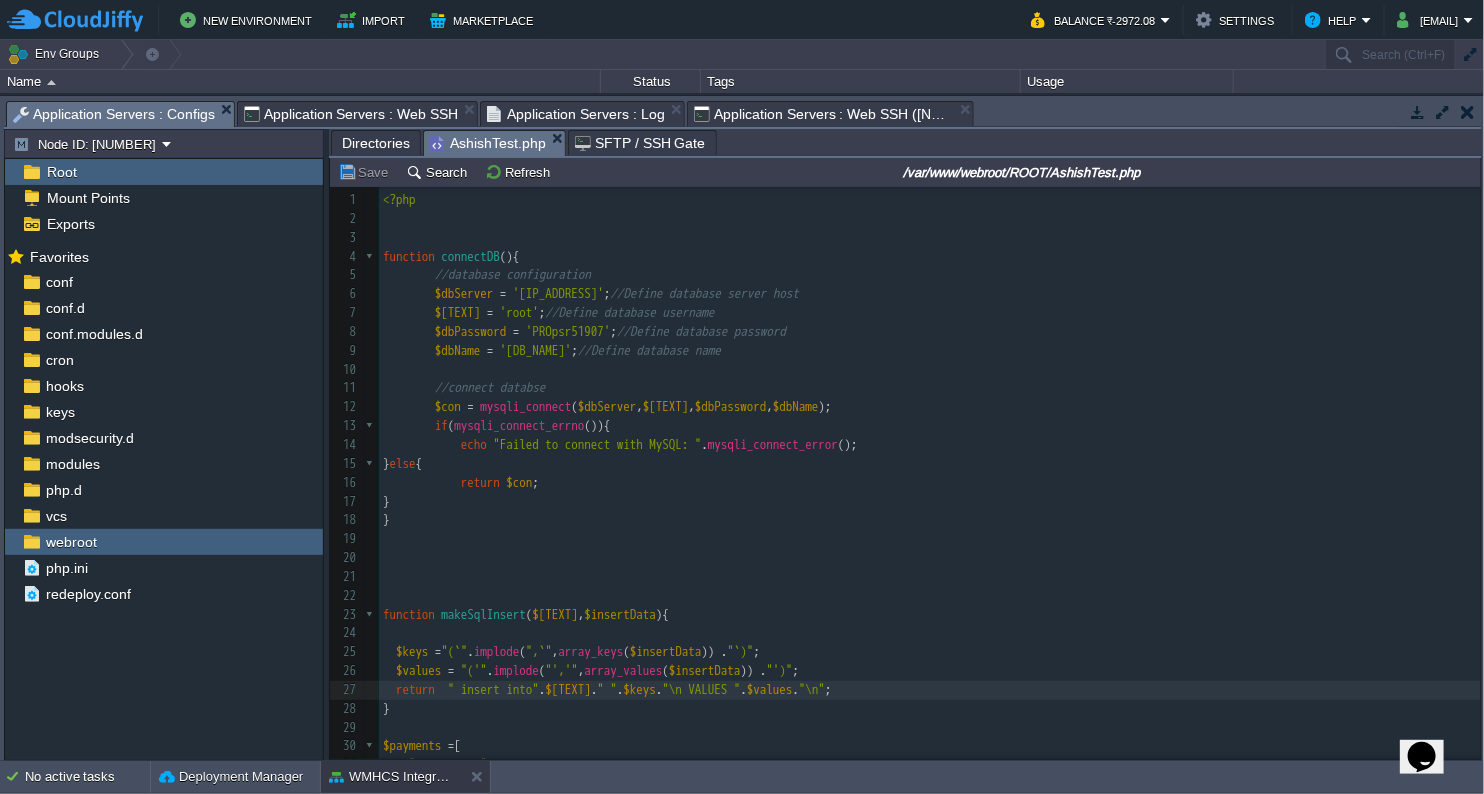 click on "xxxxxxxxxx <php   1 <php 2  3  4 function   connectDB (){ 5       //database configuration 6       $dbServer   =   '[IP_ADDRESS]' ;  //Define database server host 7       $dbUsername   =   '[USERNAME]' ;  //Define database username 8       $dbPassword   =   '[PASSWORD]' ;  //Define database password 9       $dbName   =   '[DB_NAME]' ;  //Define database name 10  11       //connect databse 12       $con   =   mysqli_connect ( $dbServer , $dbUsername , $dbPassword , $dbName ); 13       if ( mysqli_connect_errno ()){ 14          echo   "Failed to connect with MySQL: " . mysqli_connect_error (); 15       } else { 16          return   $con ; 17       } 18   } 19  20  21  22  23 function   makeSqlInsert ( $tableName  ,  $insertData  ){ 24     25     $keys   = "(`" . implode ( "`,`"  ,  array_keys ( $insertData )) . "`)" ; 26     $values   =   "('" . implode ( "','"  ,  array_values ( $insertData )) . "')"" at bounding box center (930, 690) 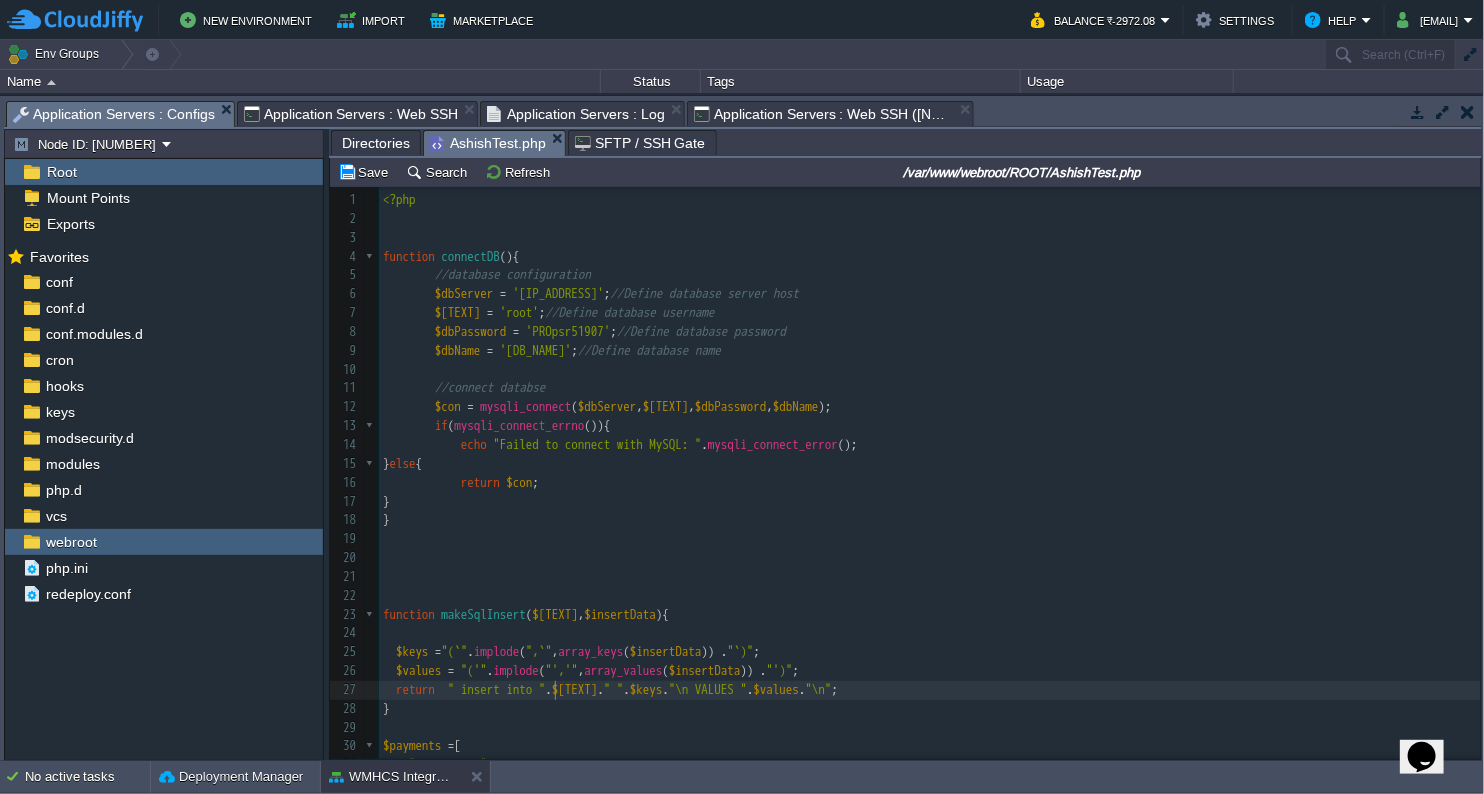 scroll, scrollTop: 6, scrollLeft: 6, axis: both 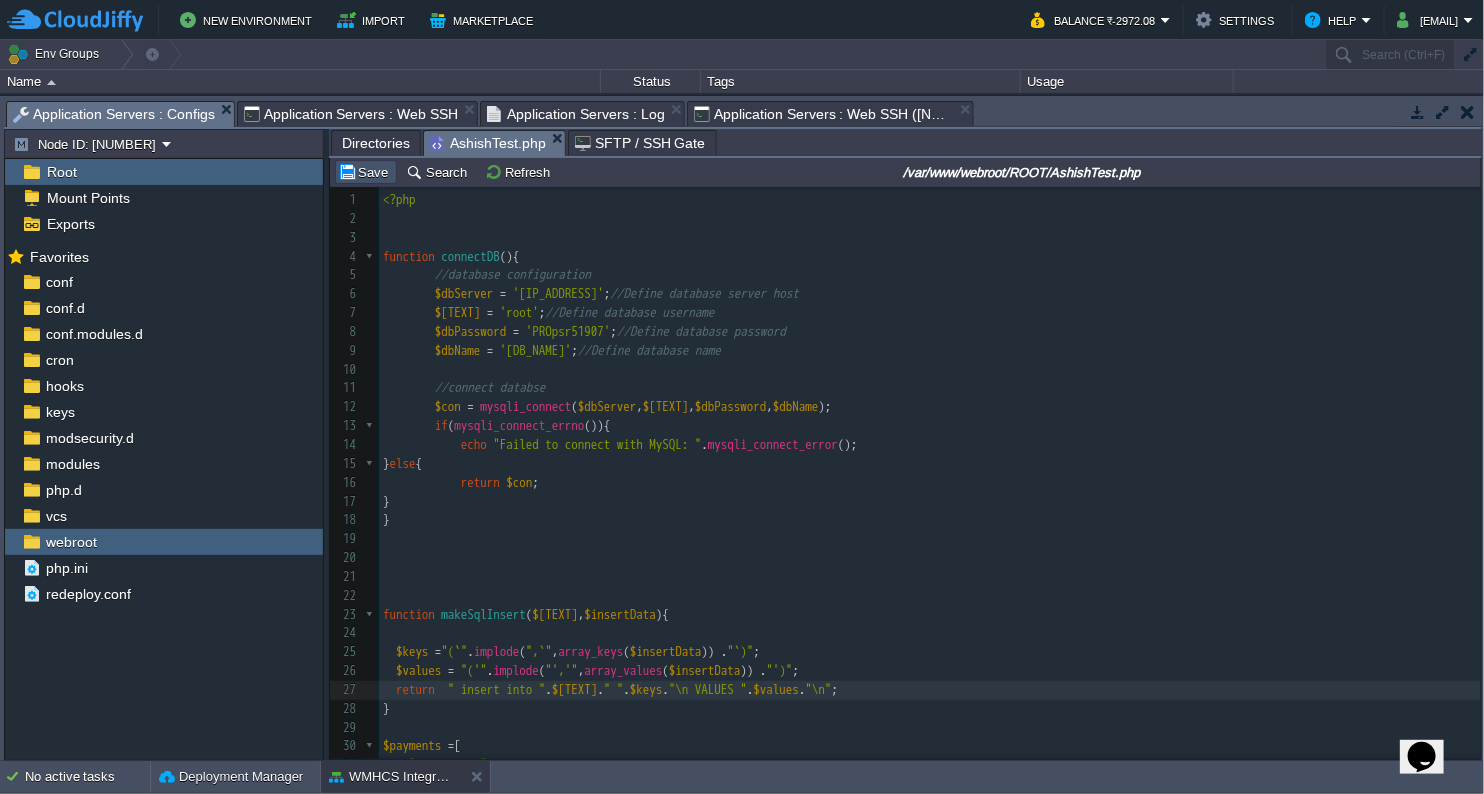 click on "Save" at bounding box center [366, 172] 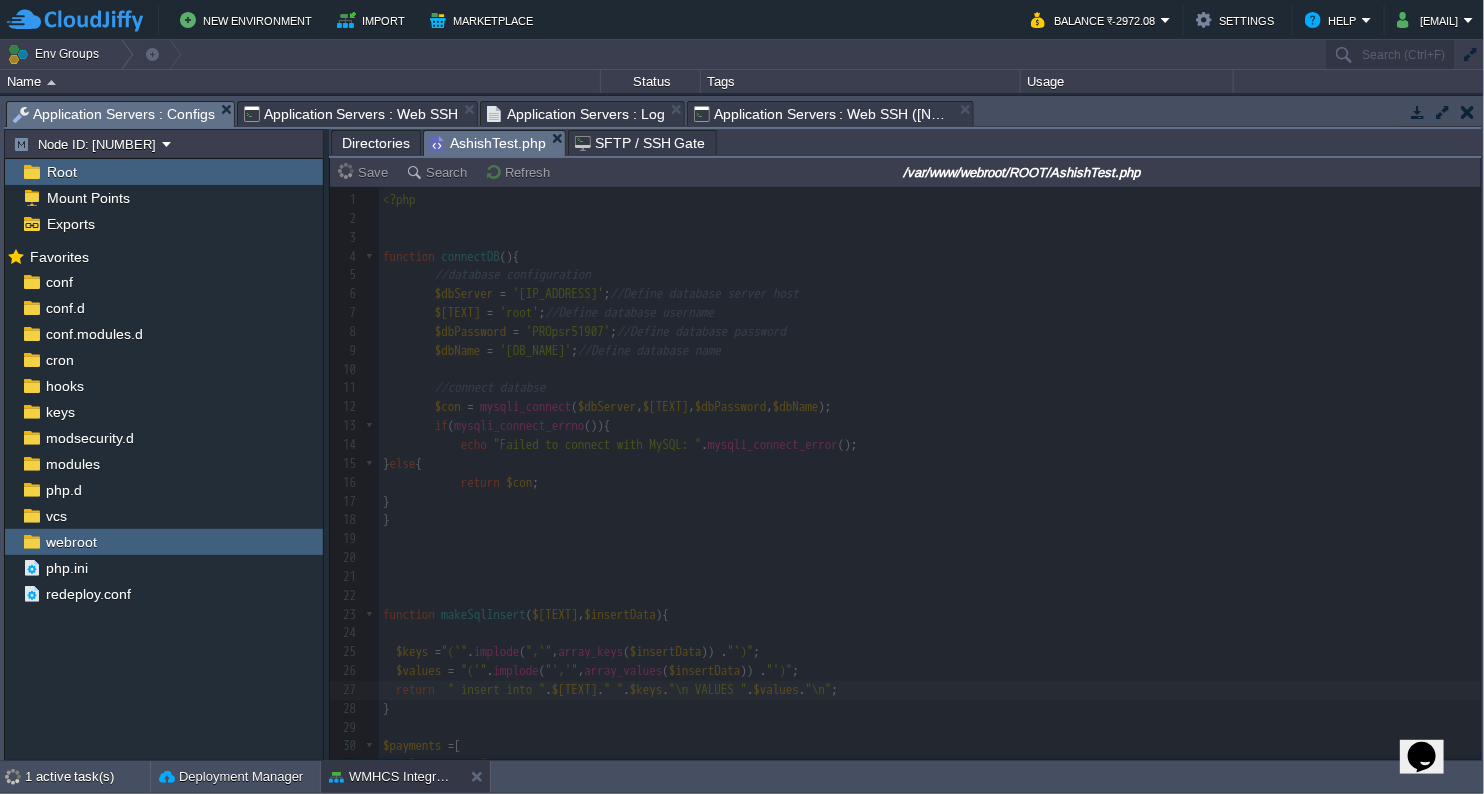 click on "Application Servers : Web SSH ([NUMBER])" at bounding box center [824, 114] 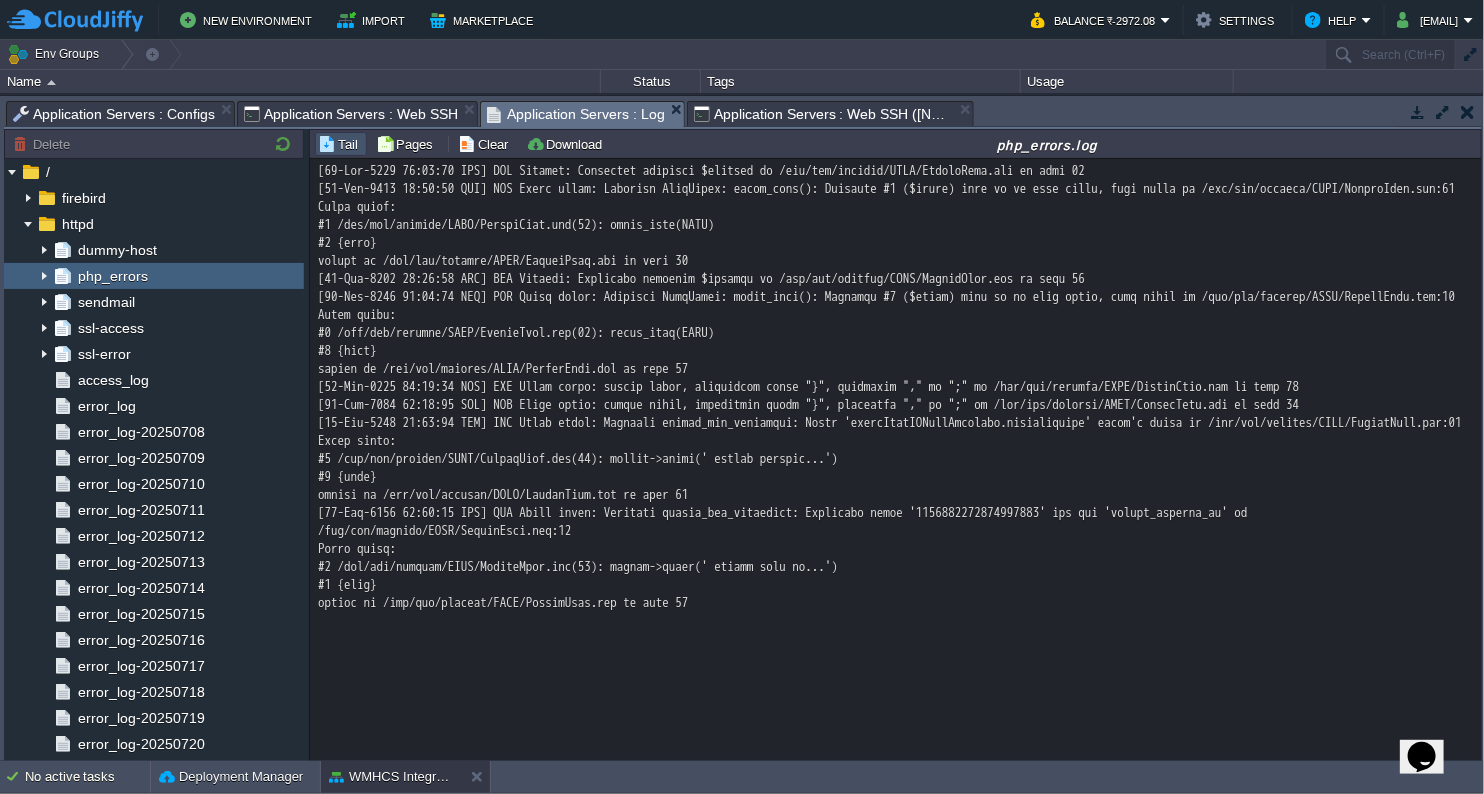 click on "Application Servers : Log" at bounding box center [576, 114] 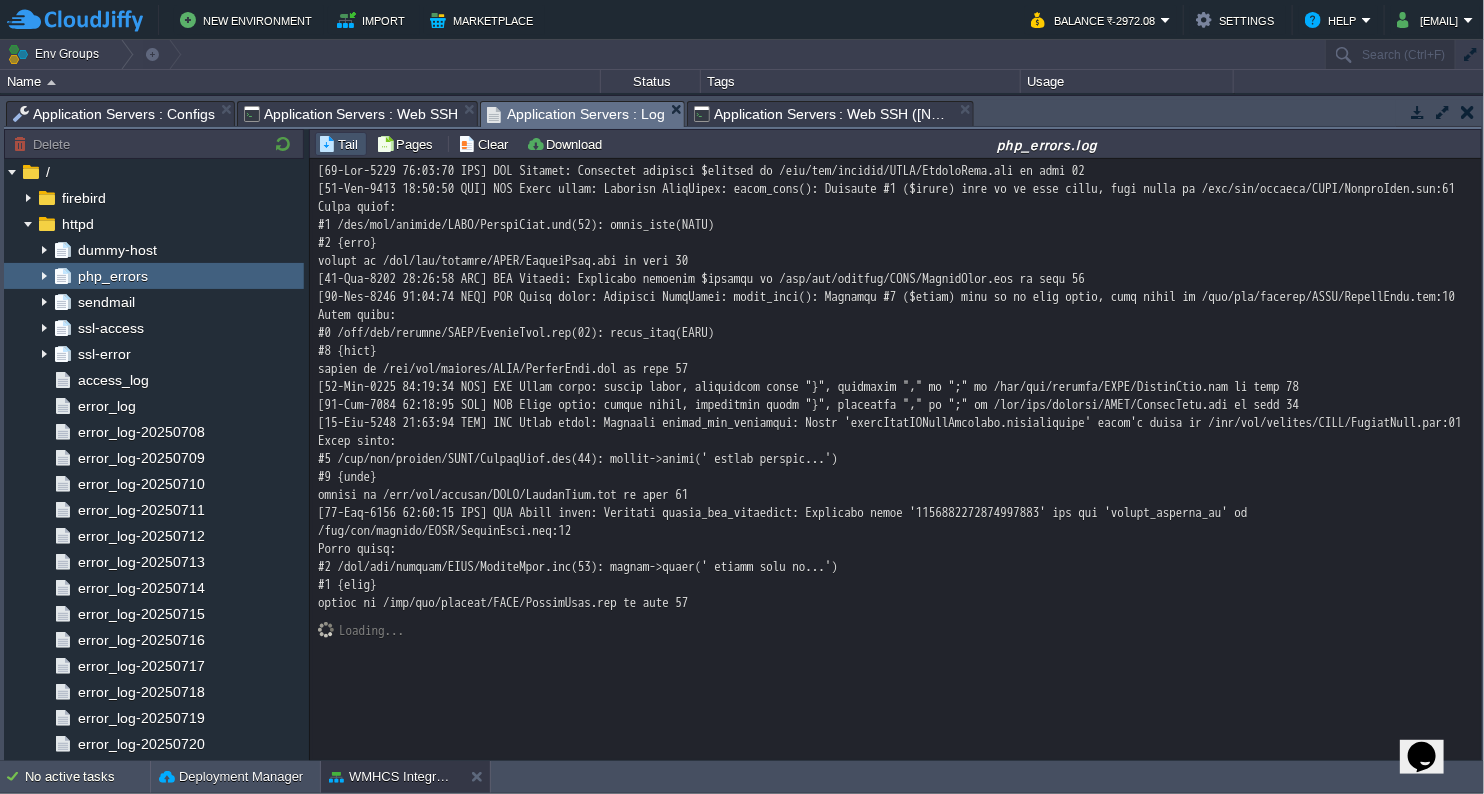 click on "Application Servers : Configs" at bounding box center [114, 114] 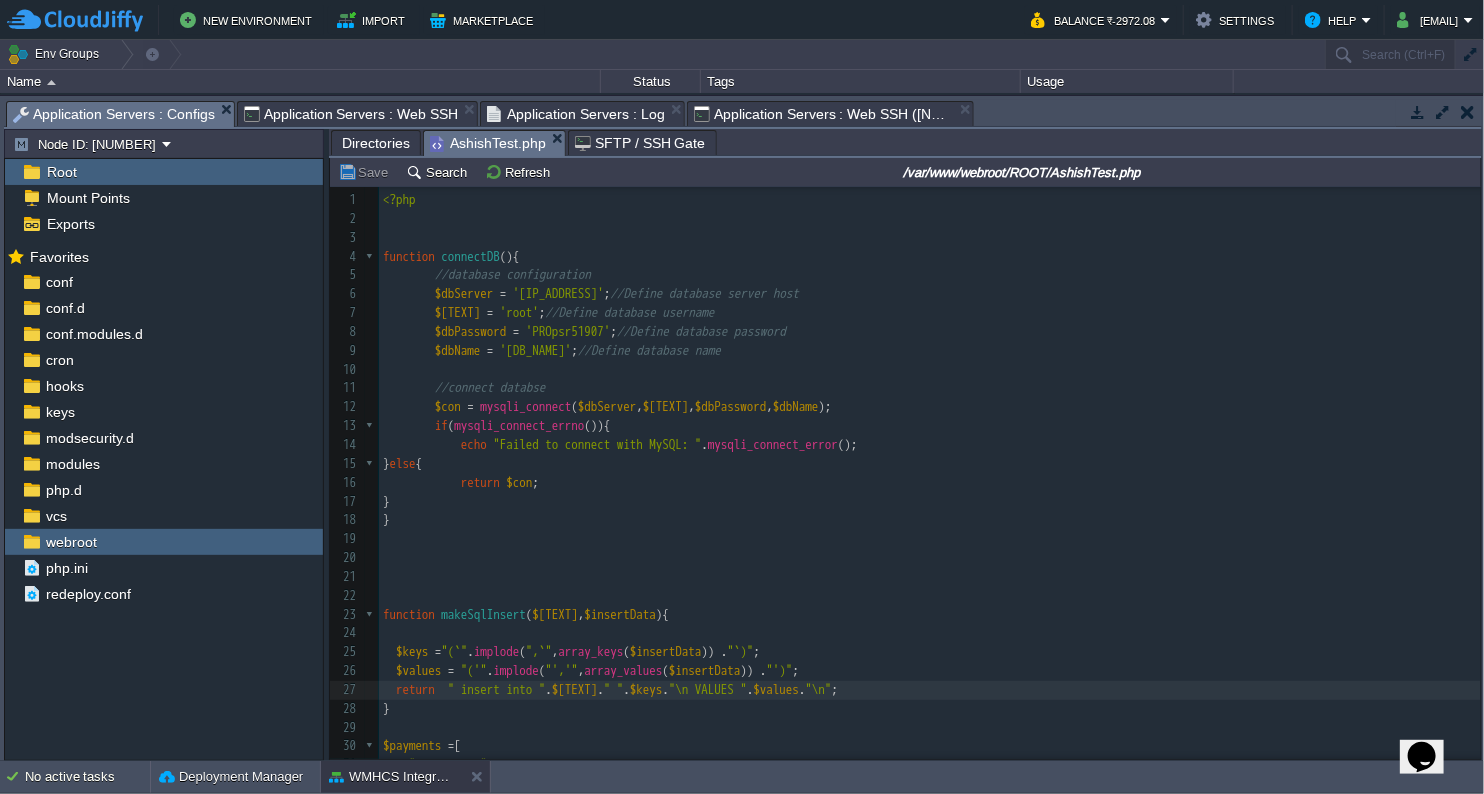 scroll, scrollTop: 218, scrollLeft: 0, axis: vertical 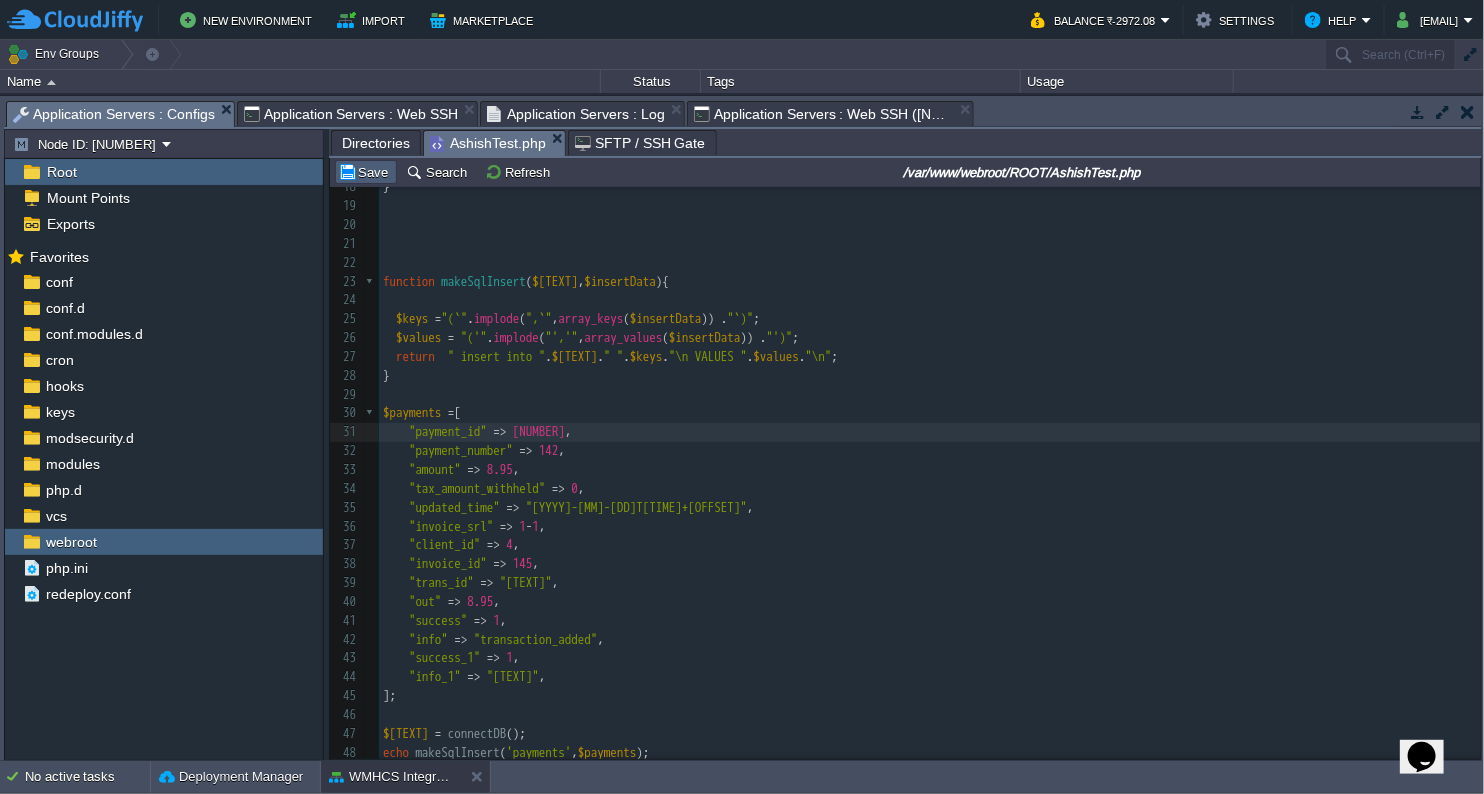 type on "8" 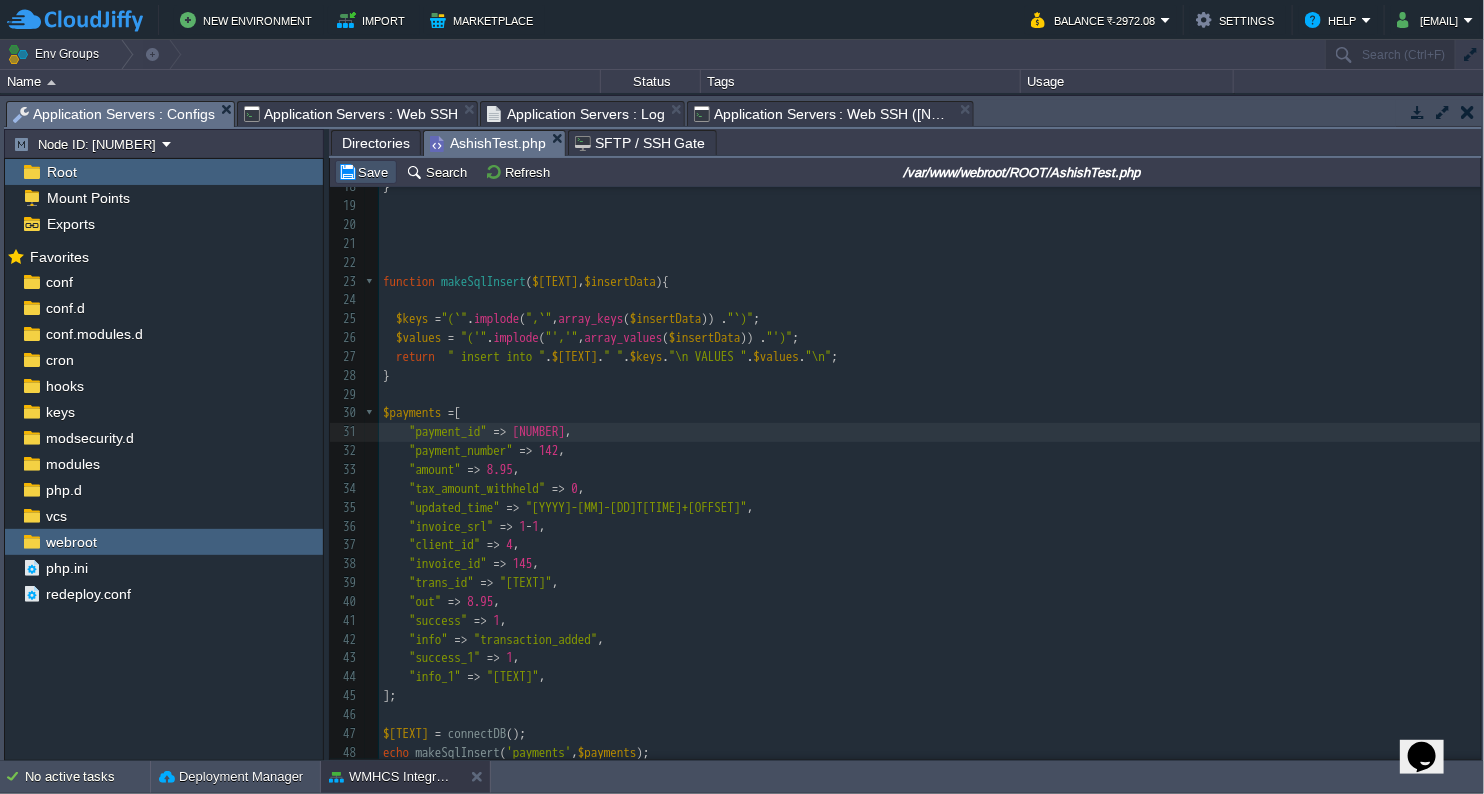 click on "Save" at bounding box center (366, 172) 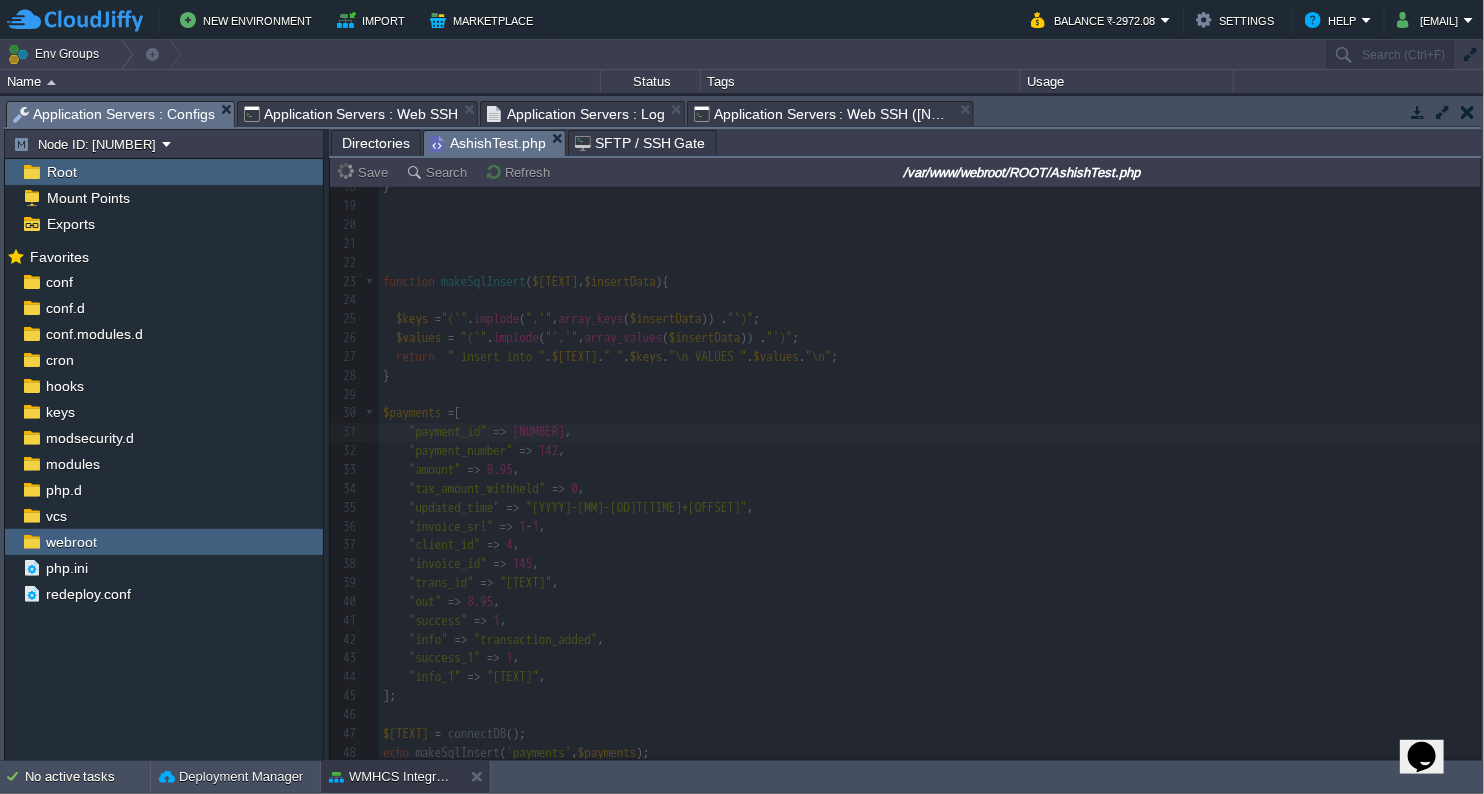 click on "Application Servers : Web SSH ([NUMBER])" at bounding box center [824, 114] 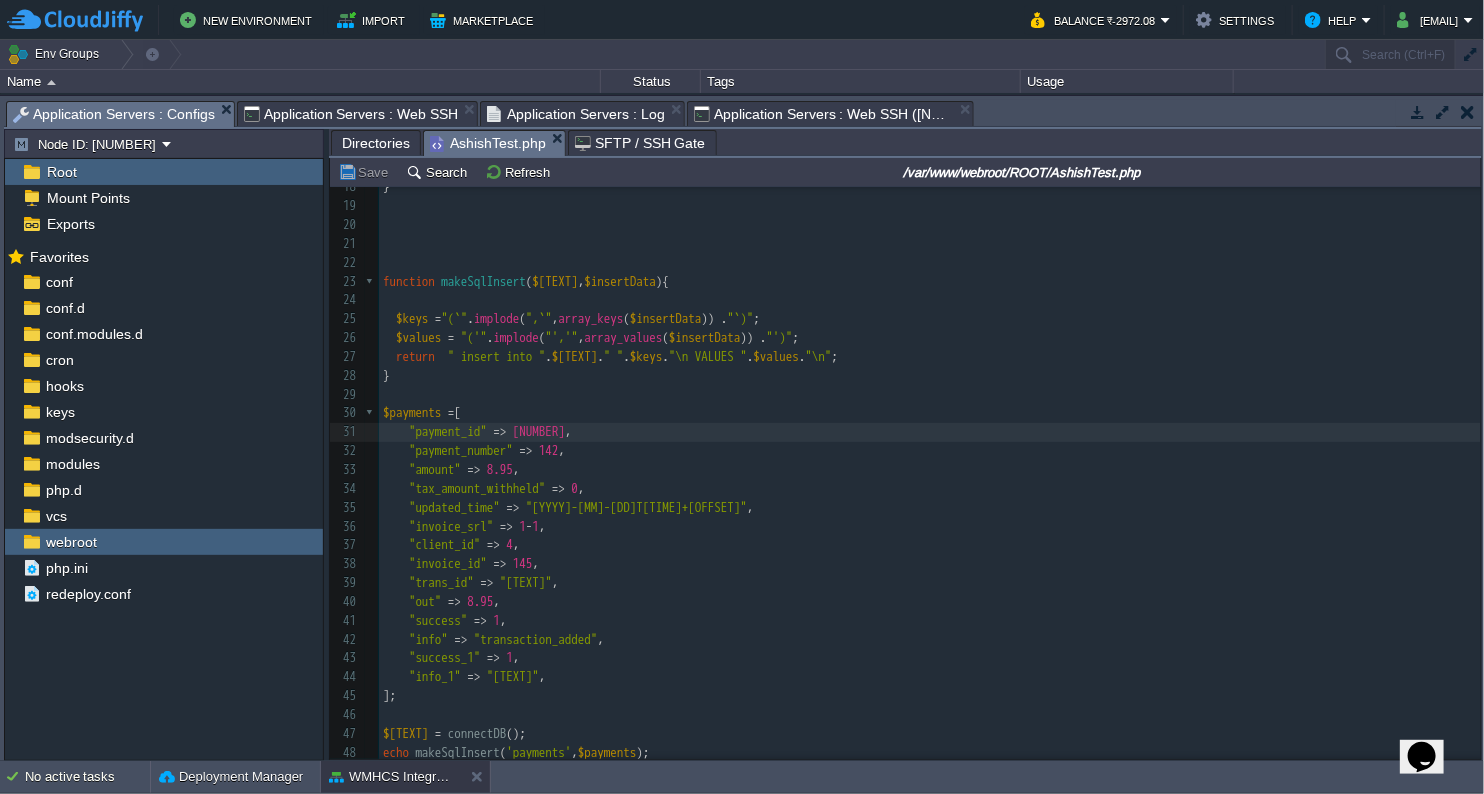 click on "Application Servers : Configs" at bounding box center [114, 114] 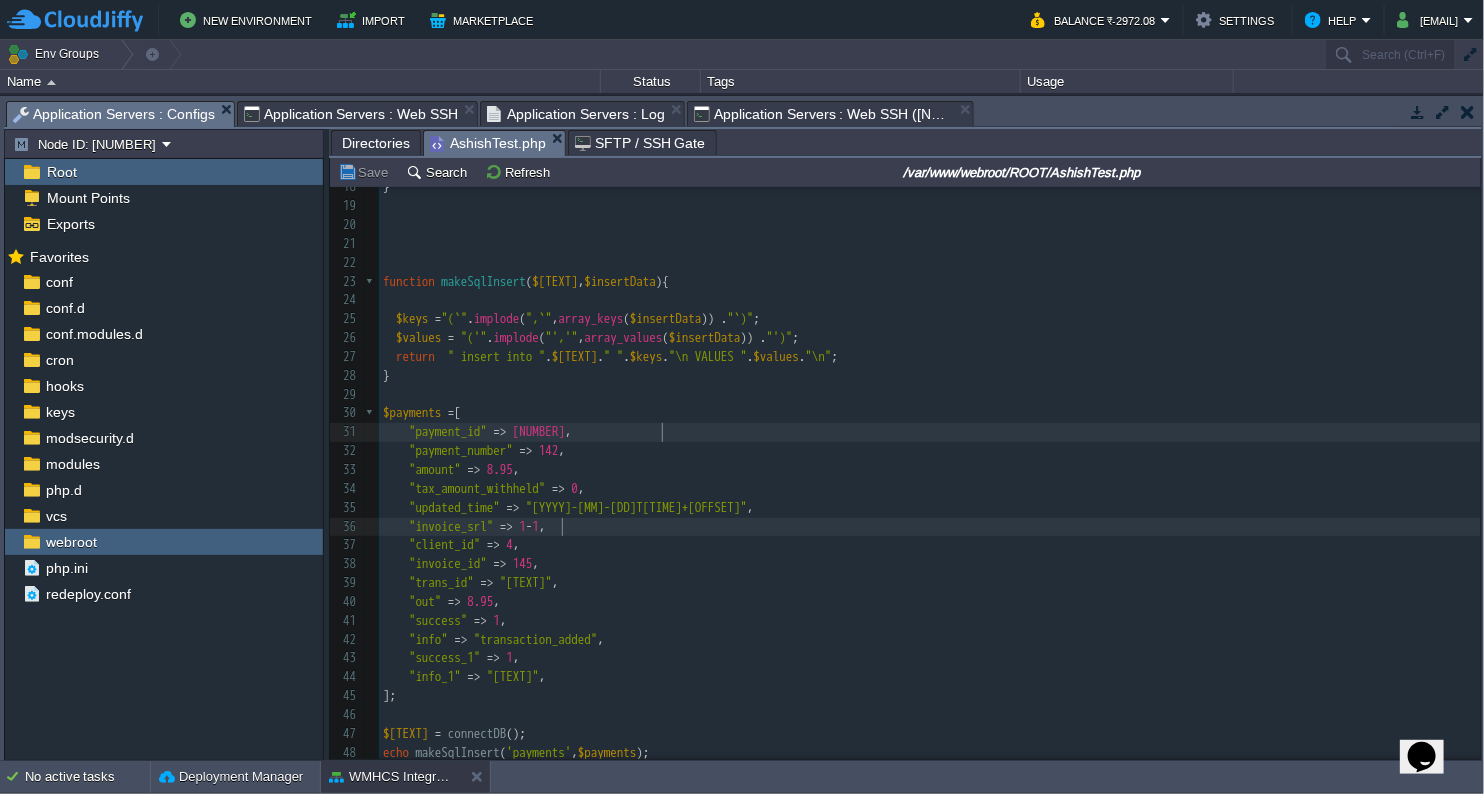 click on ""invoice_srl"   =>   1 - 1 ," at bounding box center (930, 527) 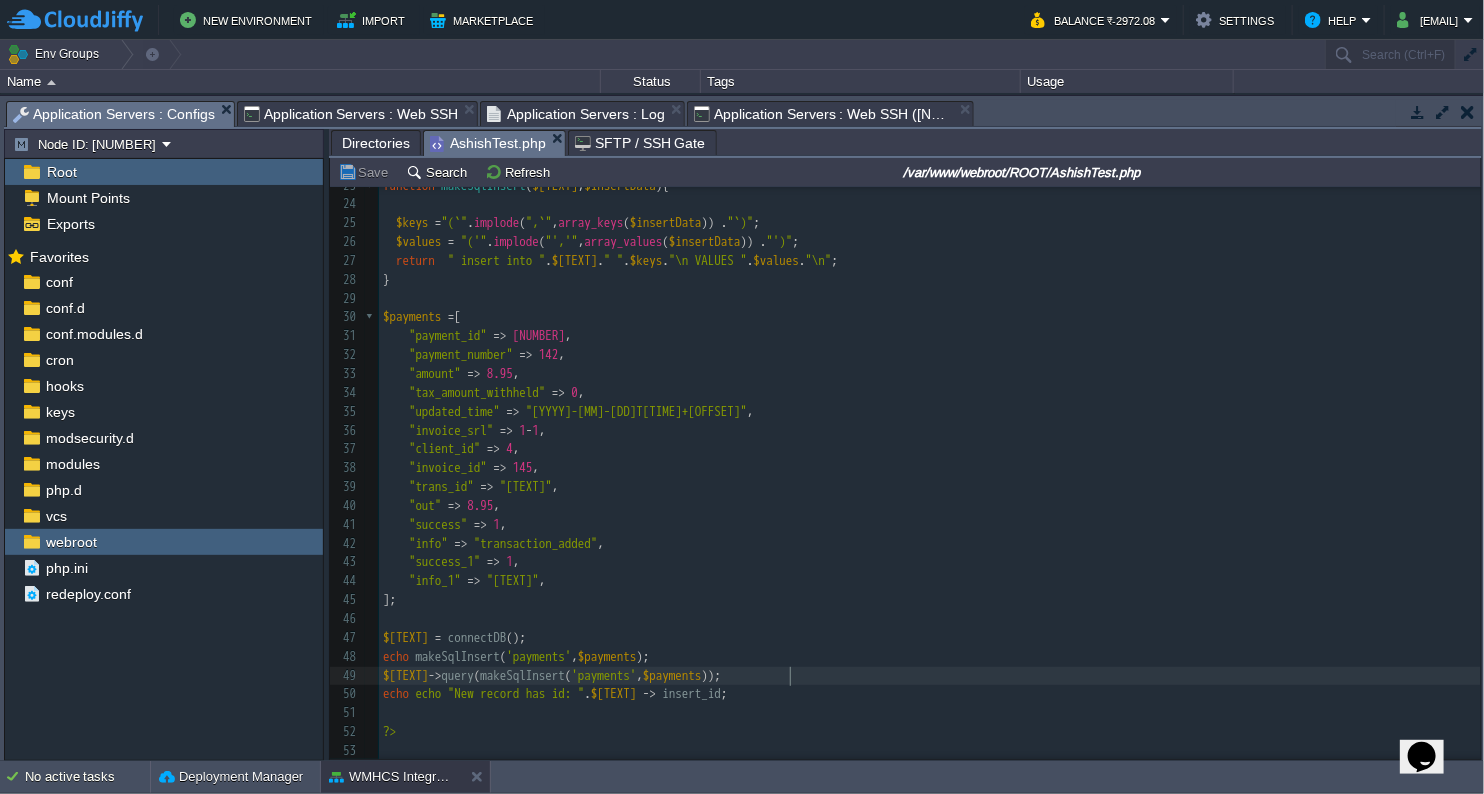 click on "makeSqlInsert('payments' , $payments));" at bounding box center (930, 676) 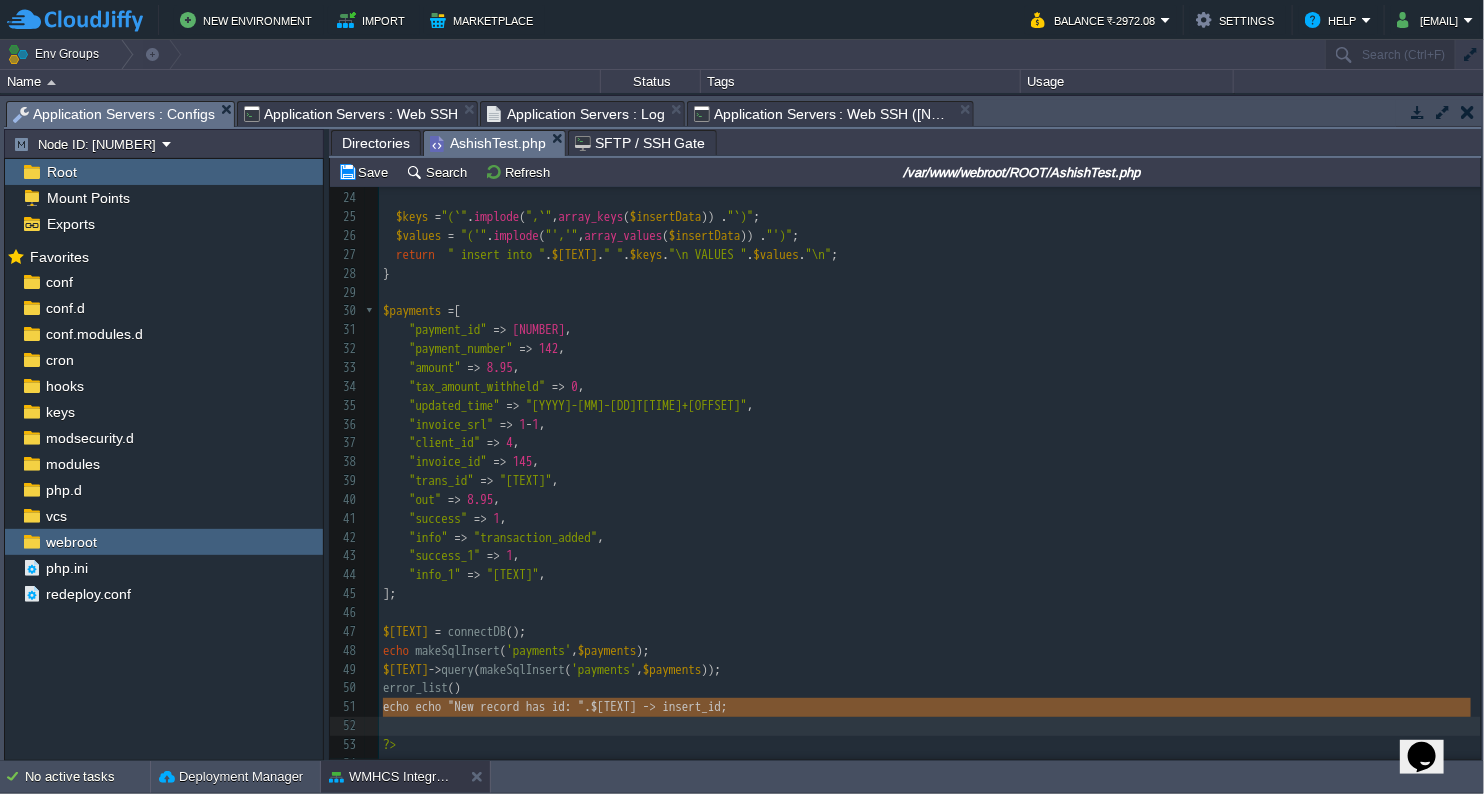 type on "echo "New record has id: " . $connectDB -> insert_id;" 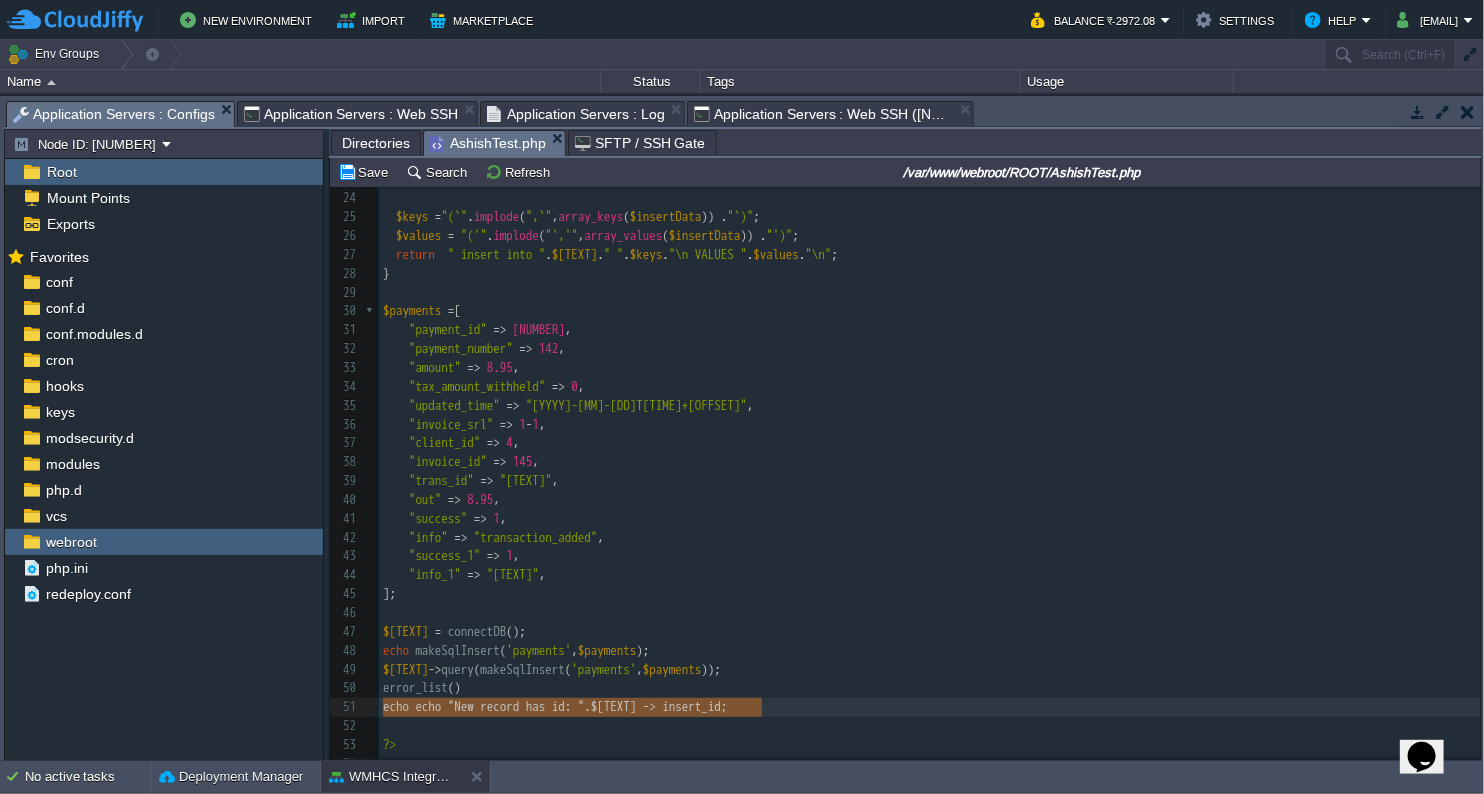 drag, startPoint x: 385, startPoint y: 710, endPoint x: 798, endPoint y: 705, distance: 413.03027 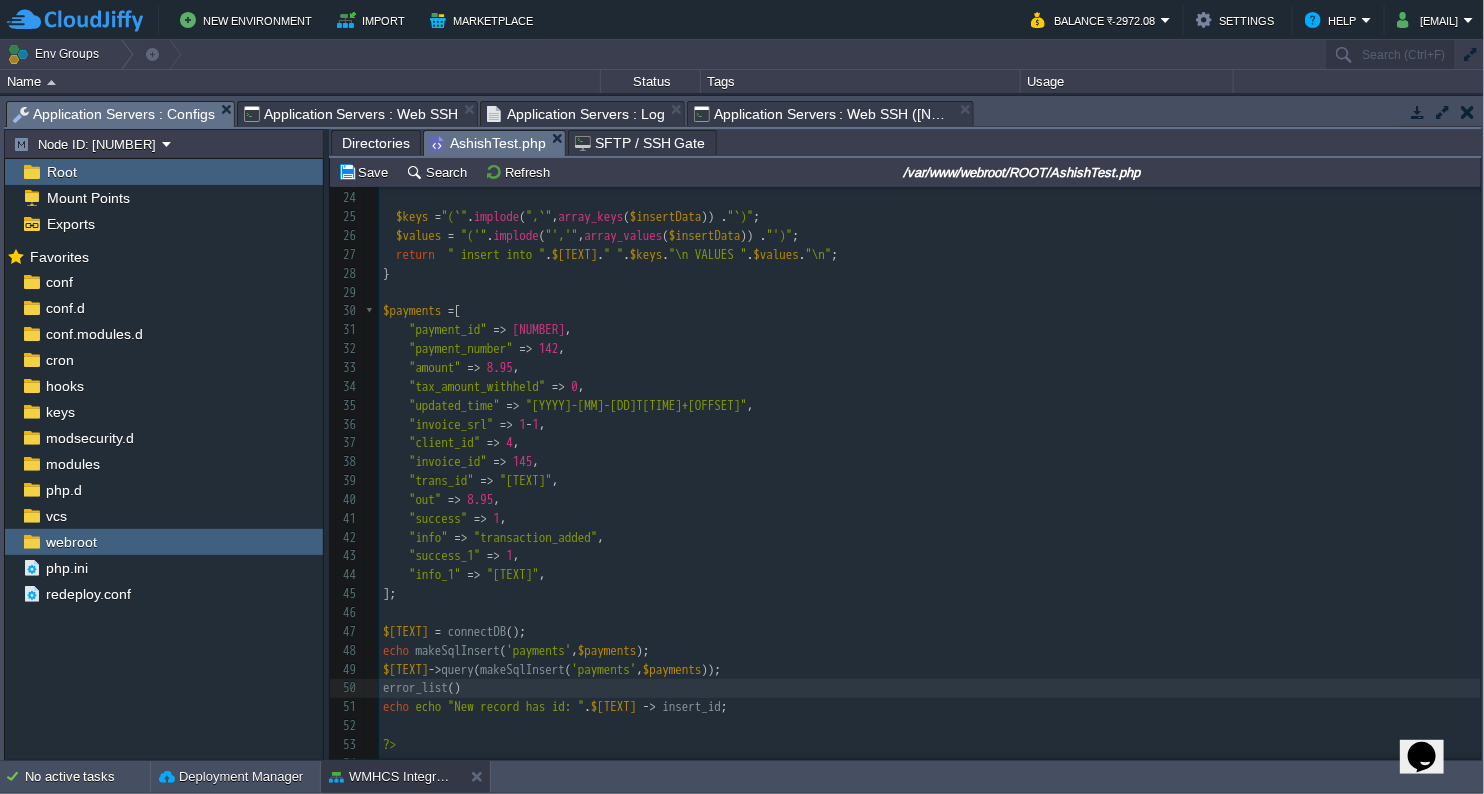 paste on "i" 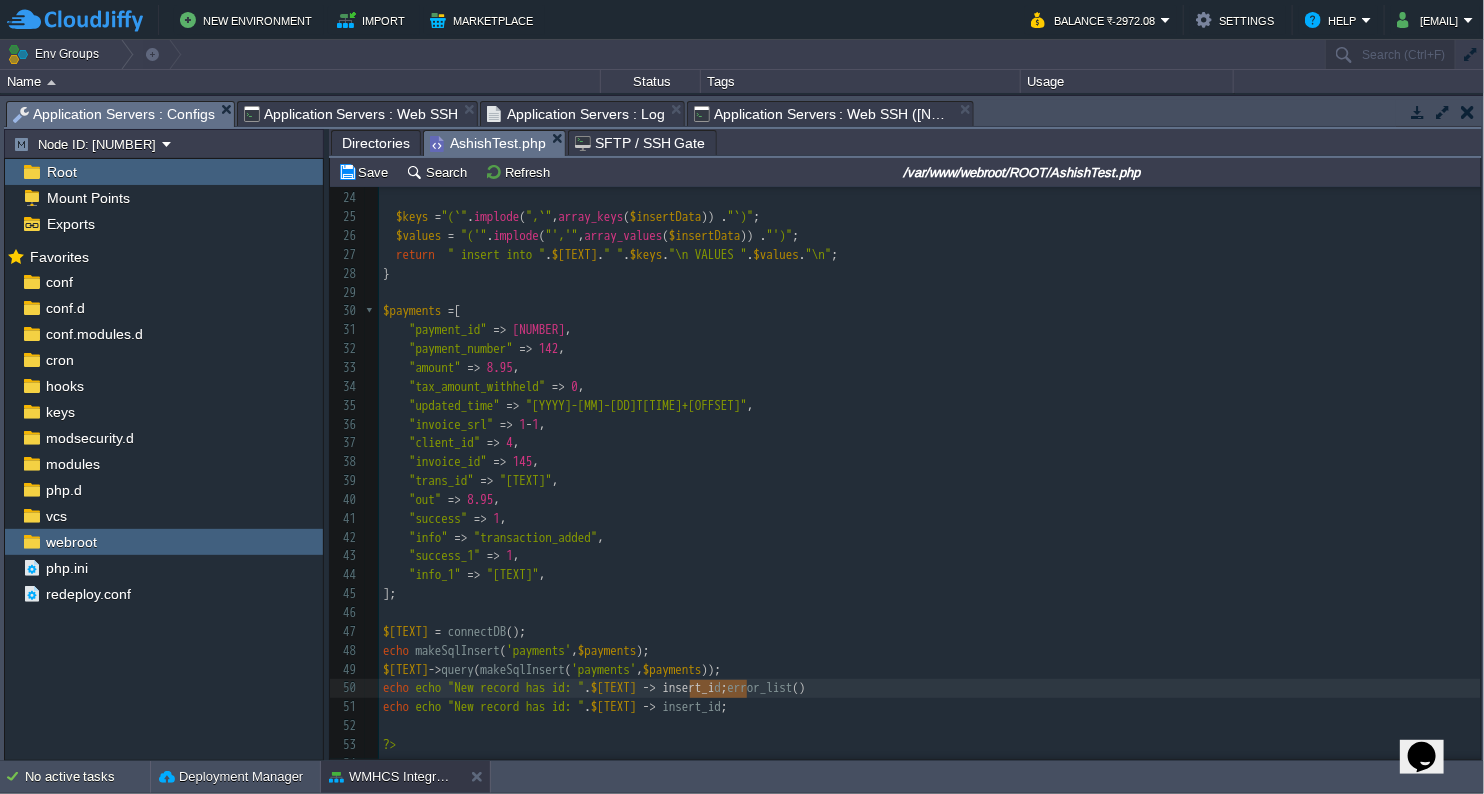 type on "insert_id;" 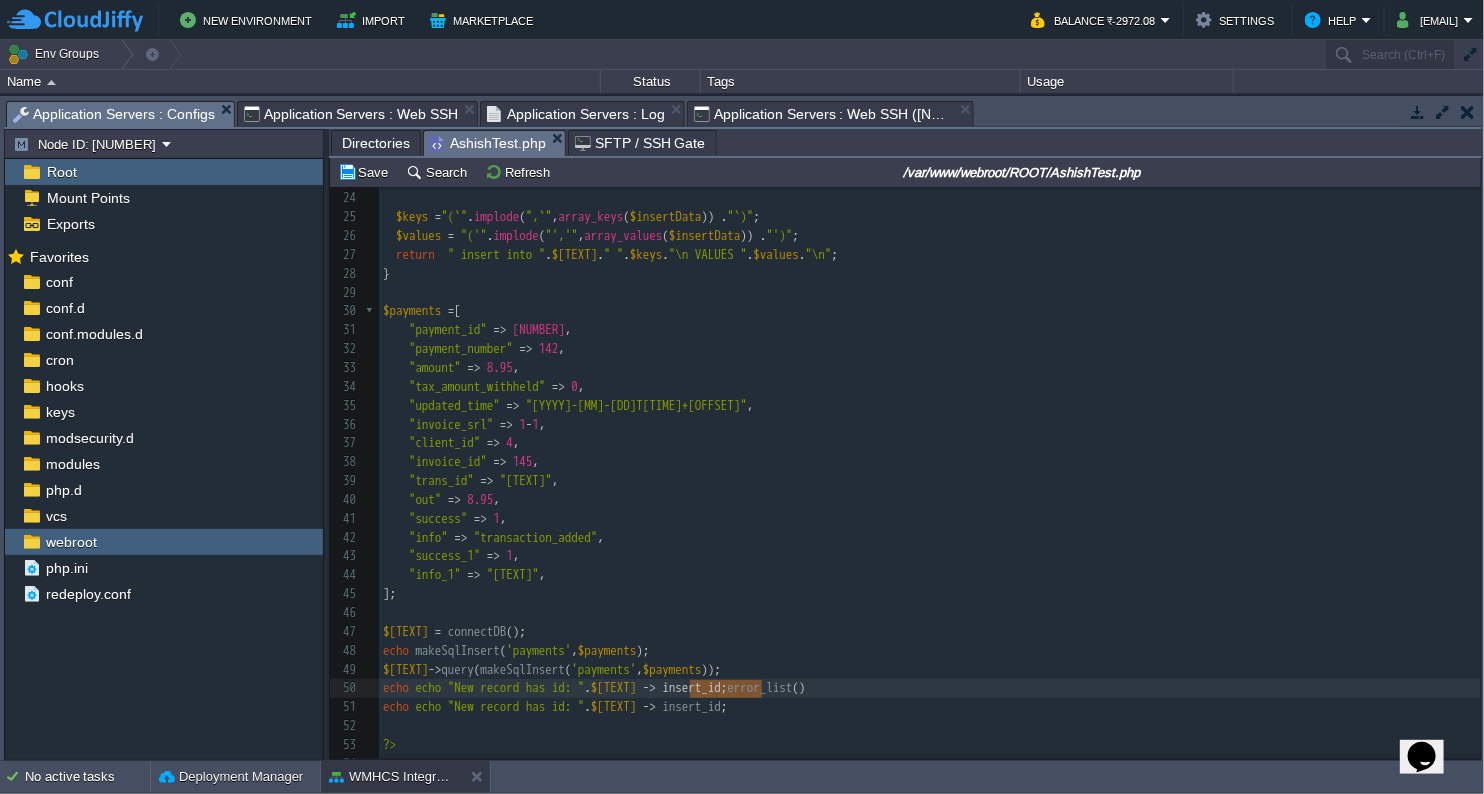 drag, startPoint x: 693, startPoint y: 685, endPoint x: 756, endPoint y: 687, distance: 63.03174 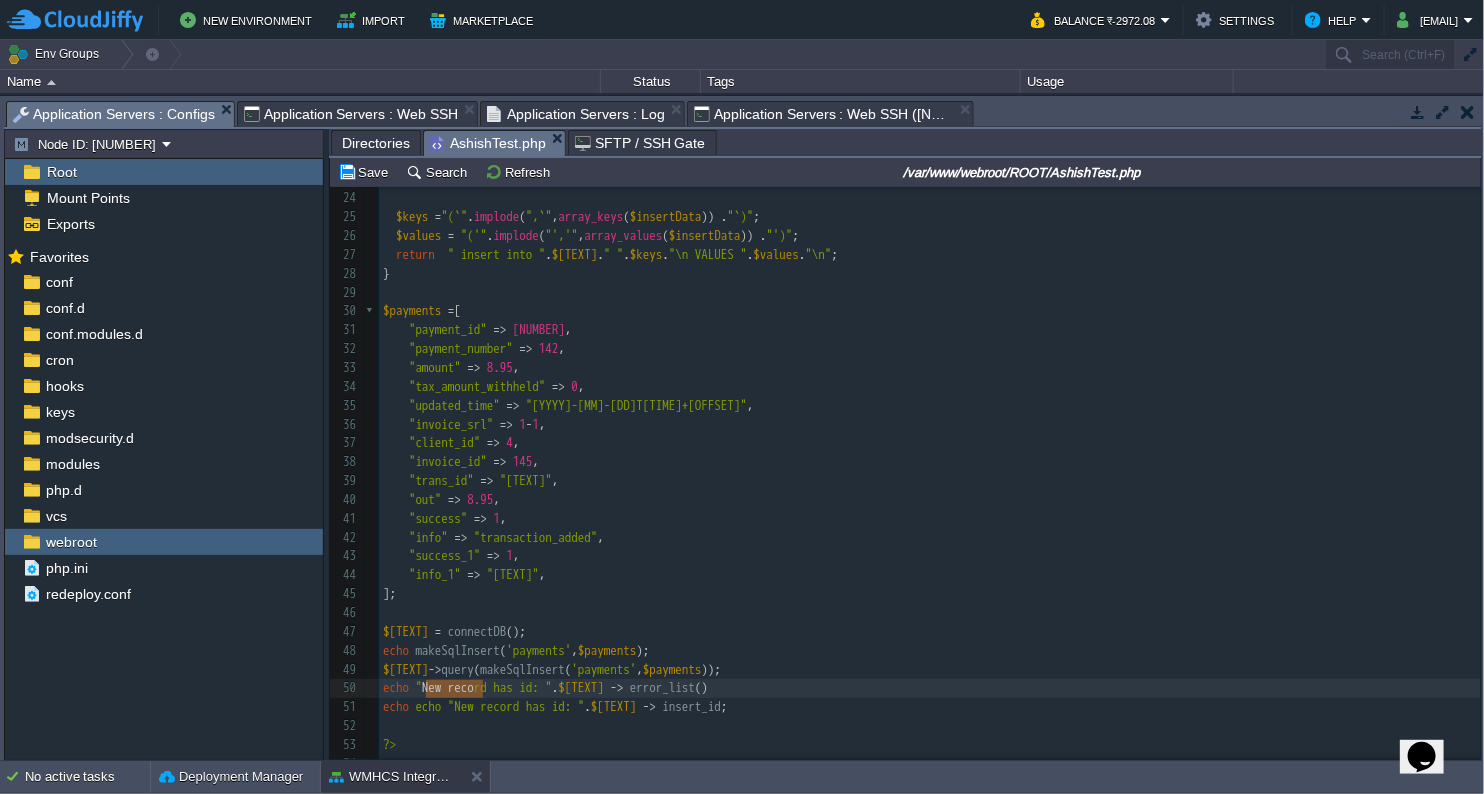 type on "New record" 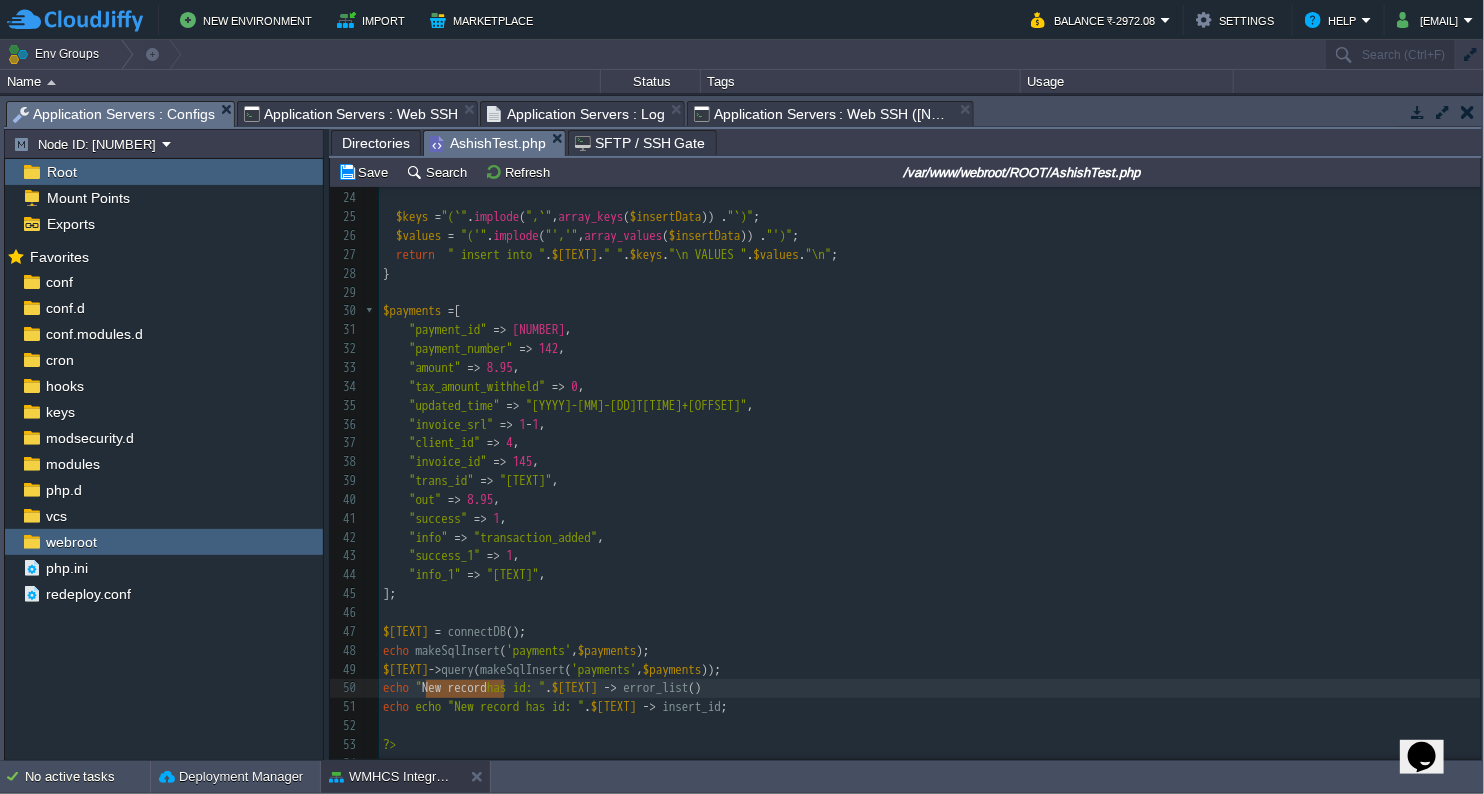 drag, startPoint x: 427, startPoint y: 694, endPoint x: 488, endPoint y: 692, distance: 61.03278 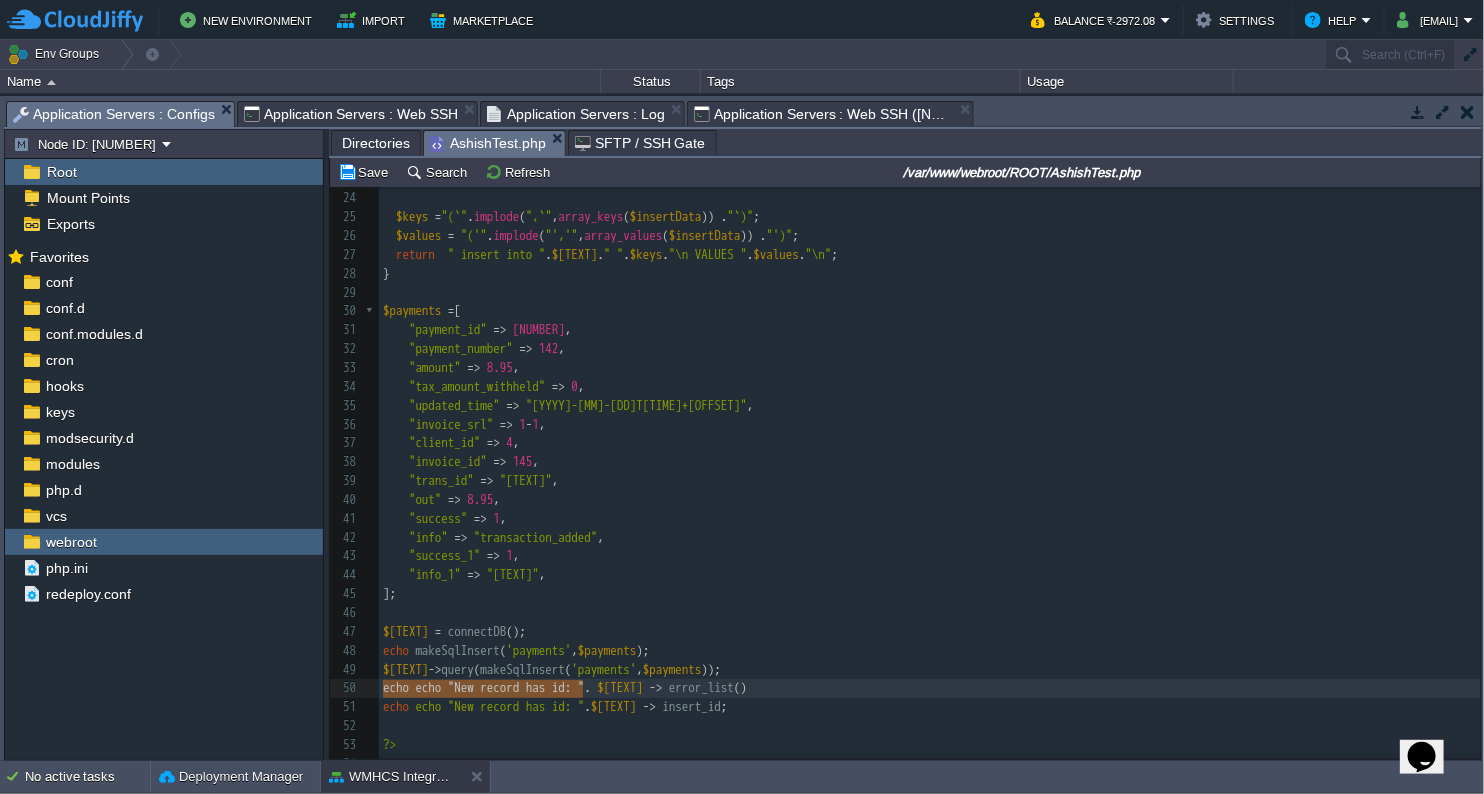 drag, startPoint x: 384, startPoint y: 690, endPoint x: 585, endPoint y: 692, distance: 201.00995 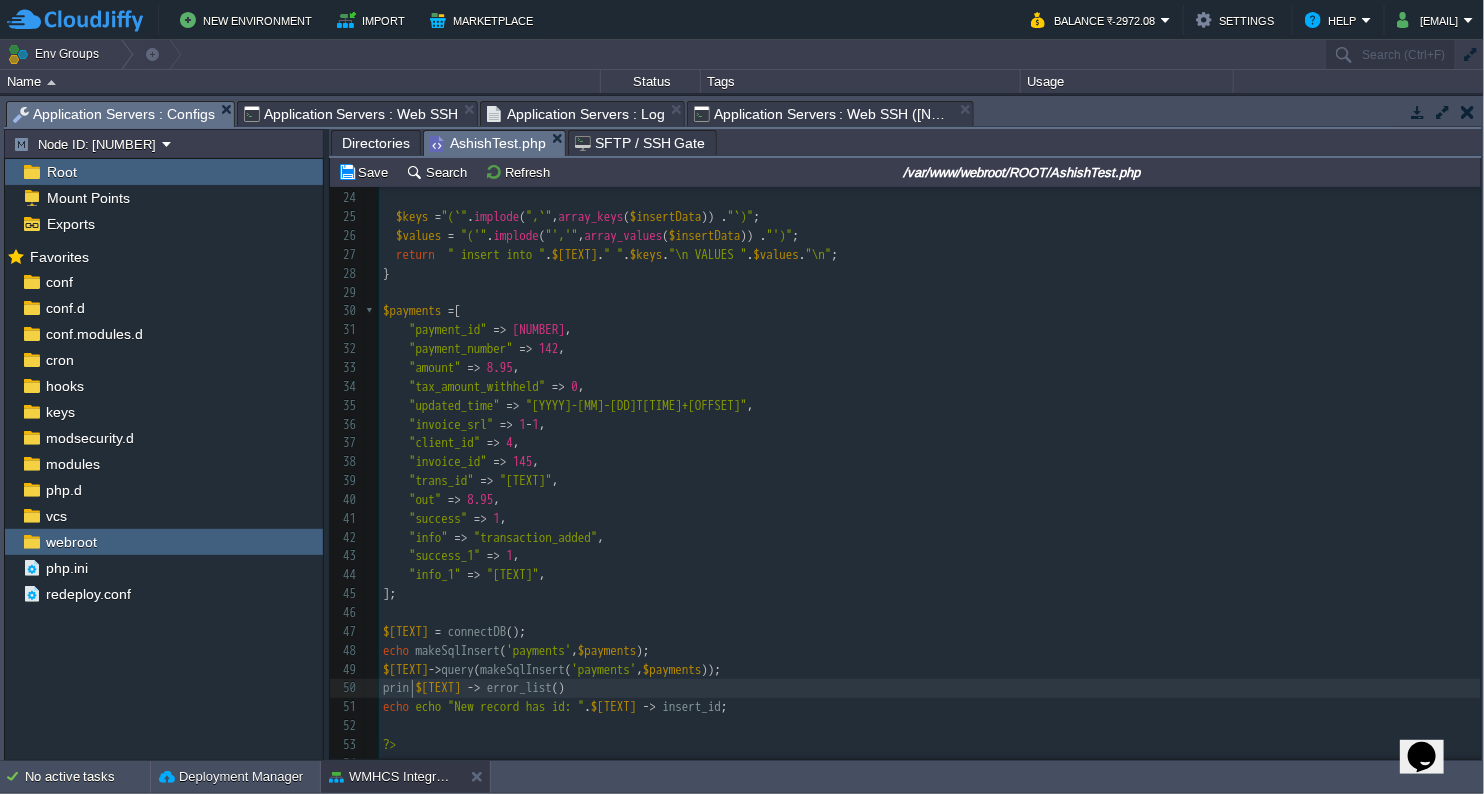 scroll, scrollTop: 6, scrollLeft: 35, axis: both 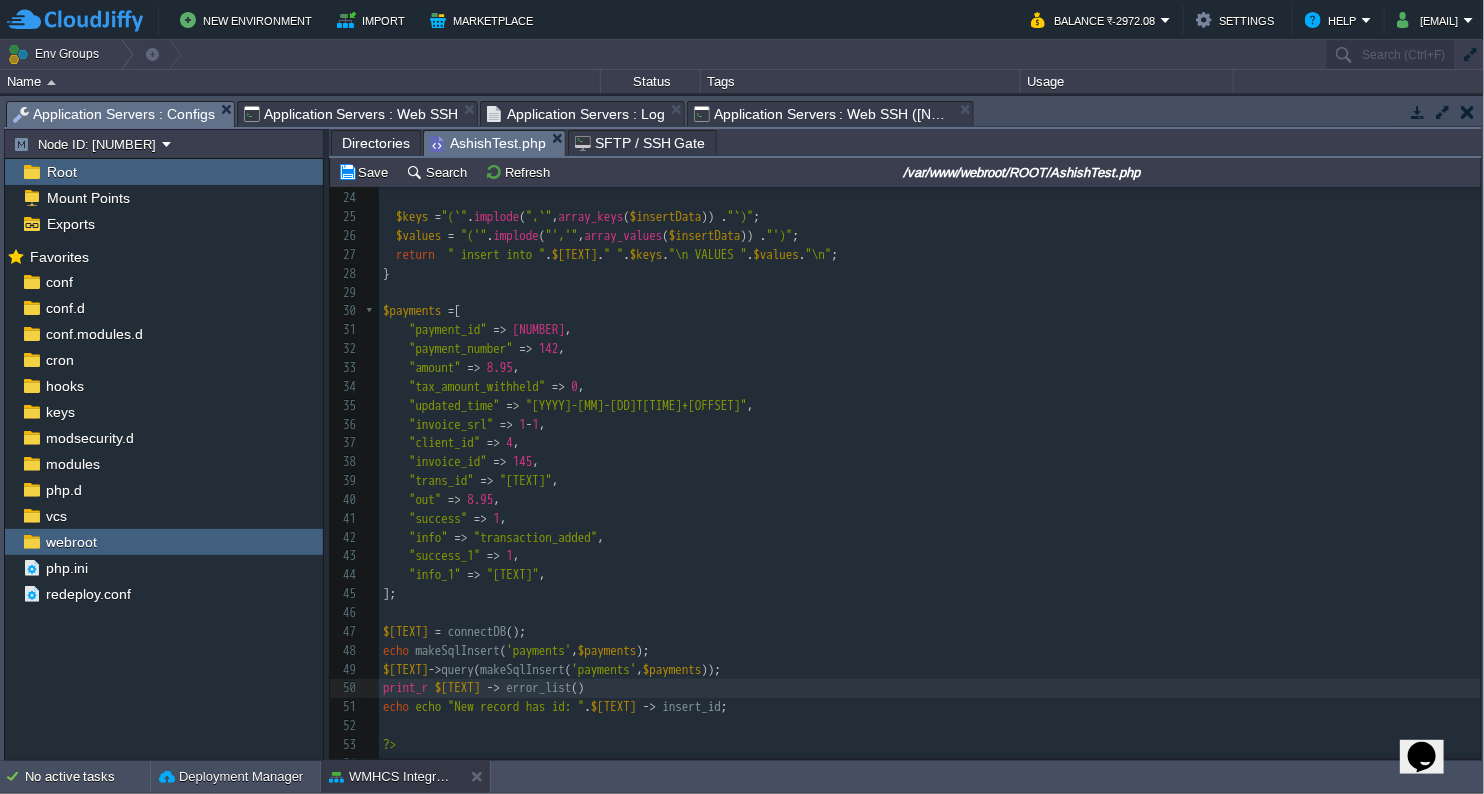 type on "print_r(" 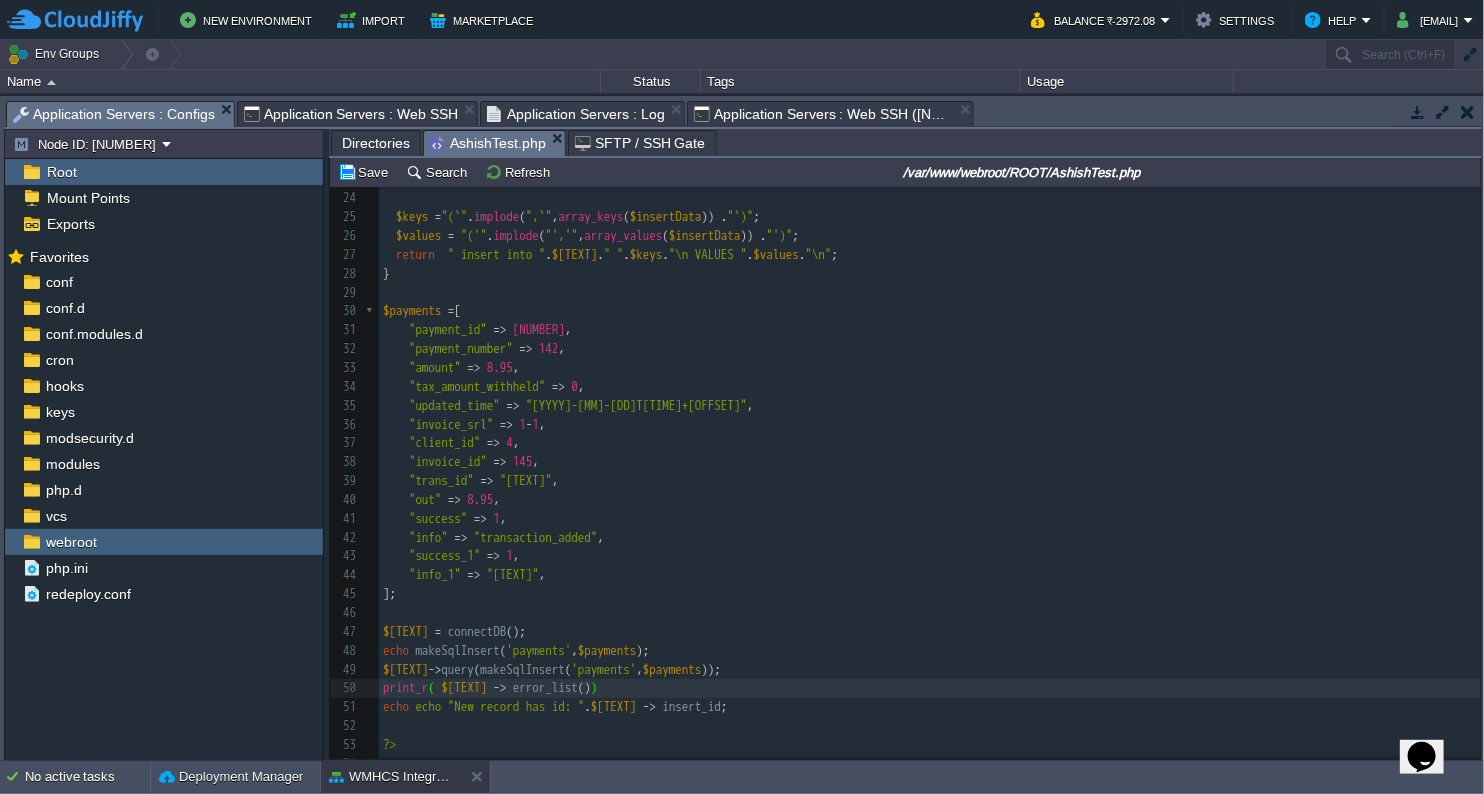 type on ");" 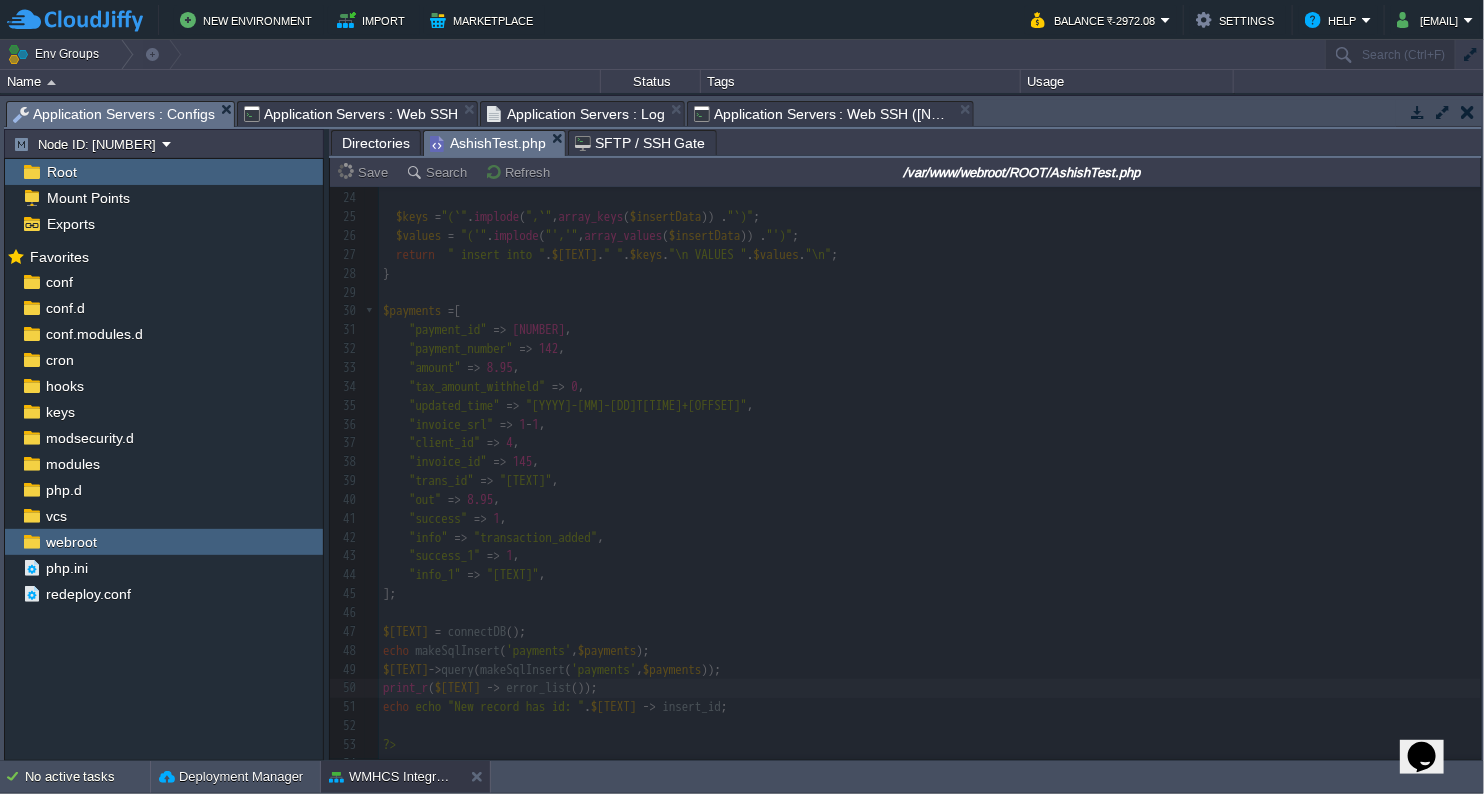 click on "Application Servers : Web SSH ([NUMBER])" at bounding box center (824, 114) 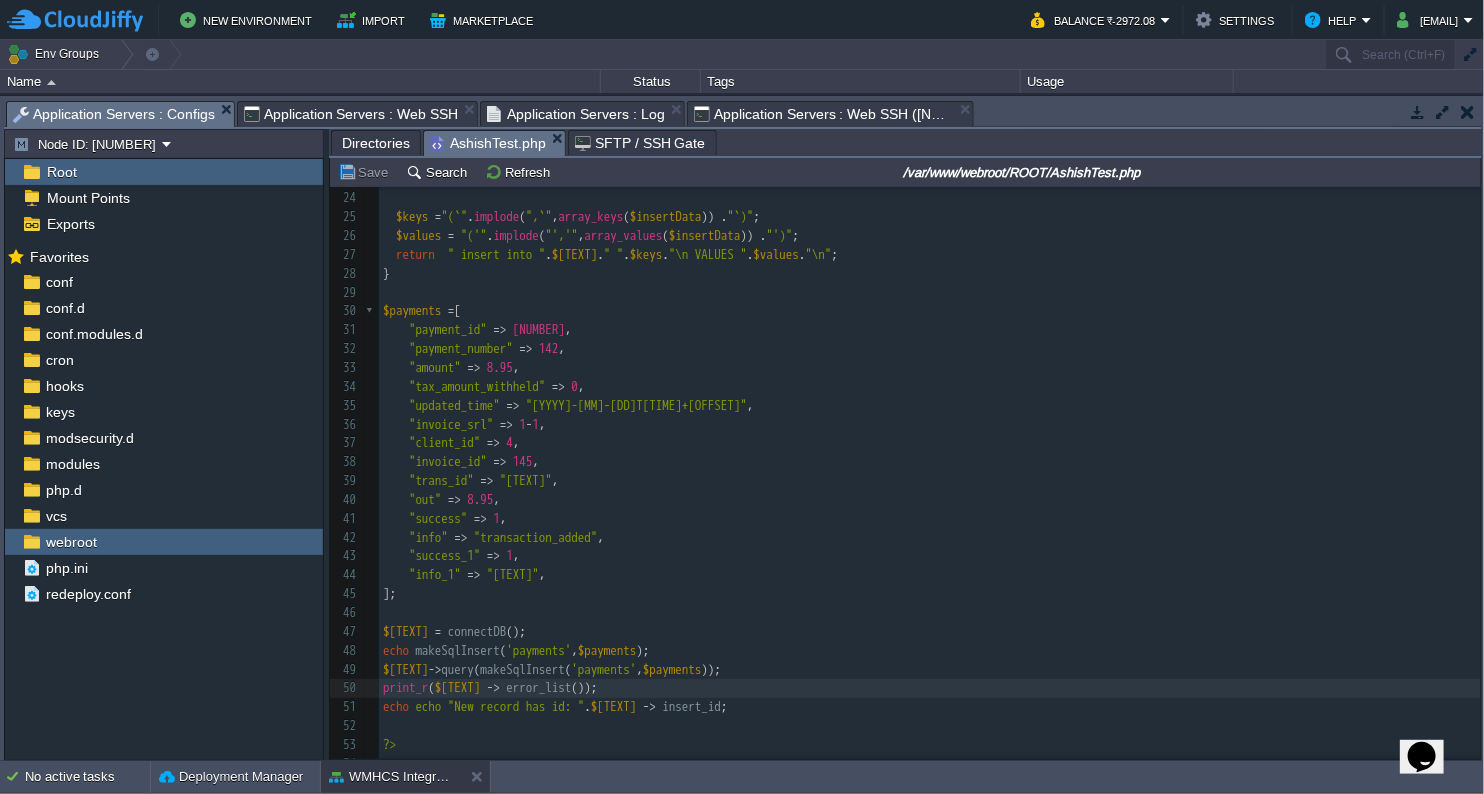 click on "Application Servers : Configs" at bounding box center [114, 114] 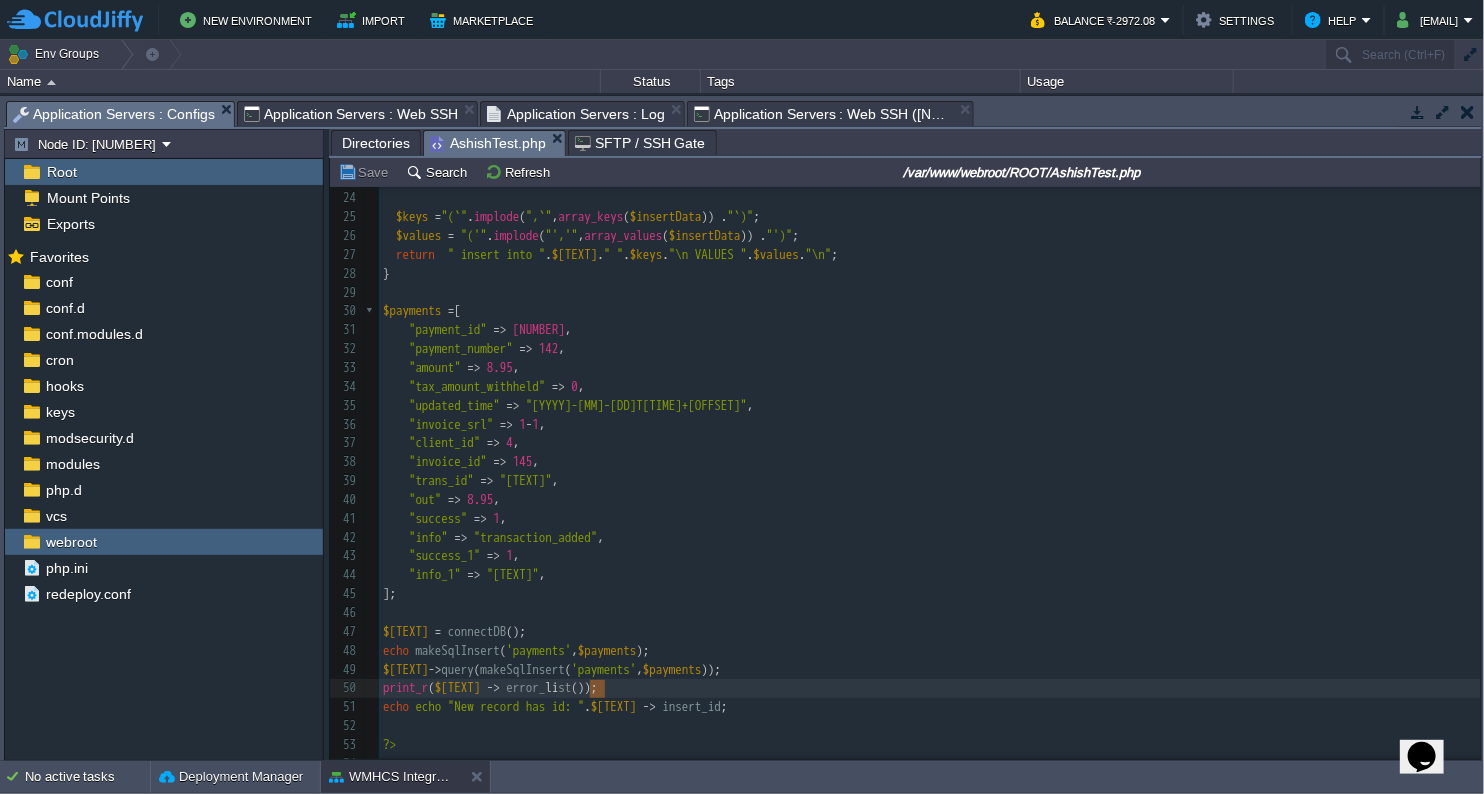 type on "list" 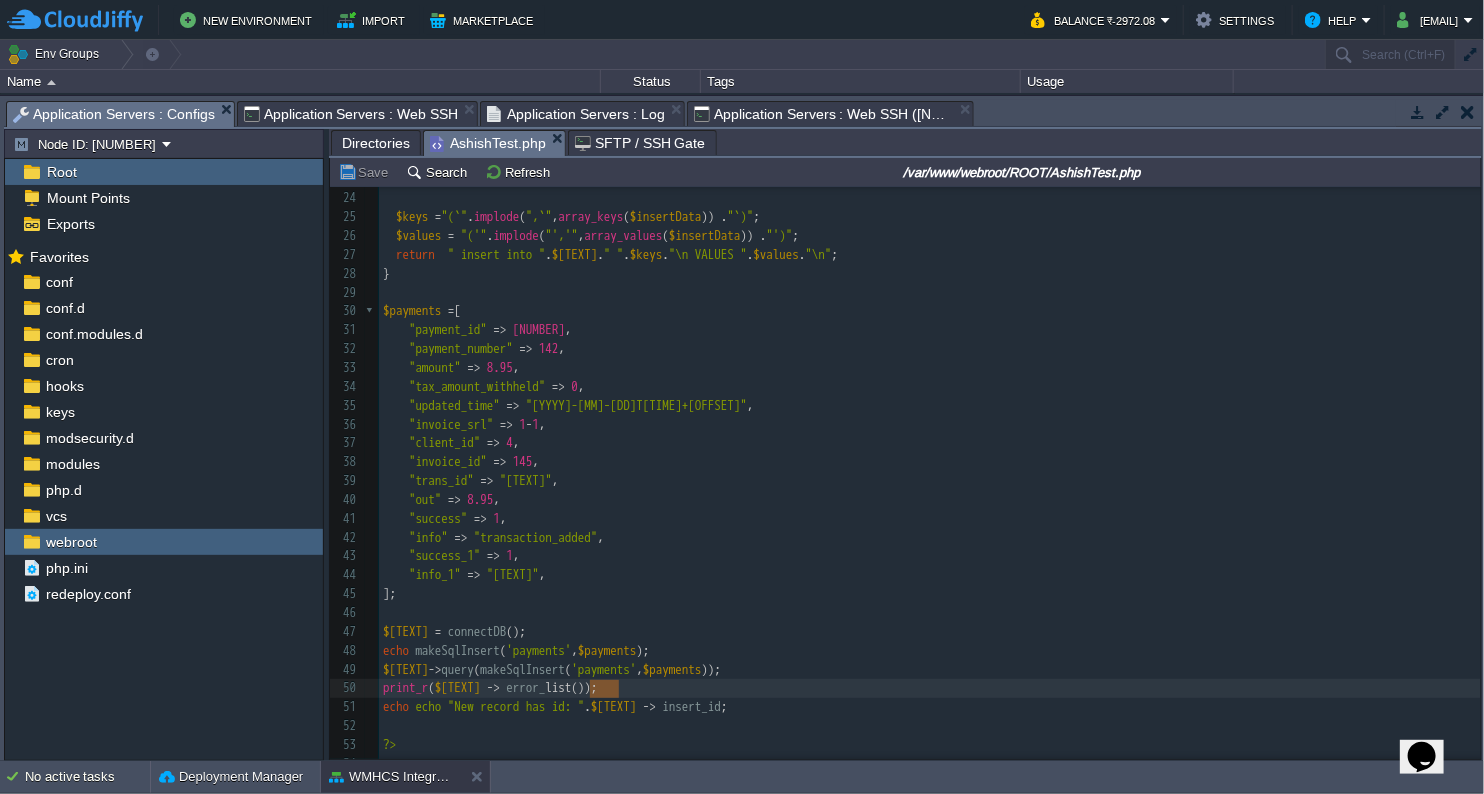 drag, startPoint x: 587, startPoint y: 691, endPoint x: 620, endPoint y: 688, distance: 33.13608 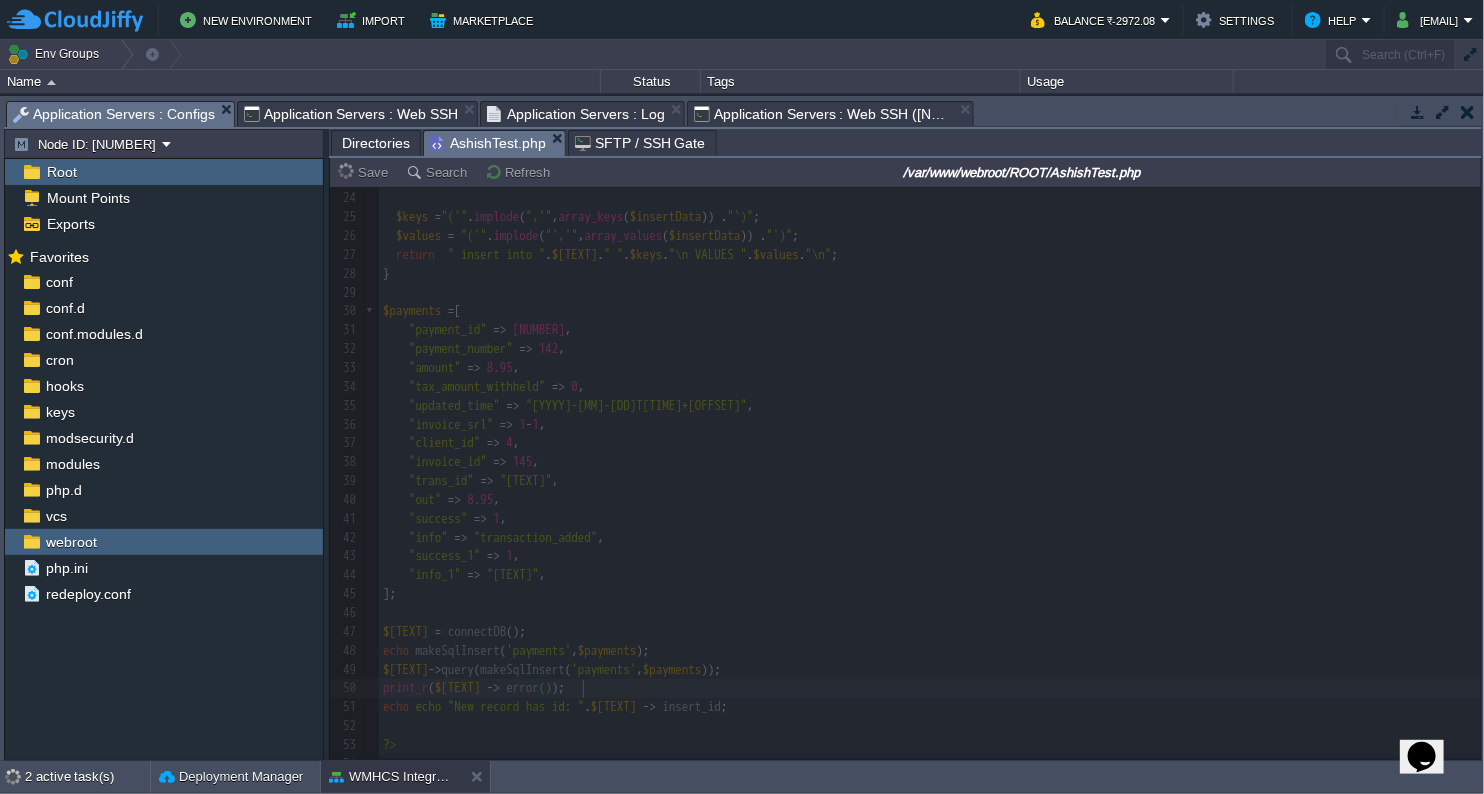 click on "Application Servers : Log" at bounding box center (576, 114) 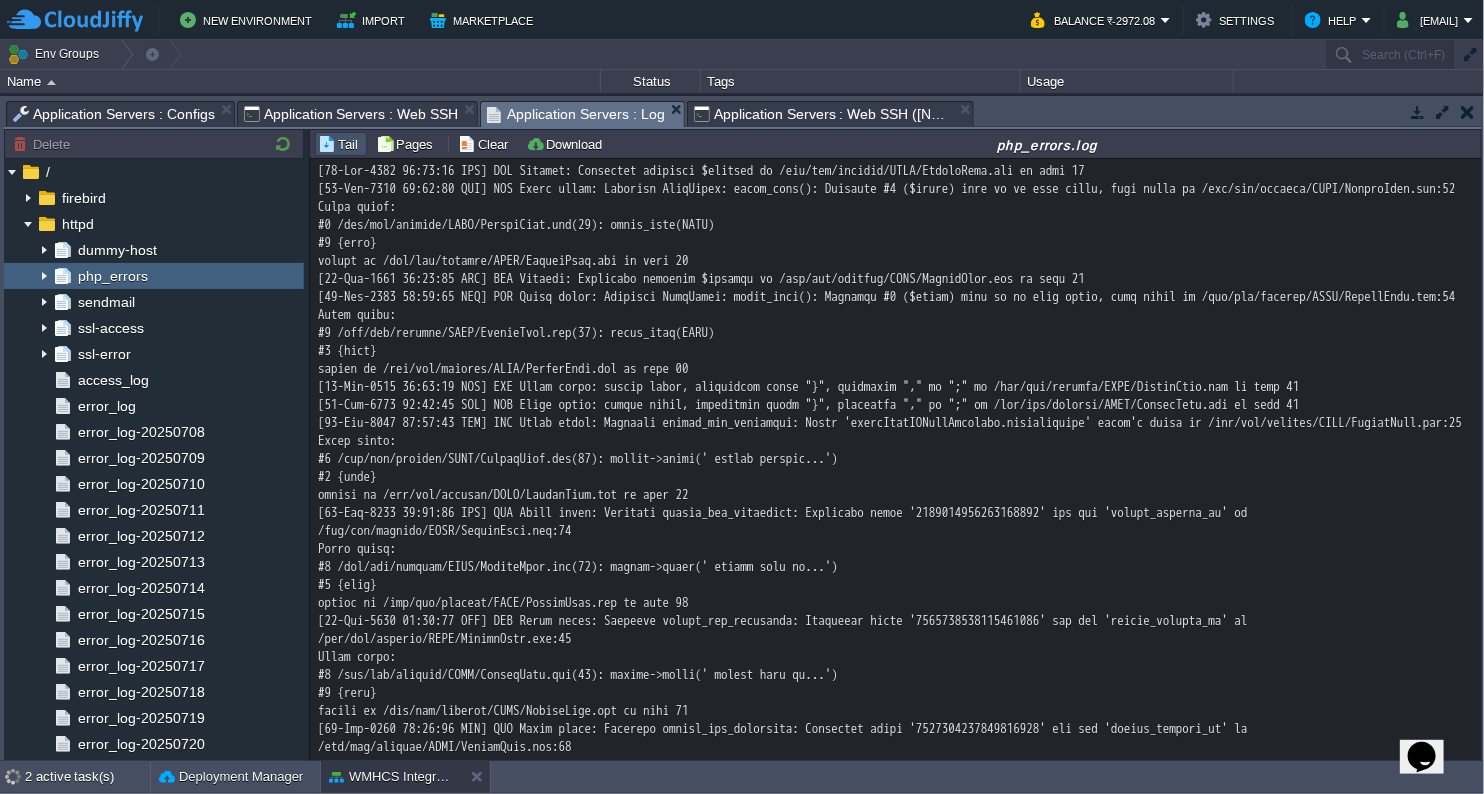 click on "Application Servers : Configs" at bounding box center (114, 114) 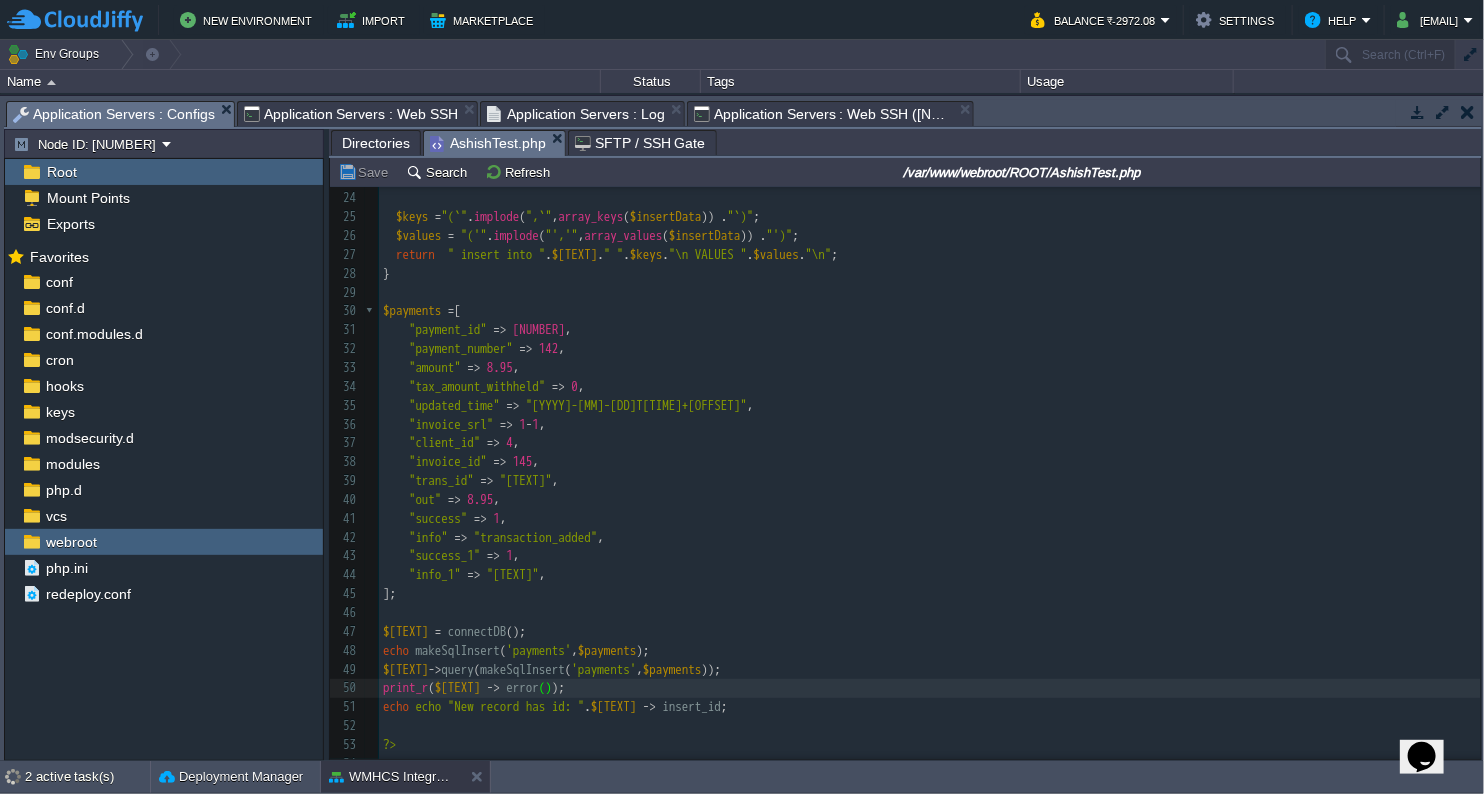 scroll, scrollTop: 446, scrollLeft: 0, axis: vertical 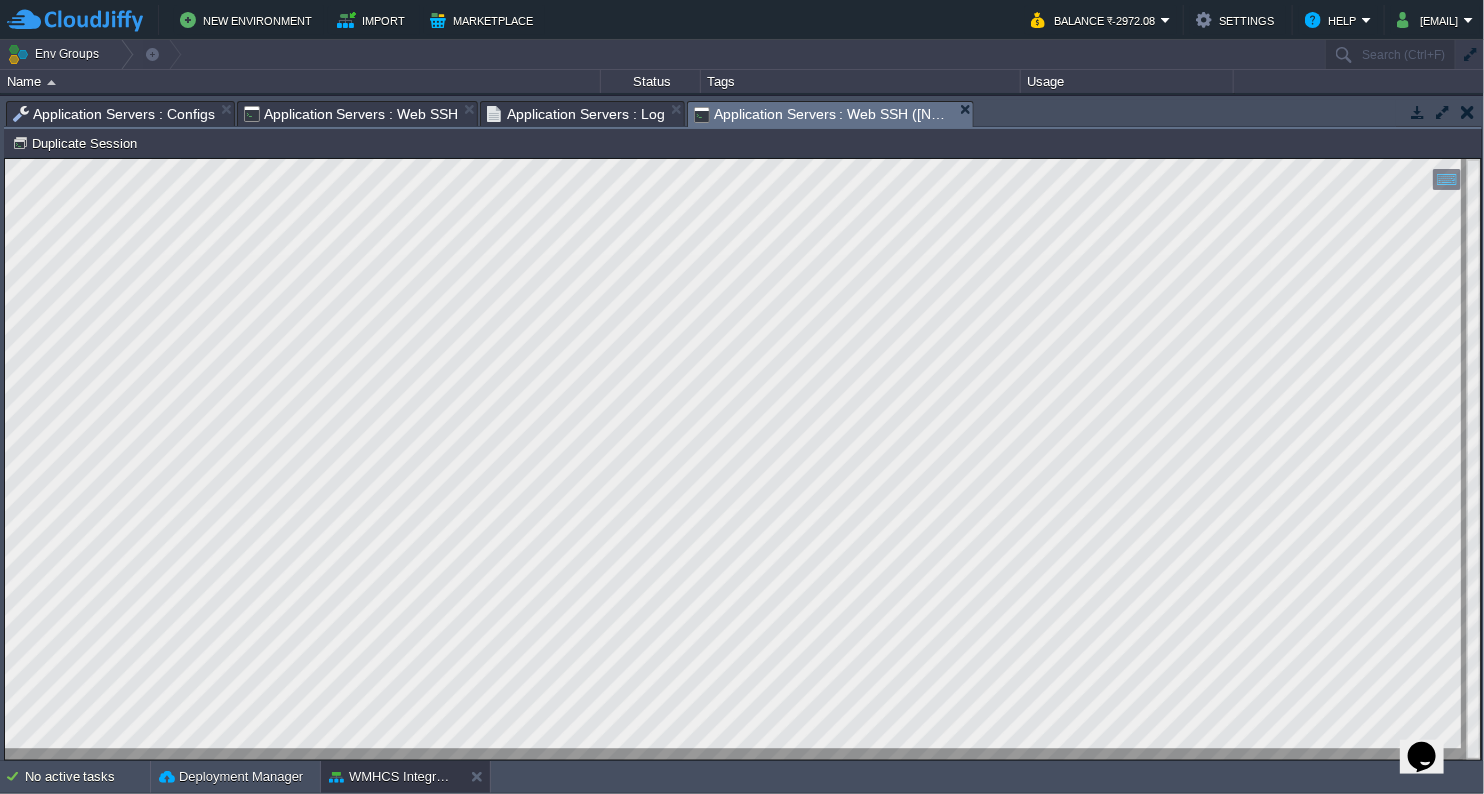 click on "Application Servers : Web SSH ([NUMBER])" at bounding box center [824, 114] 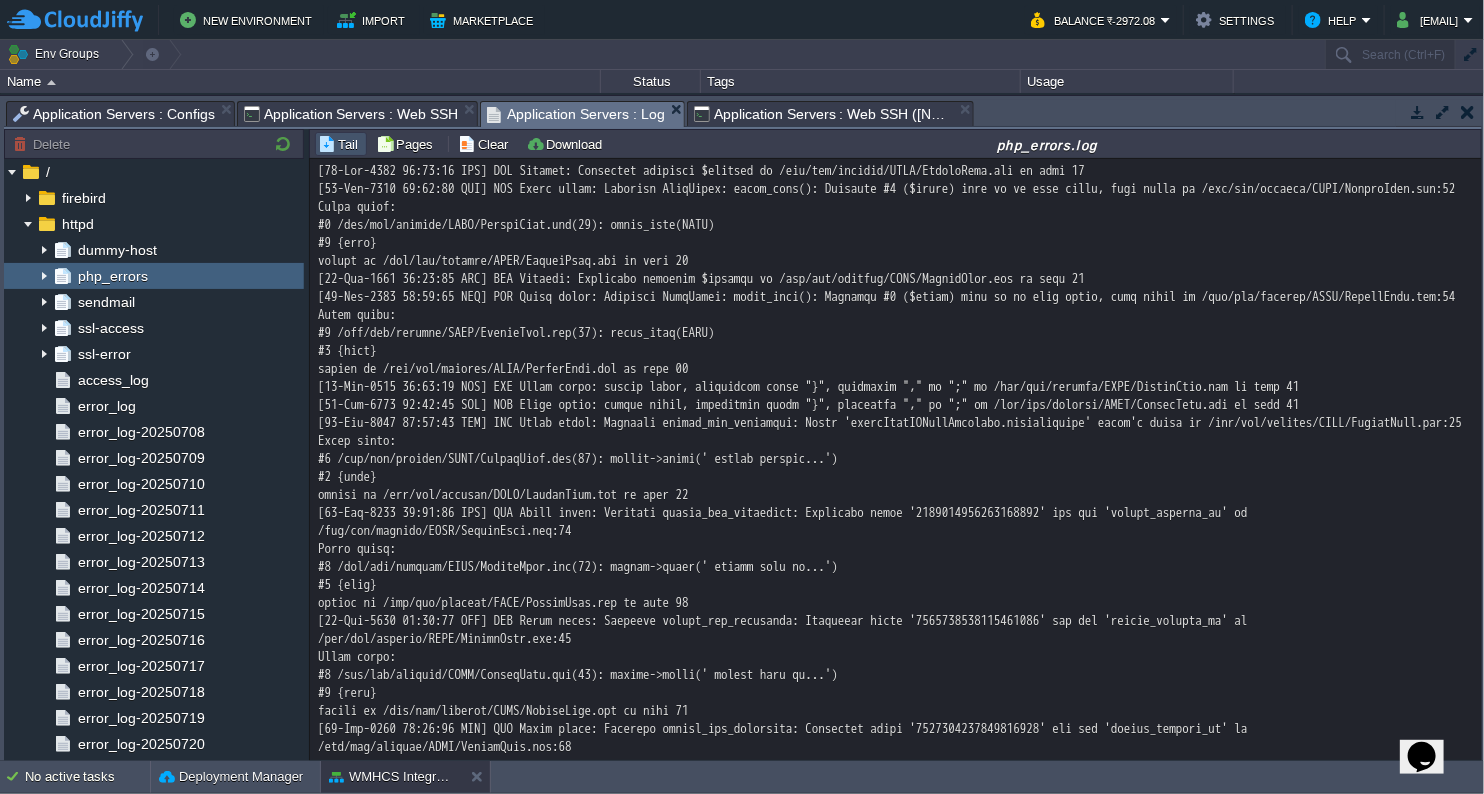 scroll, scrollTop: 32, scrollLeft: 0, axis: vertical 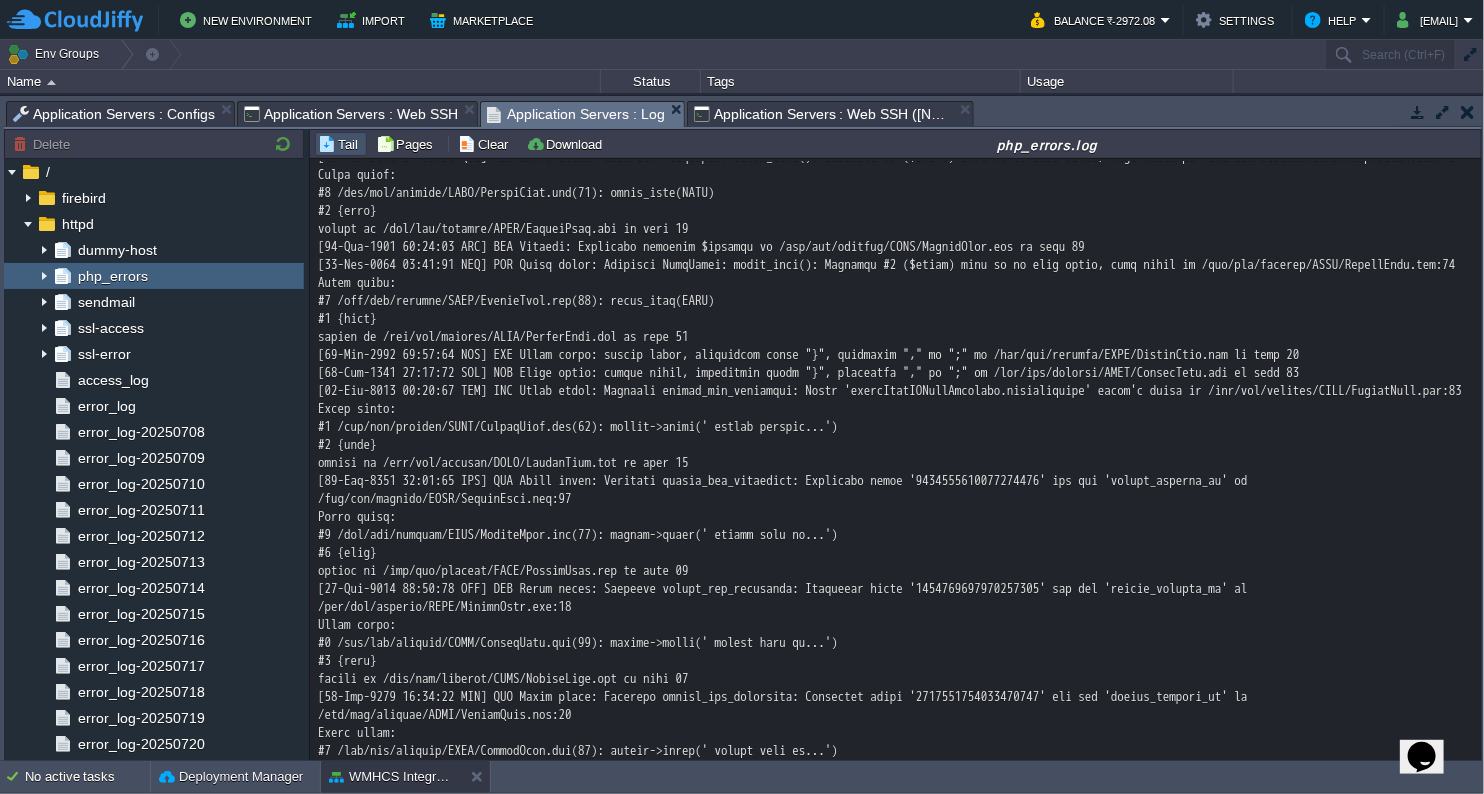 click on "Application Servers : Configs" at bounding box center [114, 114] 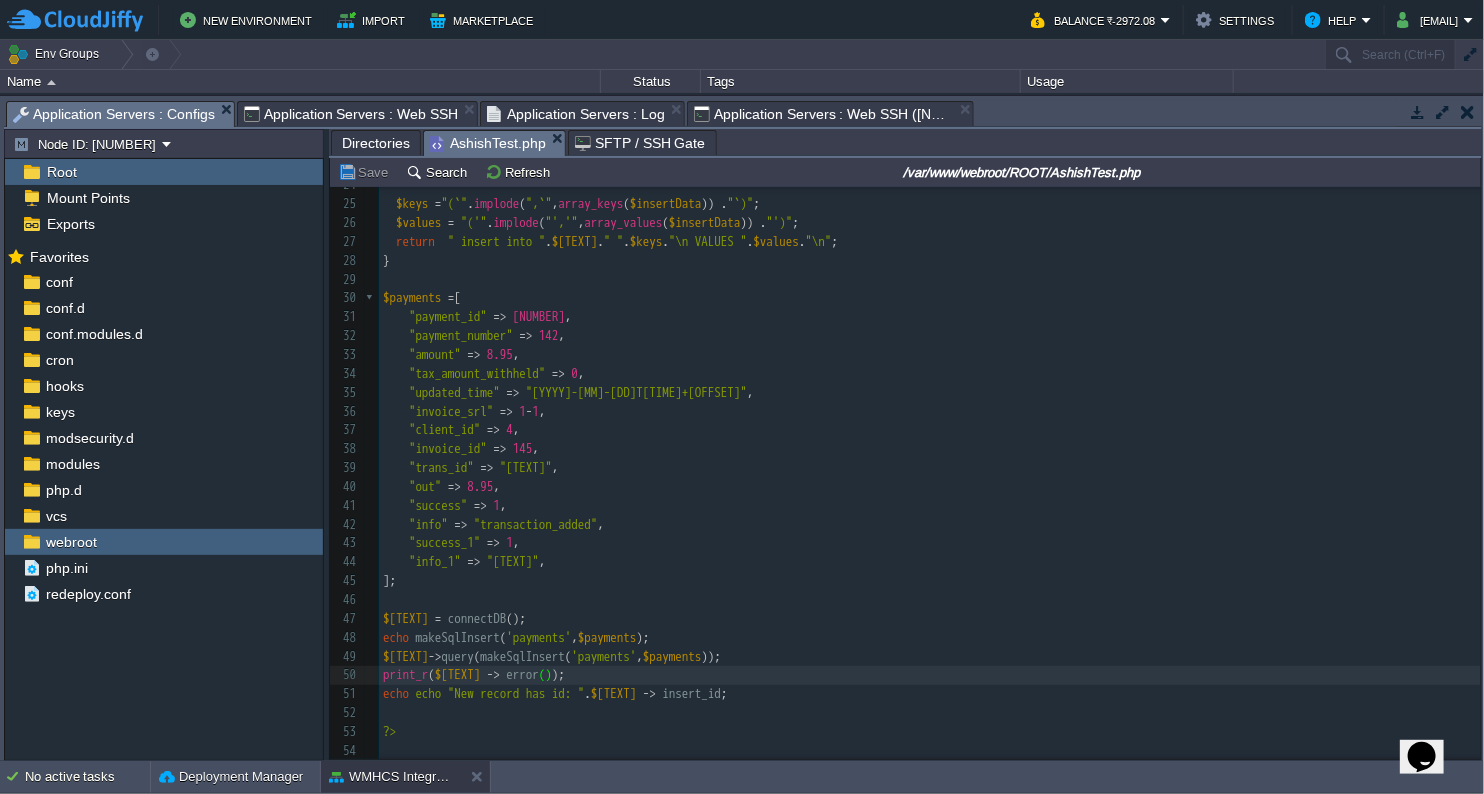 scroll, scrollTop: 6, scrollLeft: 0, axis: vertical 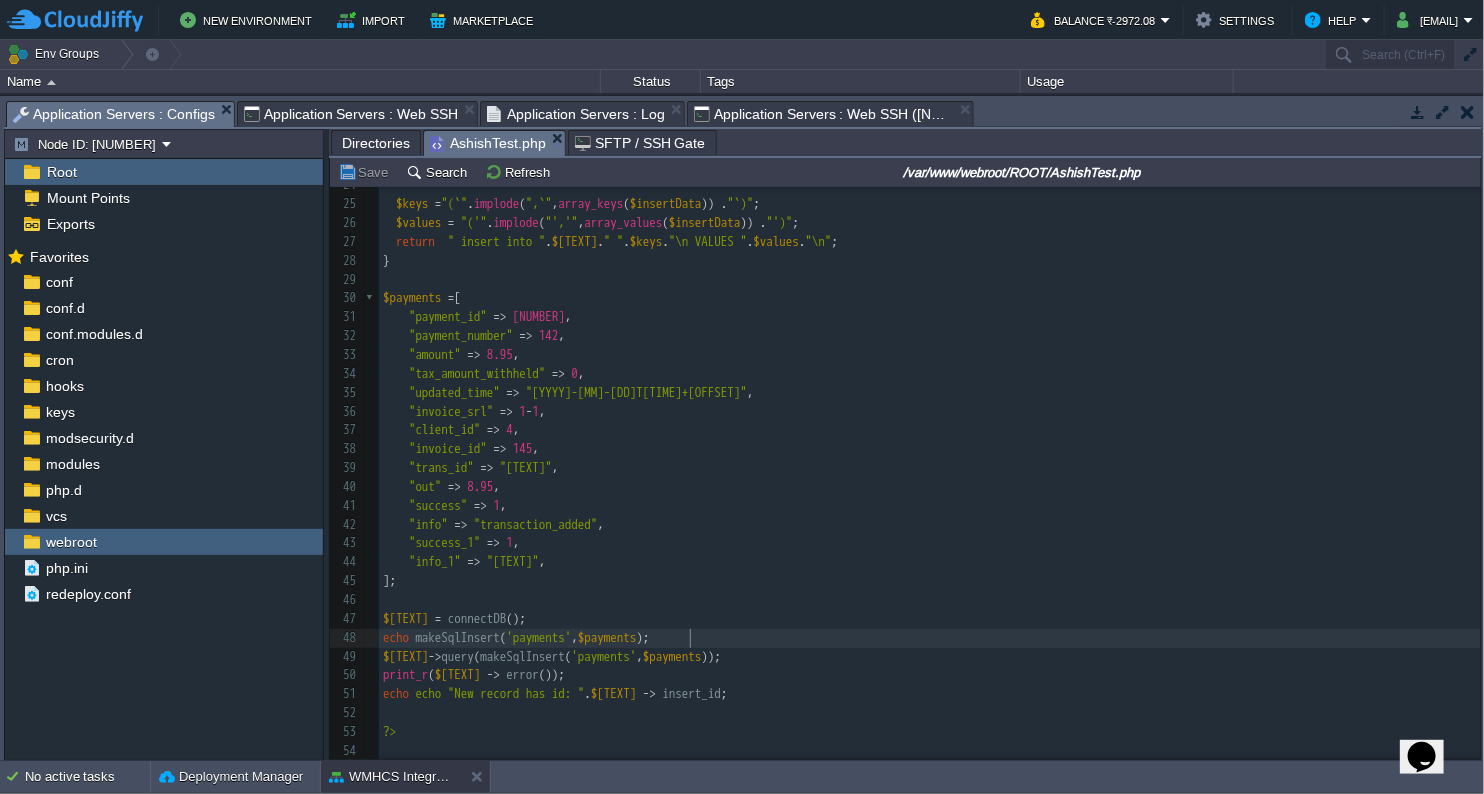 click on "echo makeSqlInsert ( 'payments'  ,  $payments );" at bounding box center [930, 638] 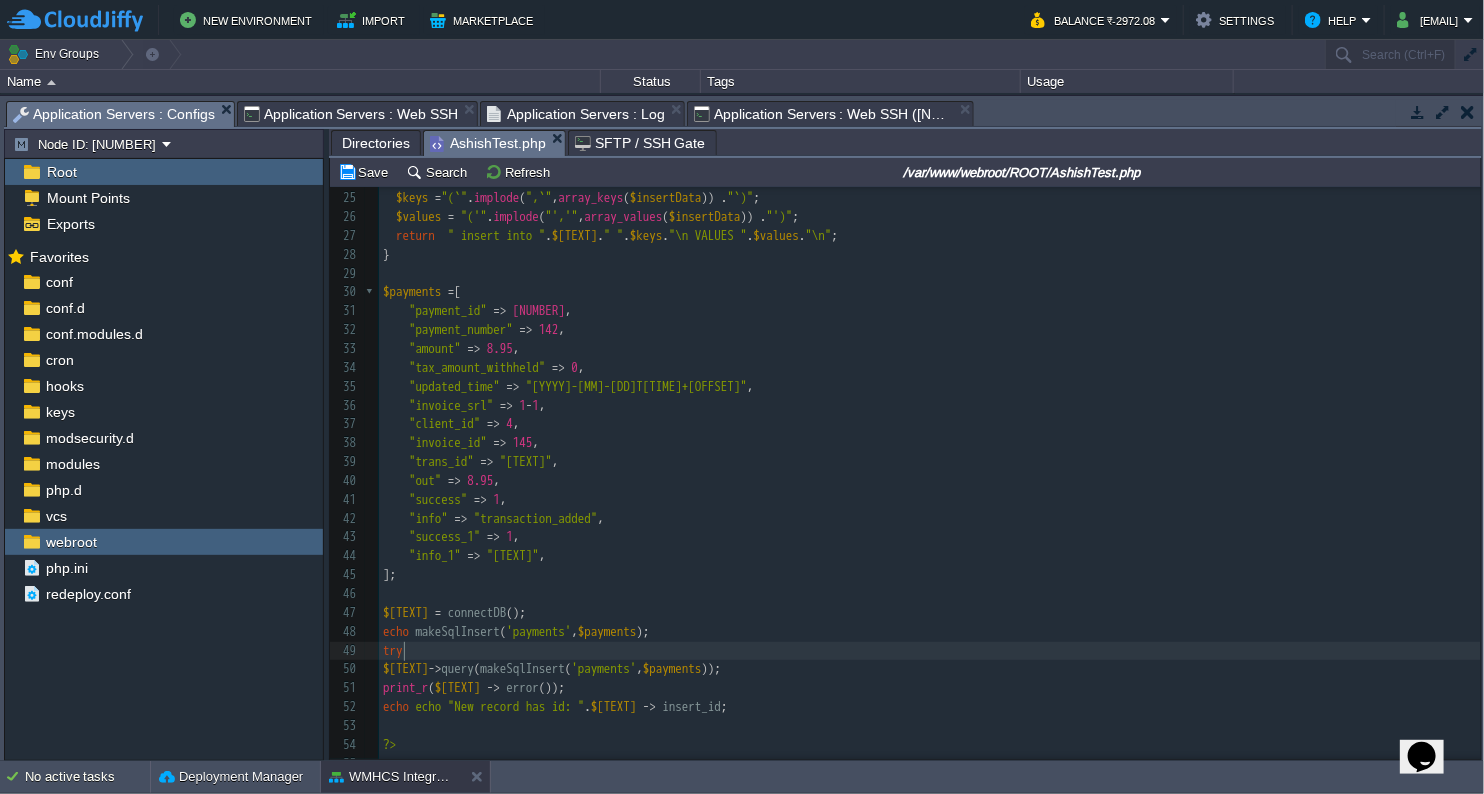 scroll, scrollTop: 6, scrollLeft: 20, axis: both 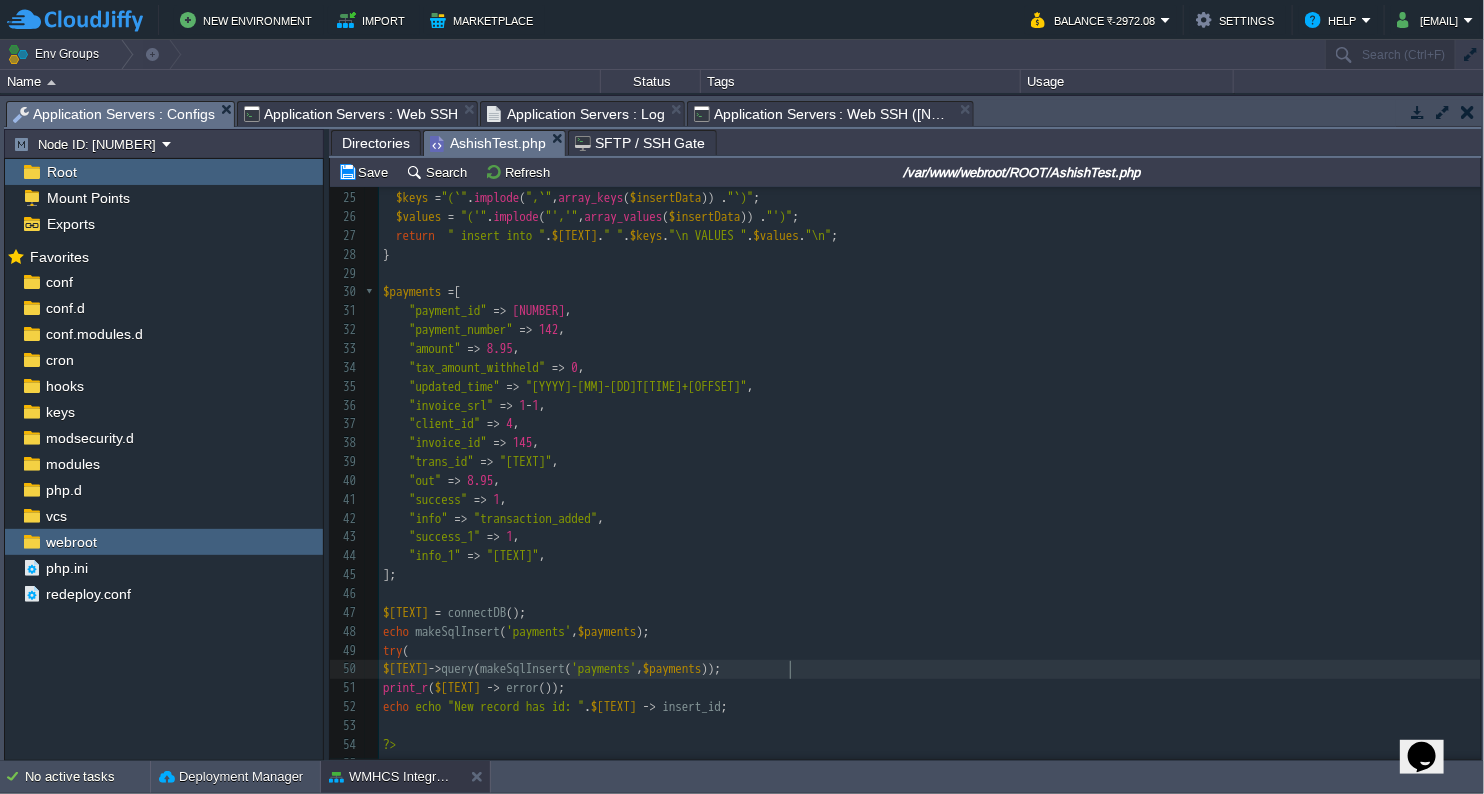 click on "makeSqlInsert('payments' , $payments));" at bounding box center (930, 669) 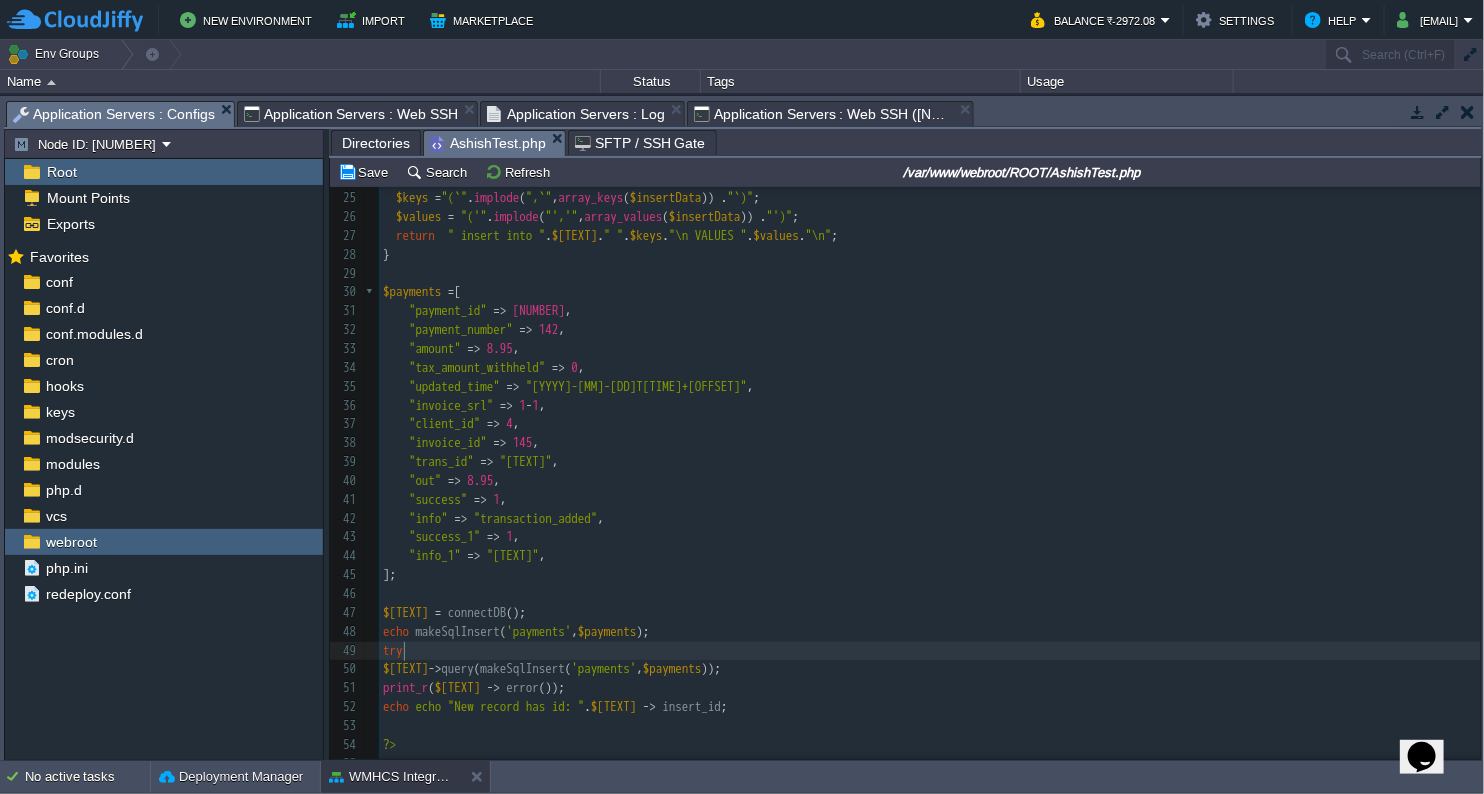 type on "{" 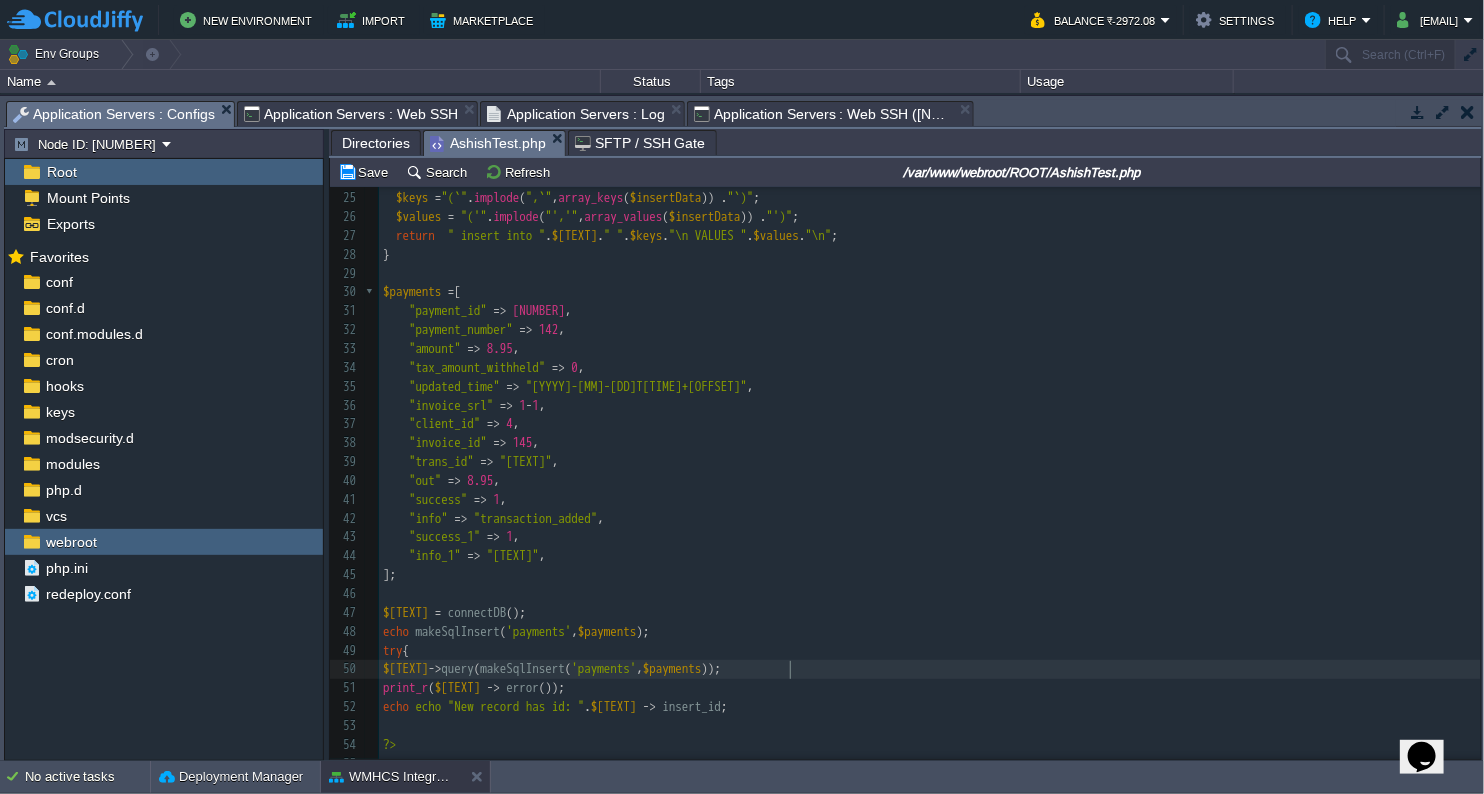 click on "makeSqlInsert('payments' , $payments));" at bounding box center (930, 669) 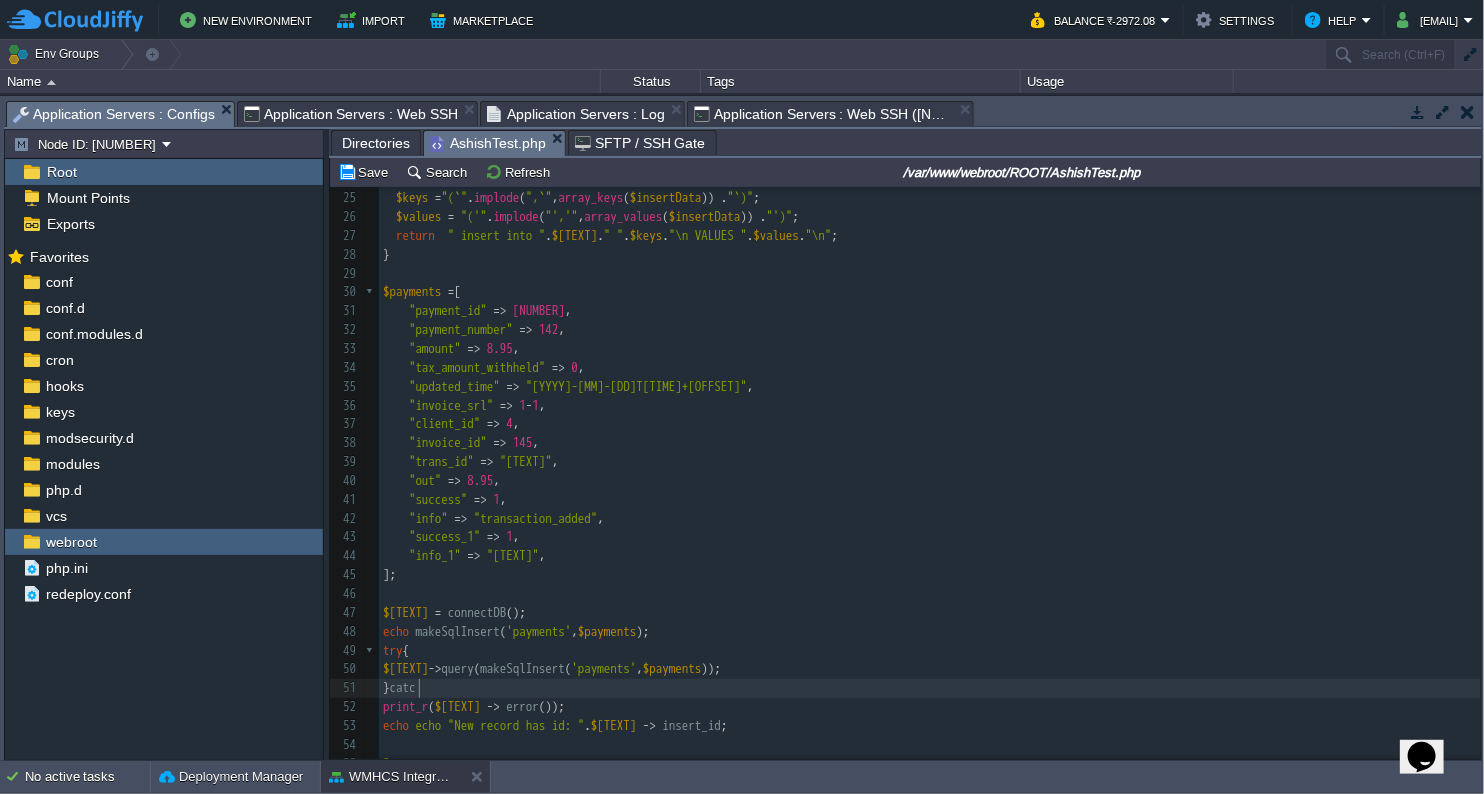 scroll, scrollTop: 6, scrollLeft: 42, axis: both 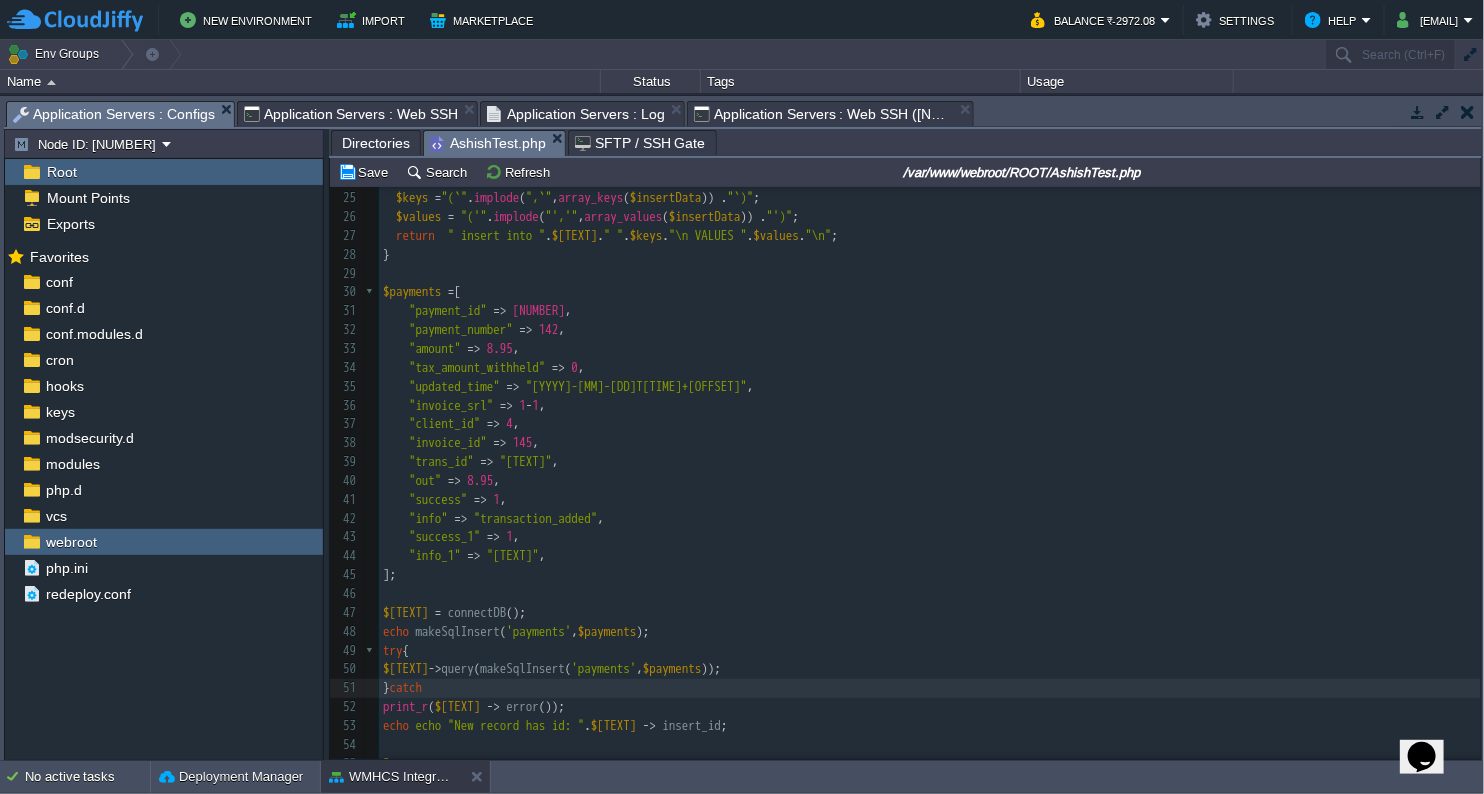 type on "}catch{" 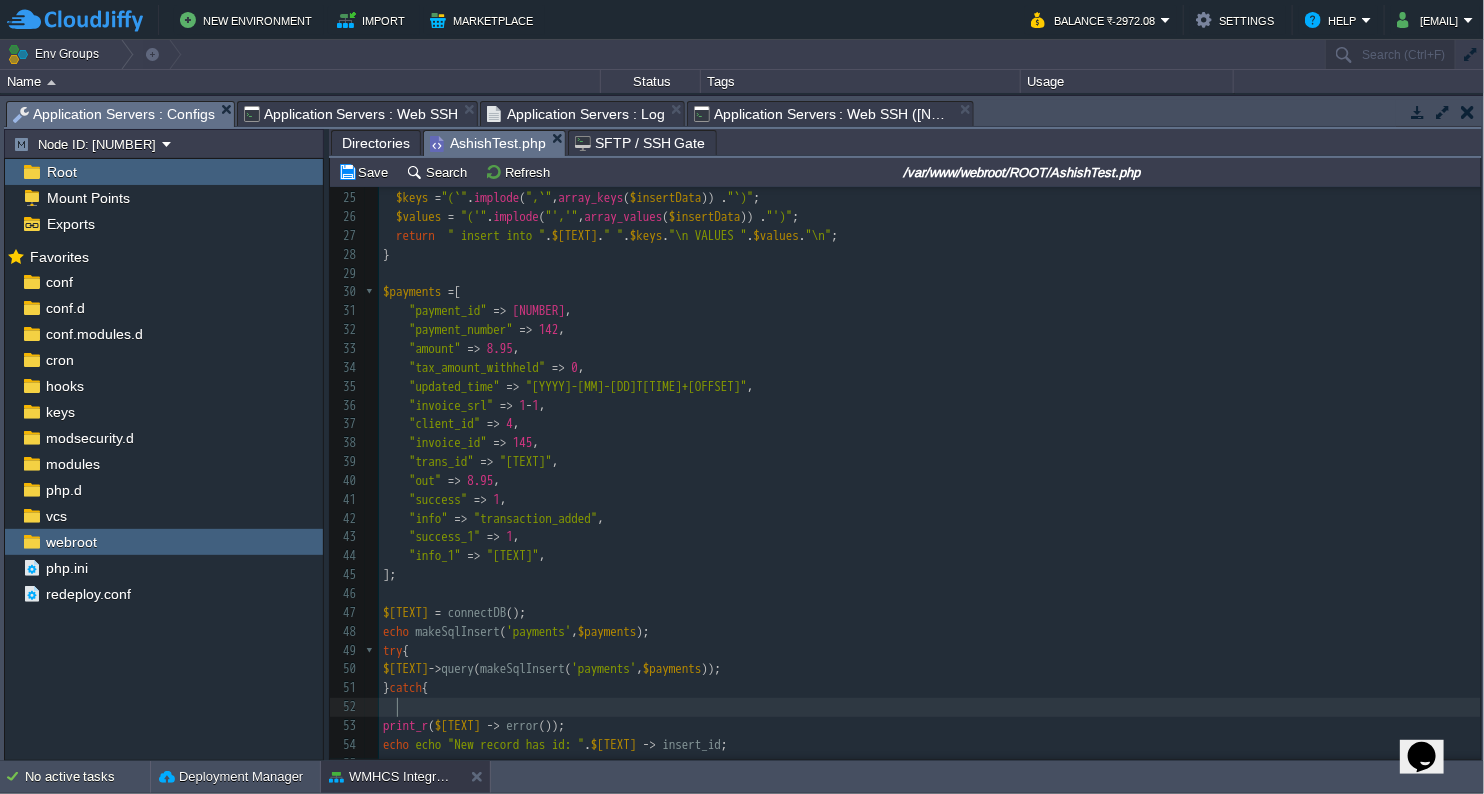 type on "}" 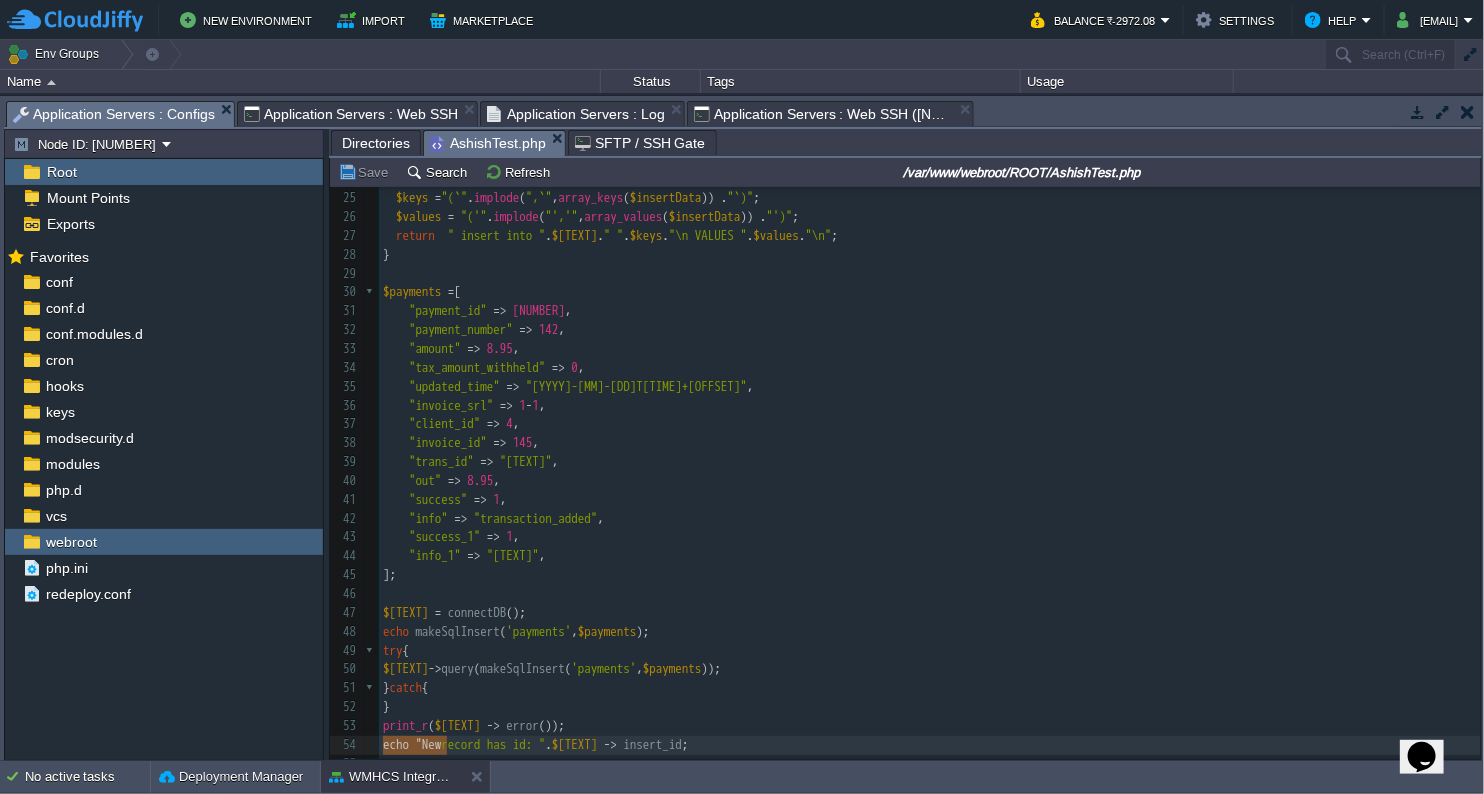 type on "));" 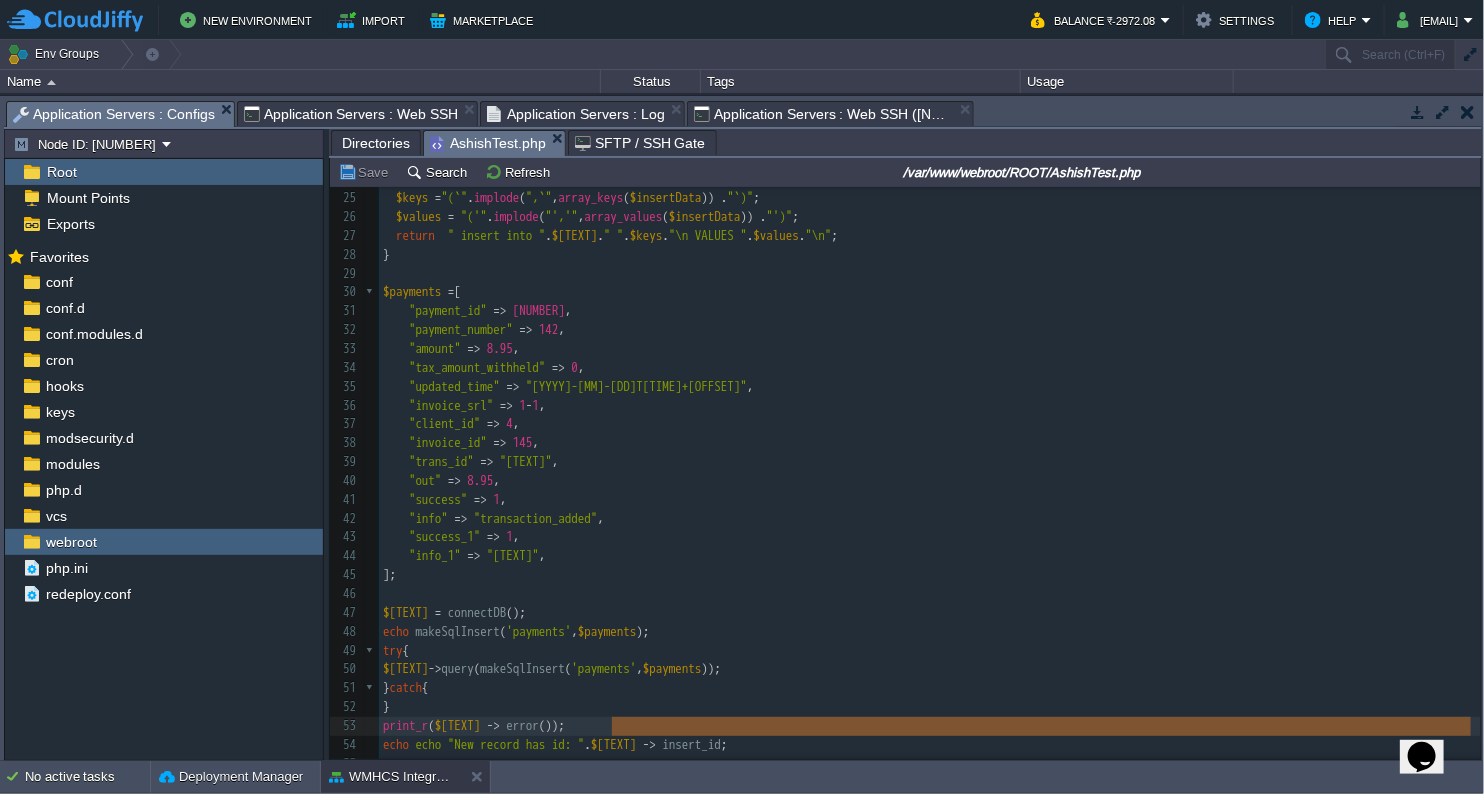 type on "print_r( $connectDB -> error());" 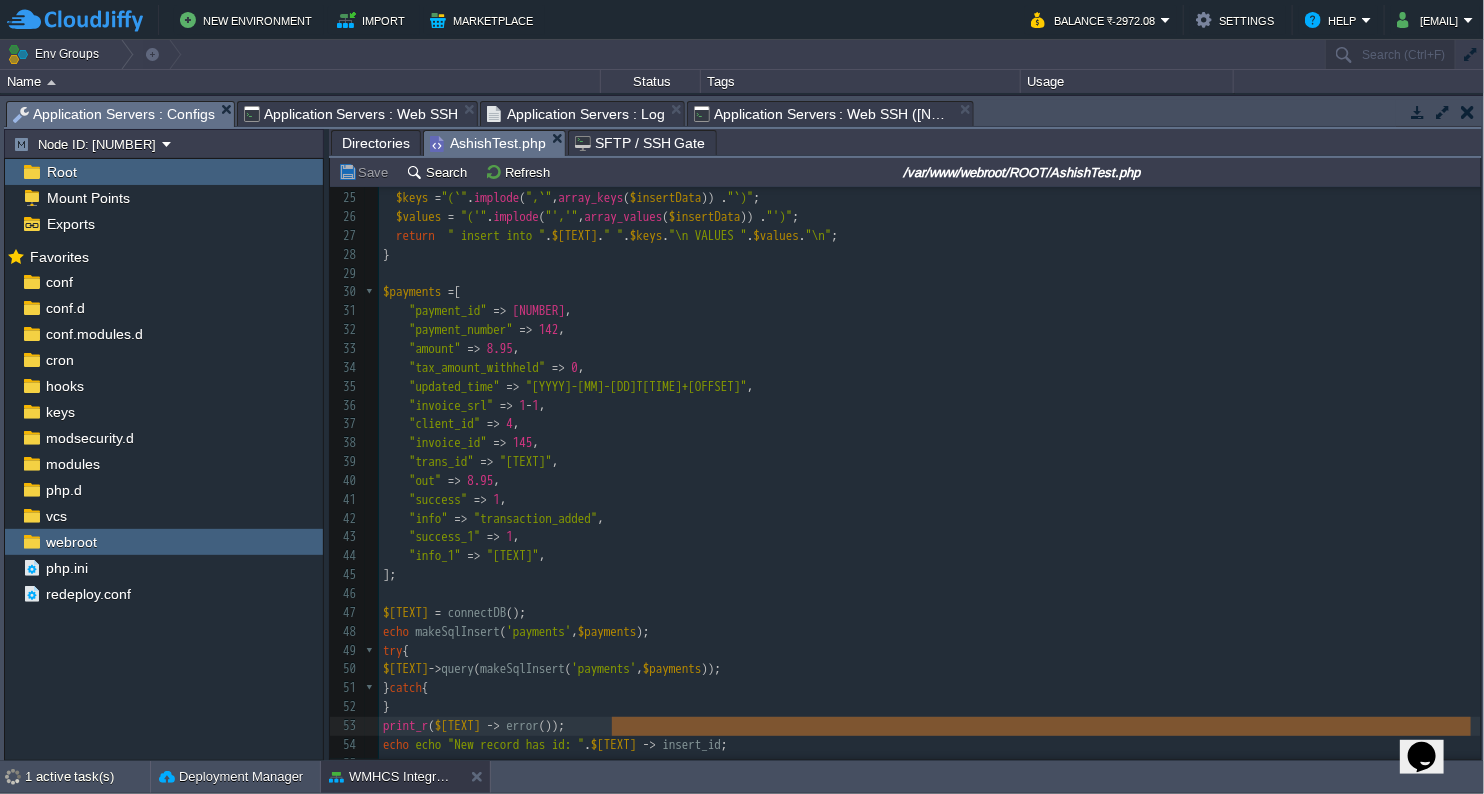 drag, startPoint x: 378, startPoint y: 738, endPoint x: 664, endPoint y: 722, distance: 286.4472 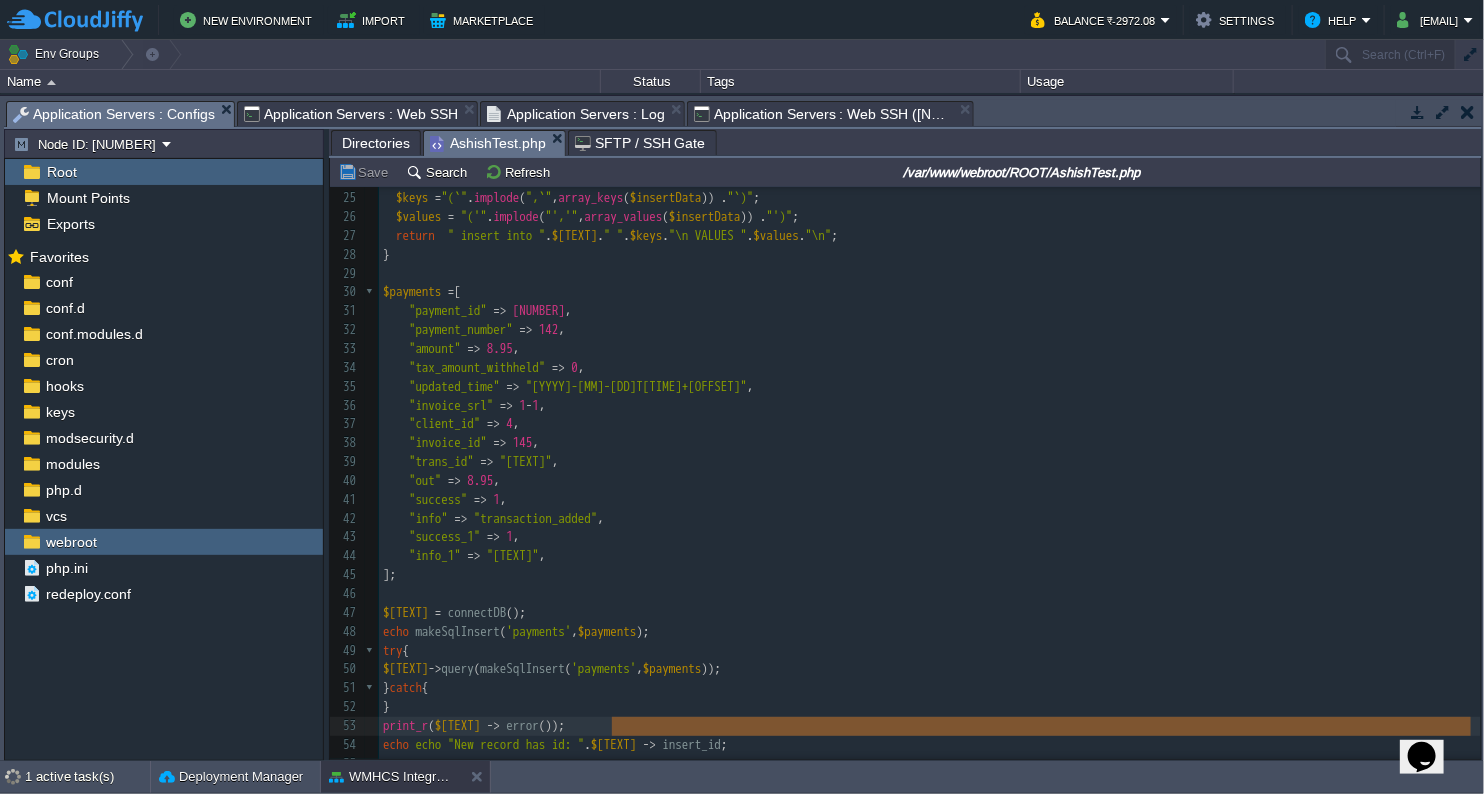 type 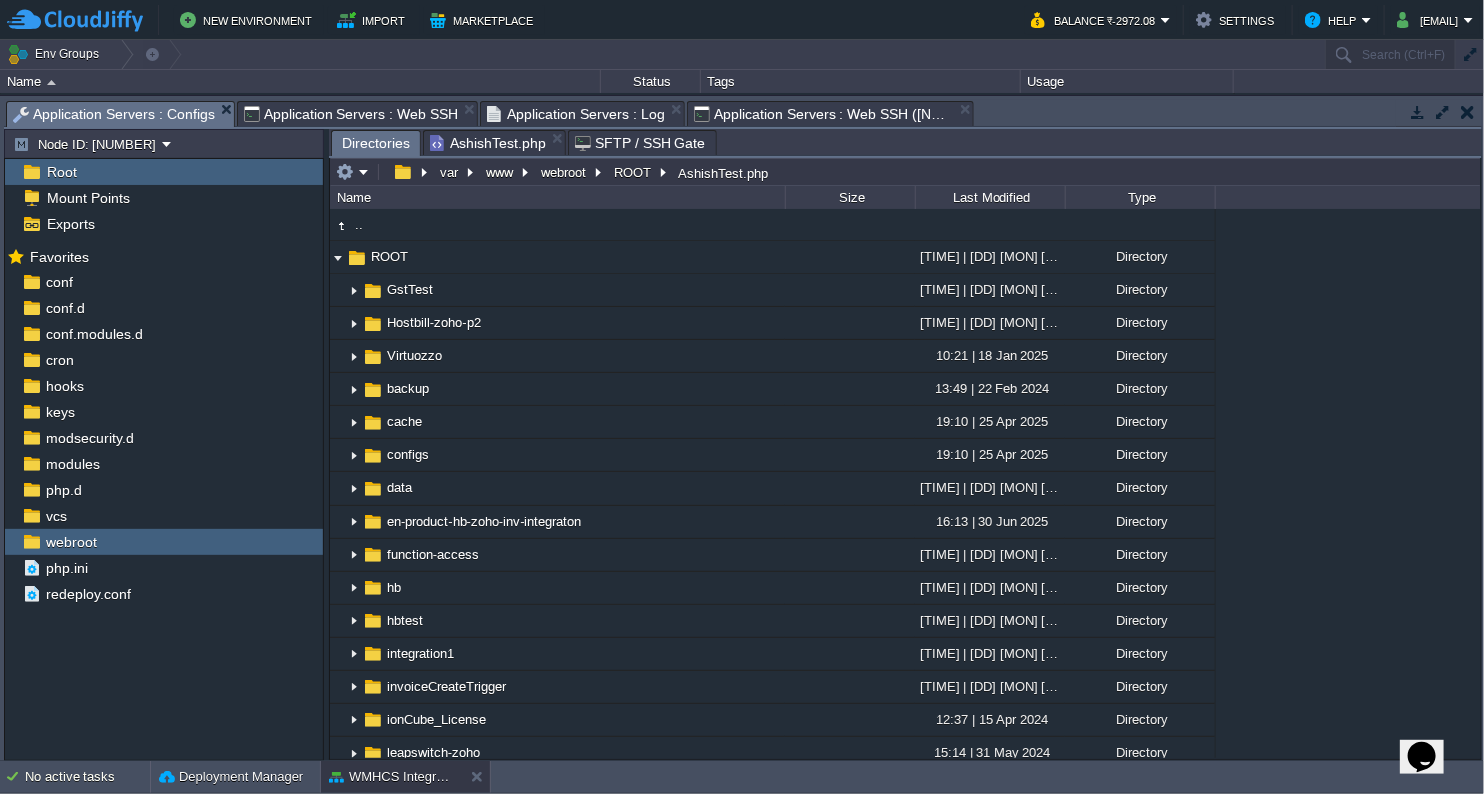click on "Directories" at bounding box center (376, 143) 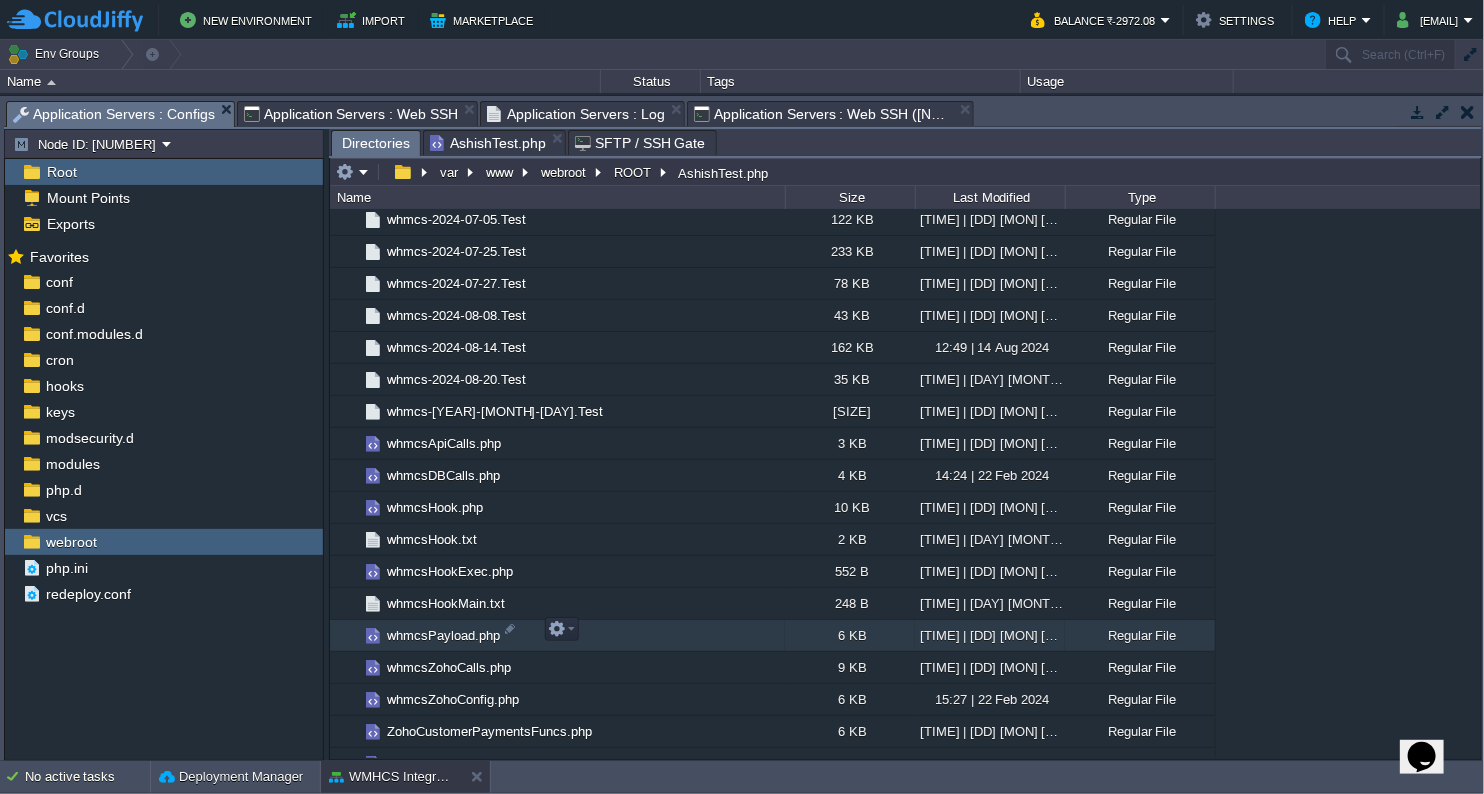 scroll, scrollTop: 4112, scrollLeft: 0, axis: vertical 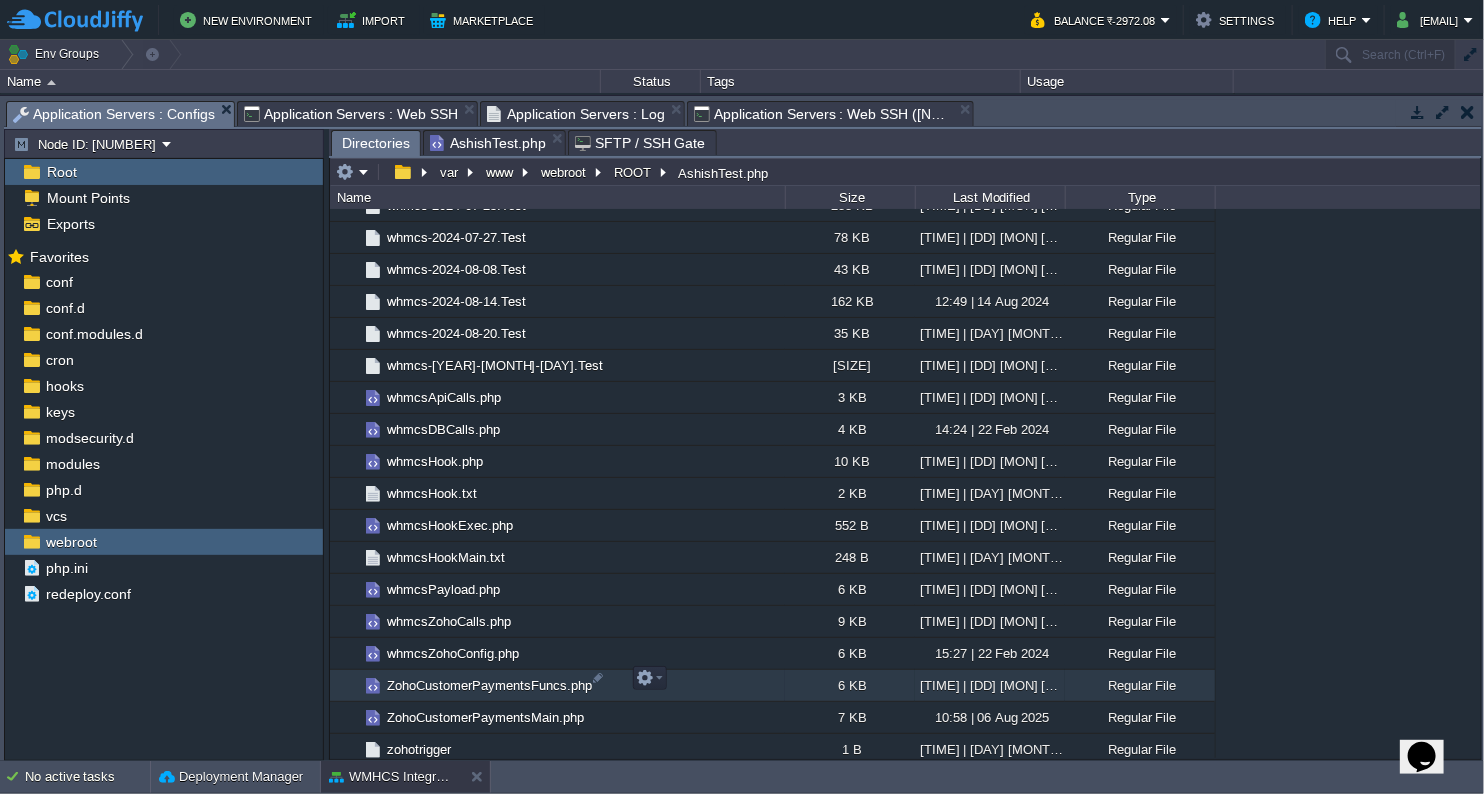 click on "ZohoCustomerPaymentsFuncs.php" at bounding box center (489, 685) 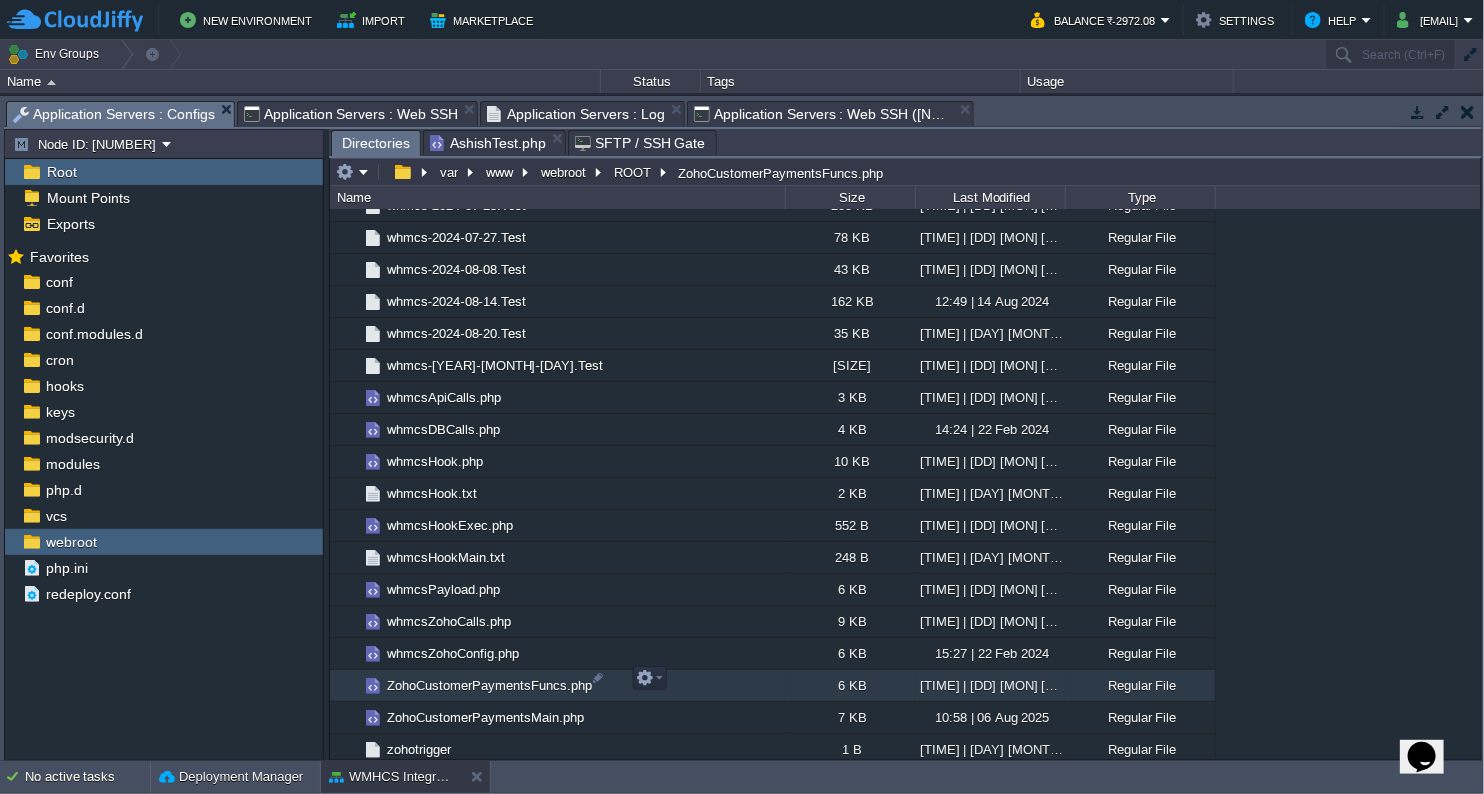 click on "ZohoCustomerPaymentsFuncs.php" at bounding box center [489, 685] 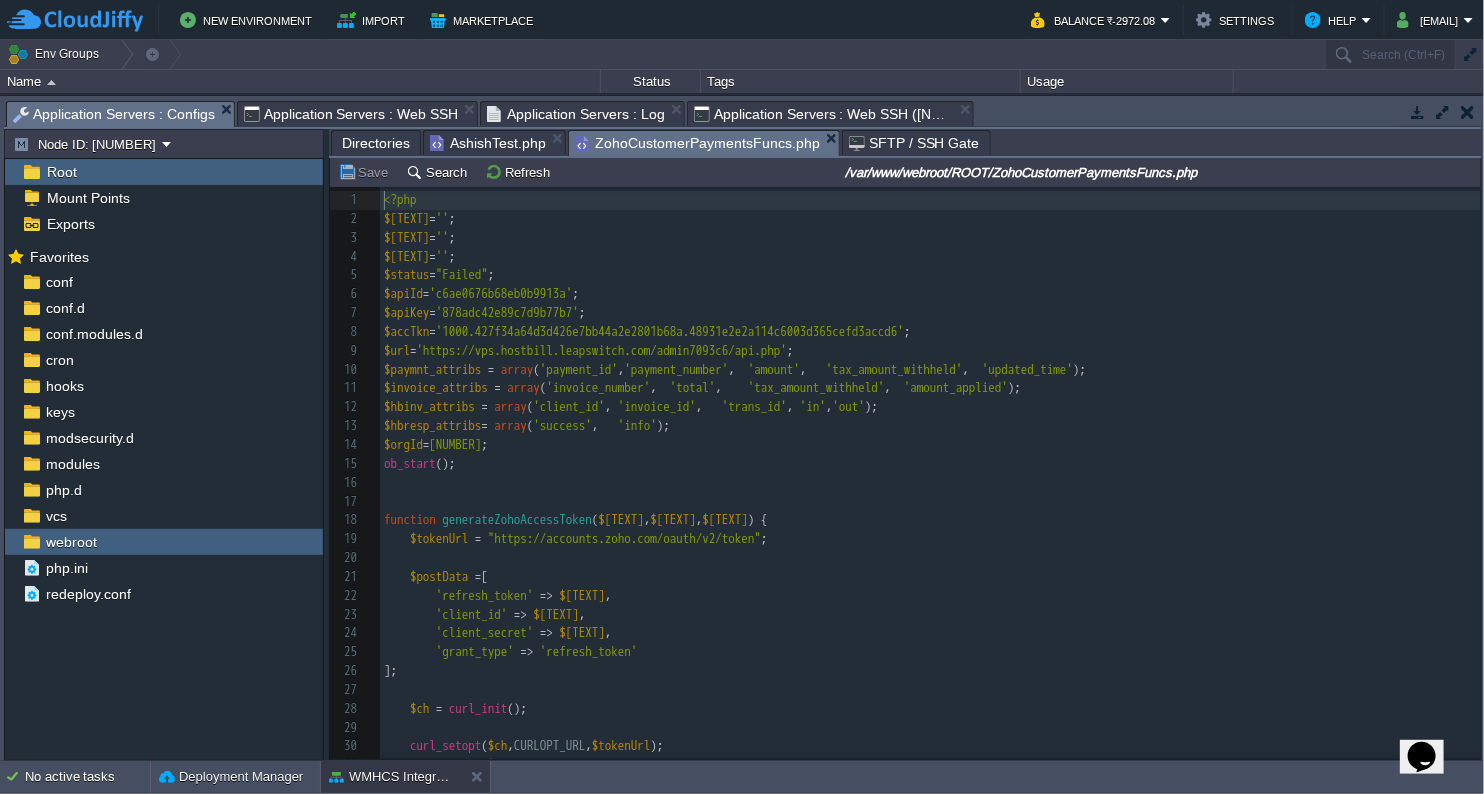 scroll, scrollTop: 6, scrollLeft: 0, axis: vertical 